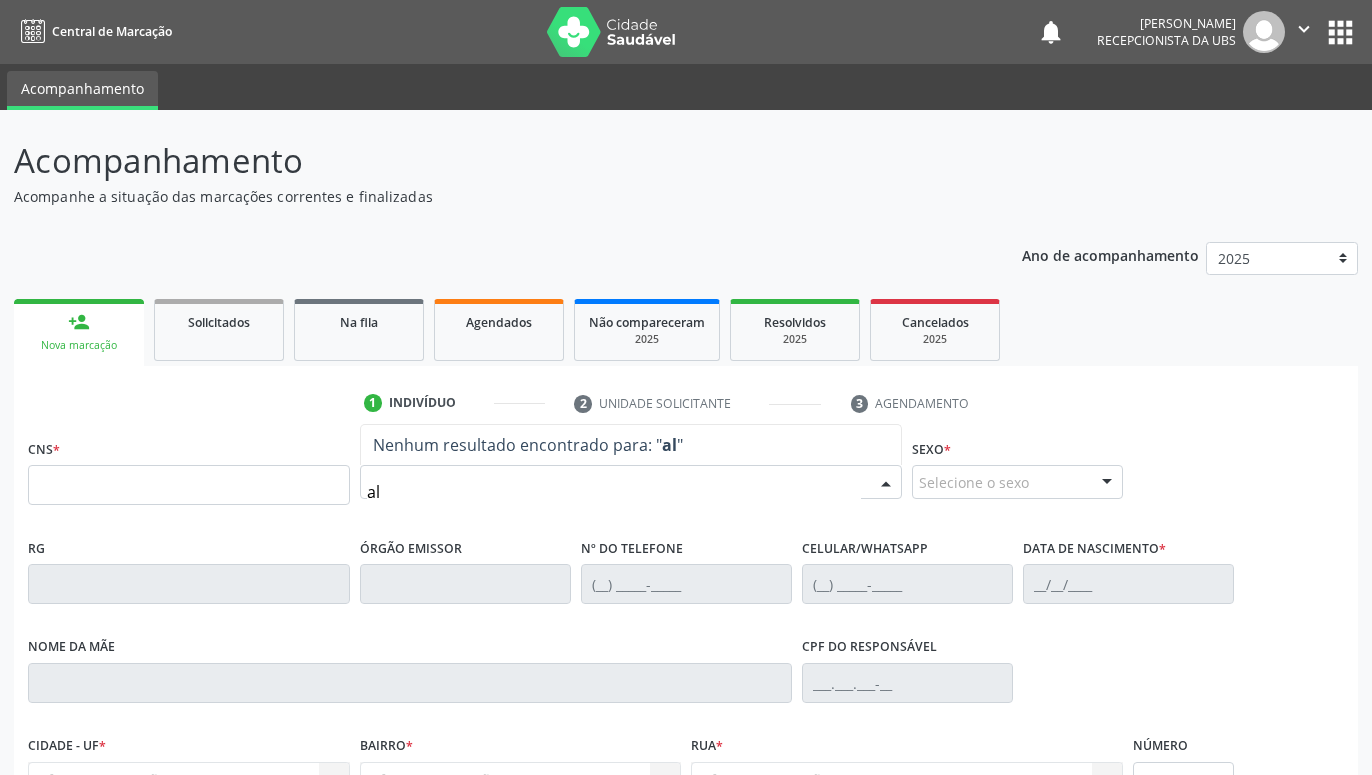 scroll, scrollTop: 95, scrollLeft: 0, axis: vertical 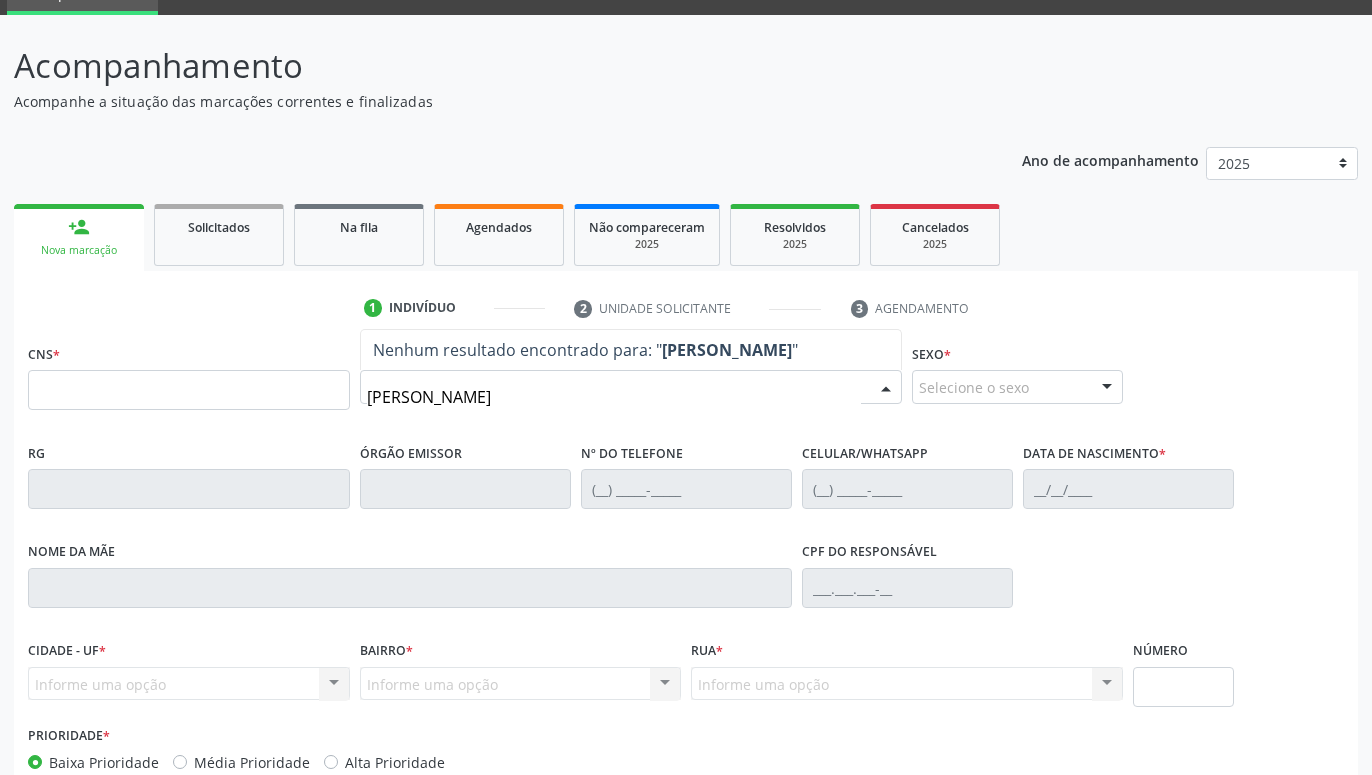 click on "[PERSON_NAME]" at bounding box center [614, 397] 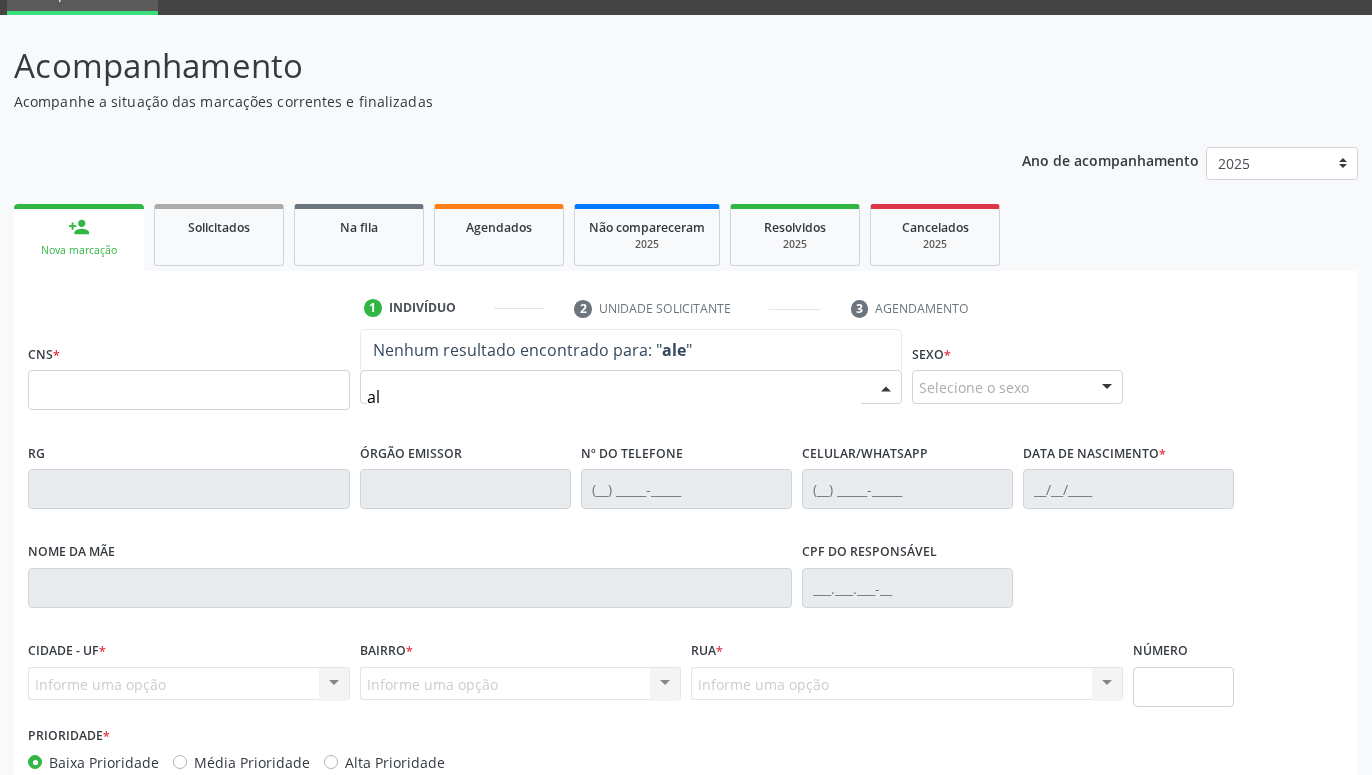type on "a" 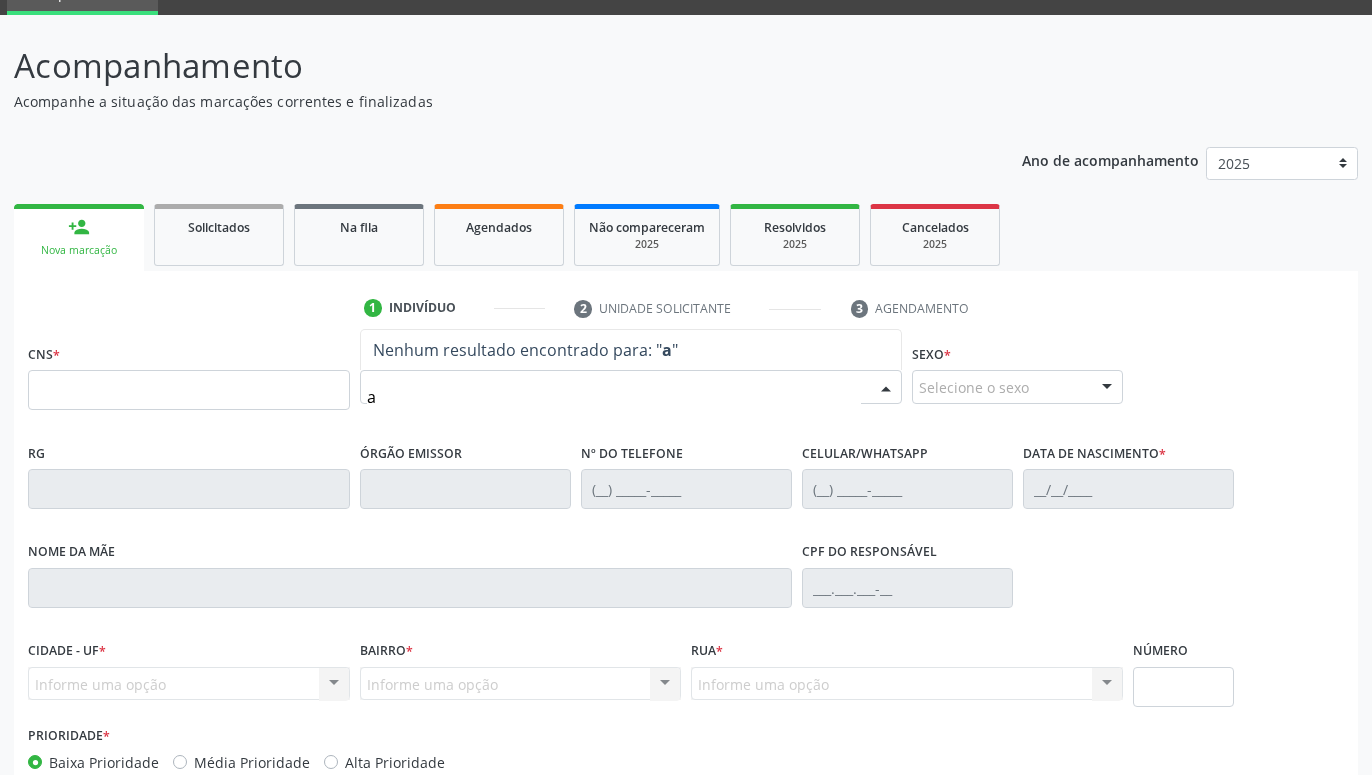 type 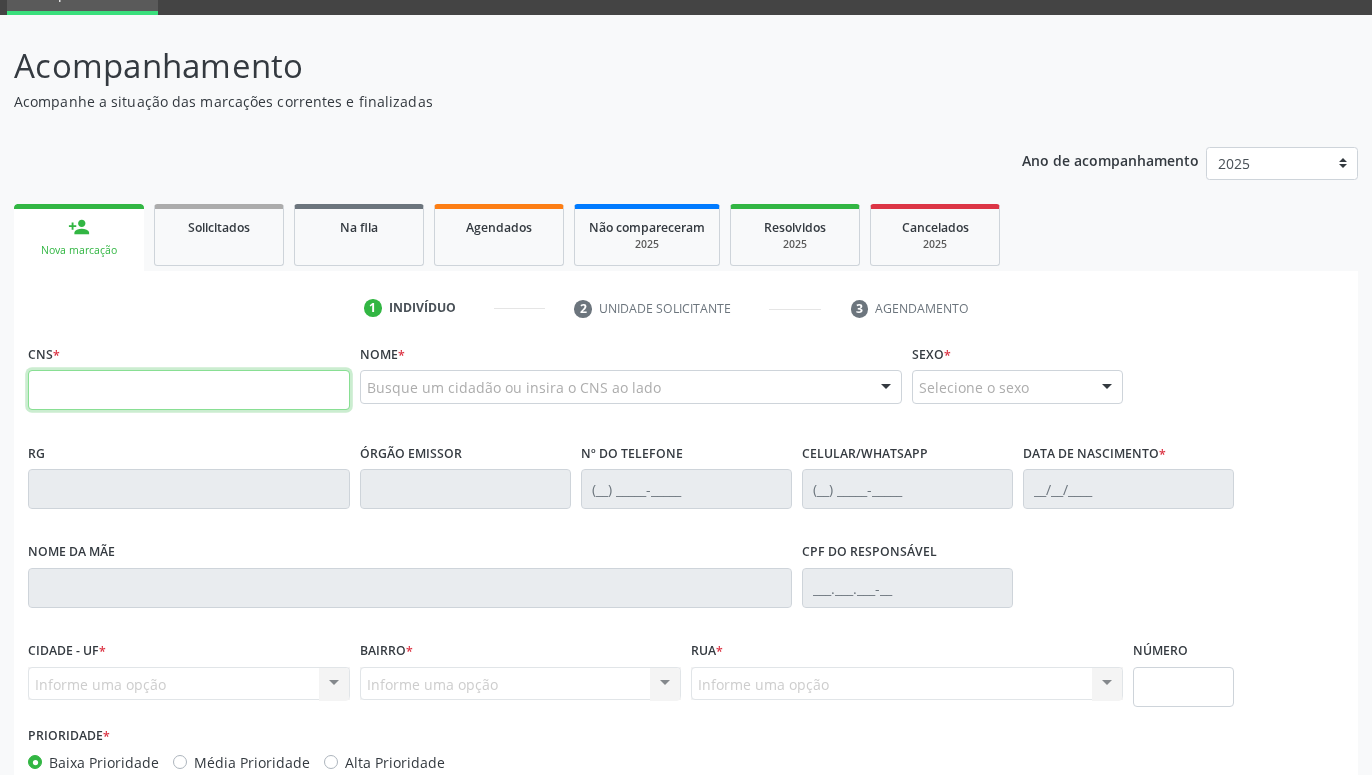 click at bounding box center (189, 390) 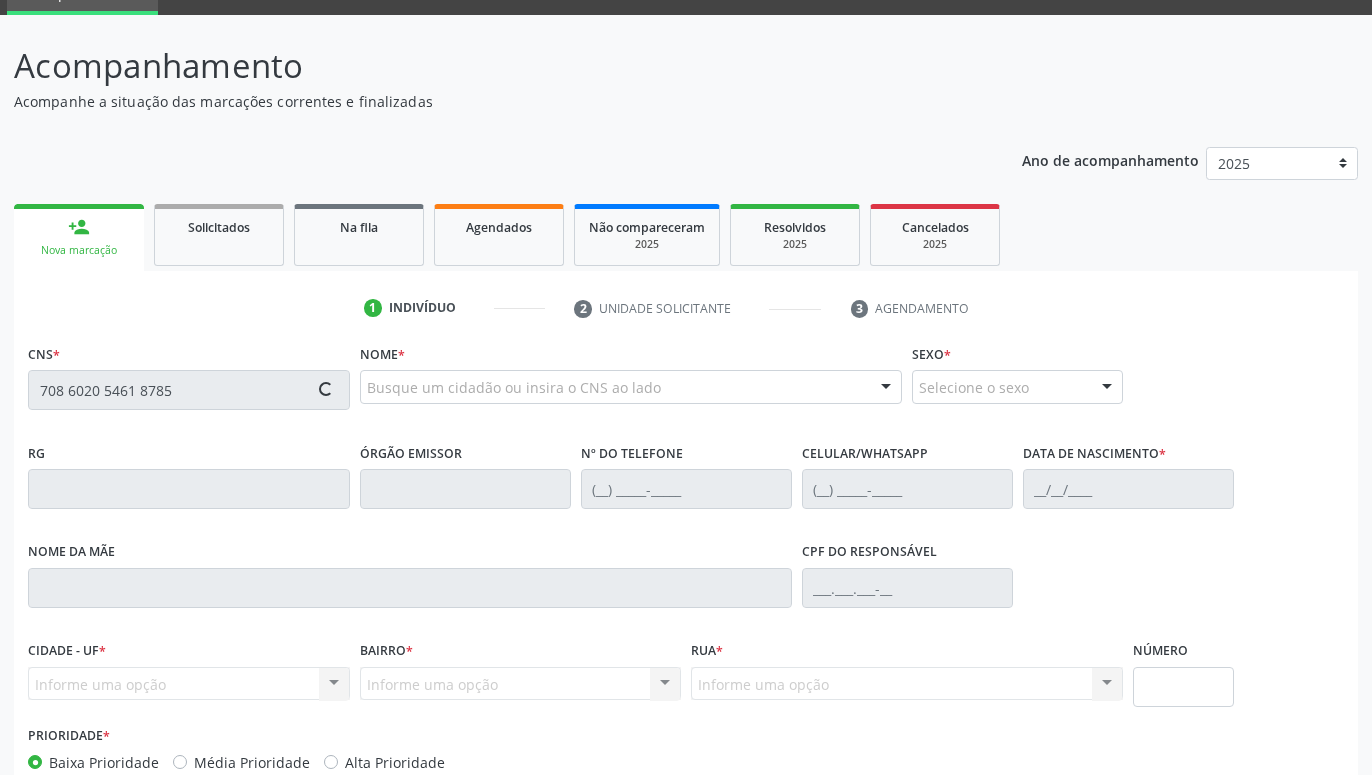 type on "708 6020 5461 8785" 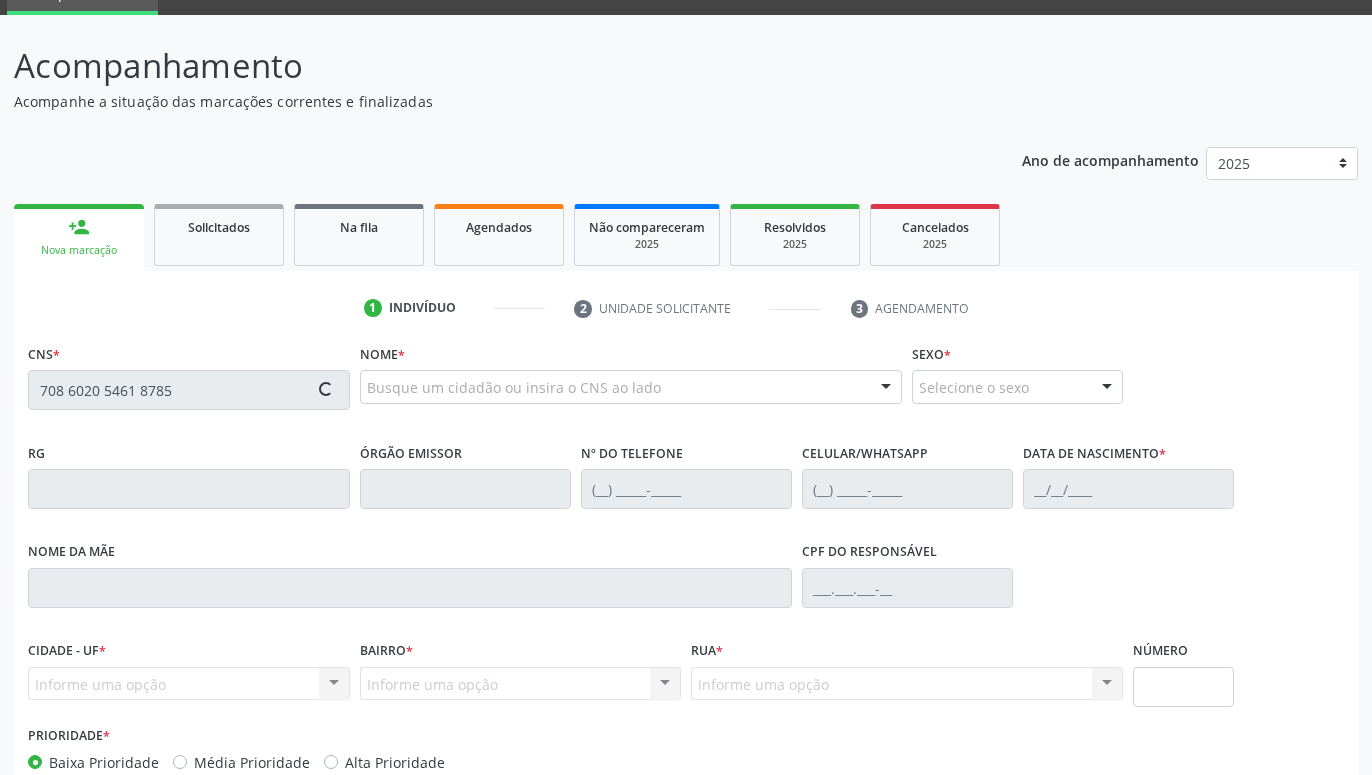 type 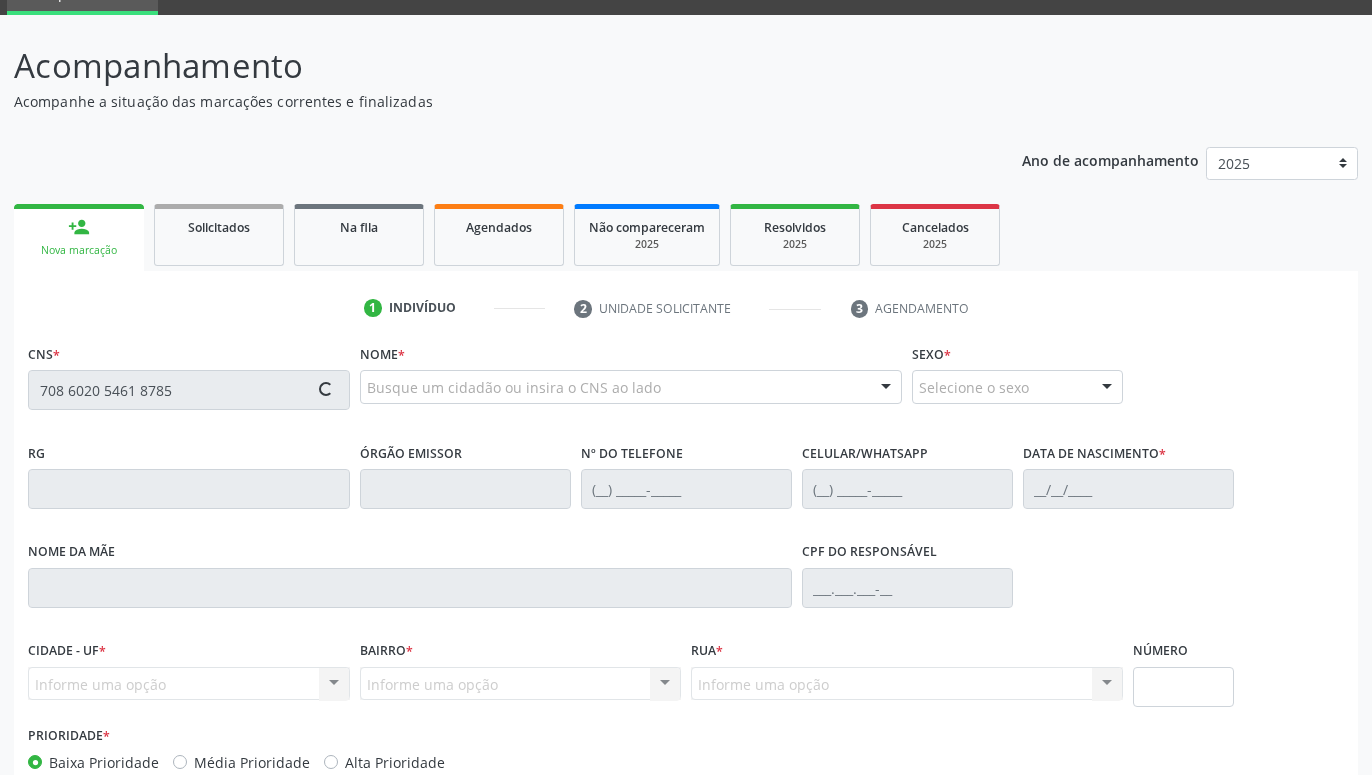 type 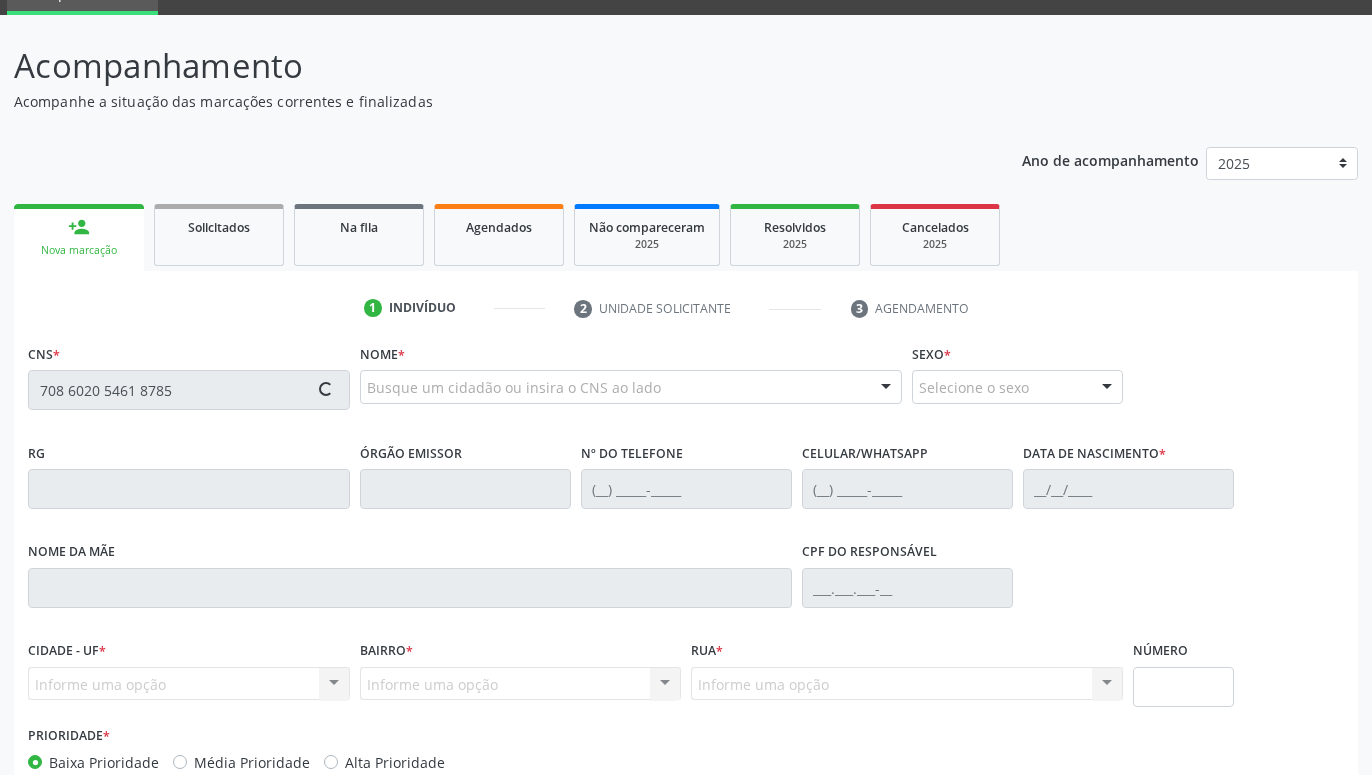 type 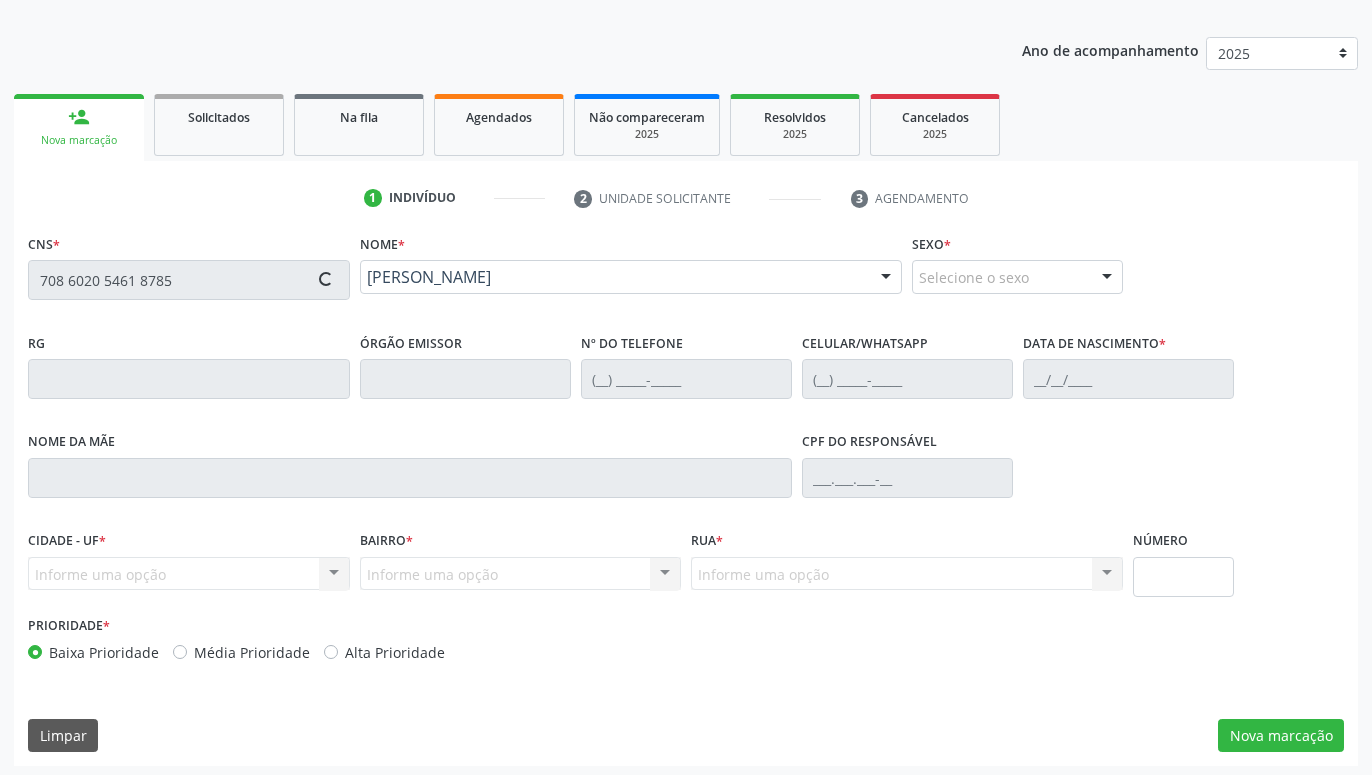 scroll, scrollTop: 210, scrollLeft: 0, axis: vertical 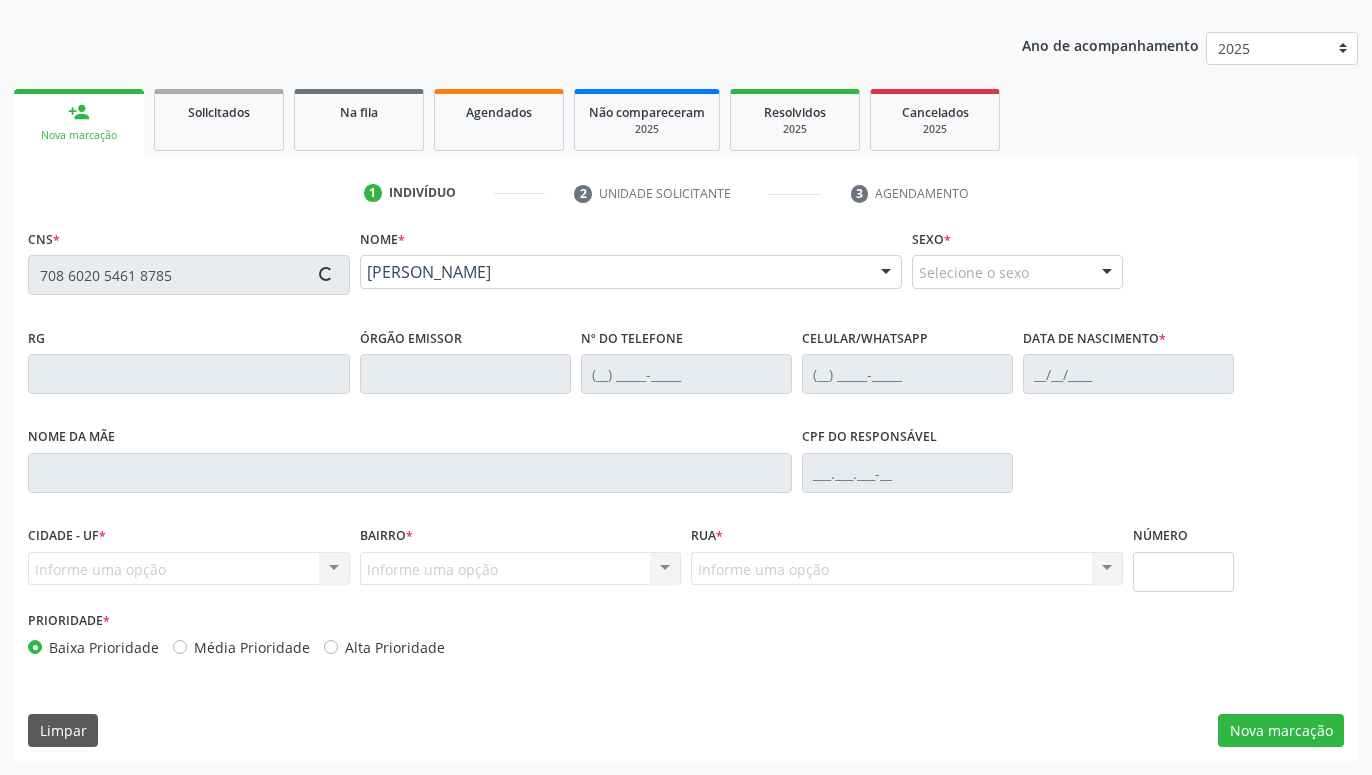 type on "[PHONE_NUMBER]" 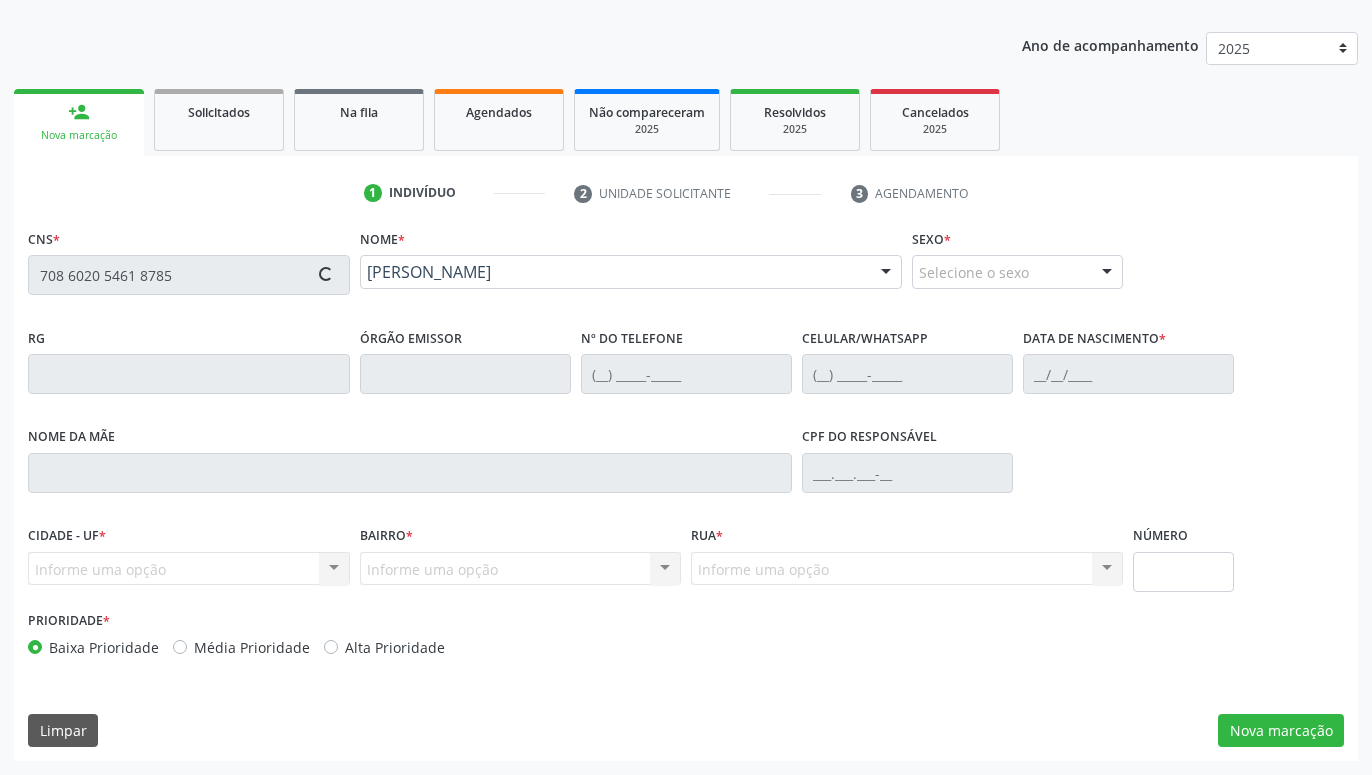 type on "[PHONE_NUMBER]" 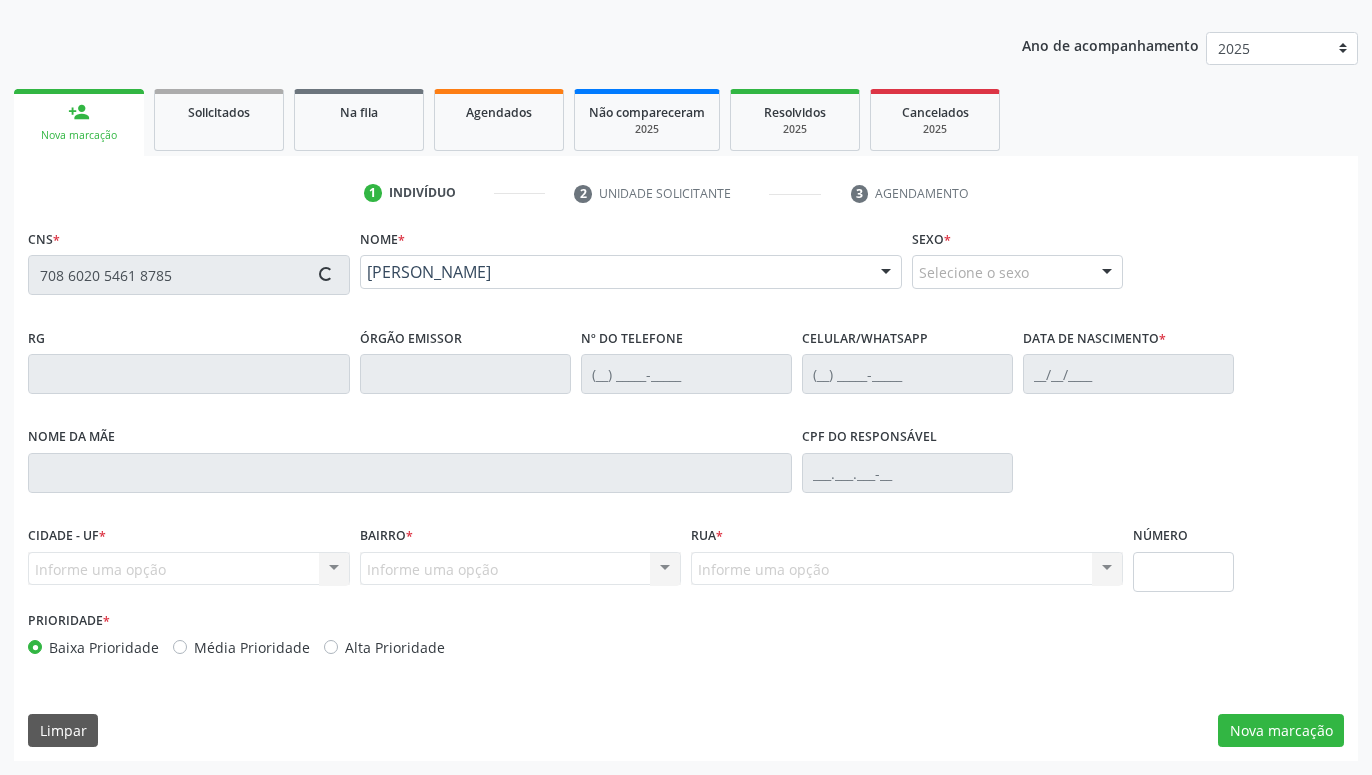 type on "15/0[DATE]" 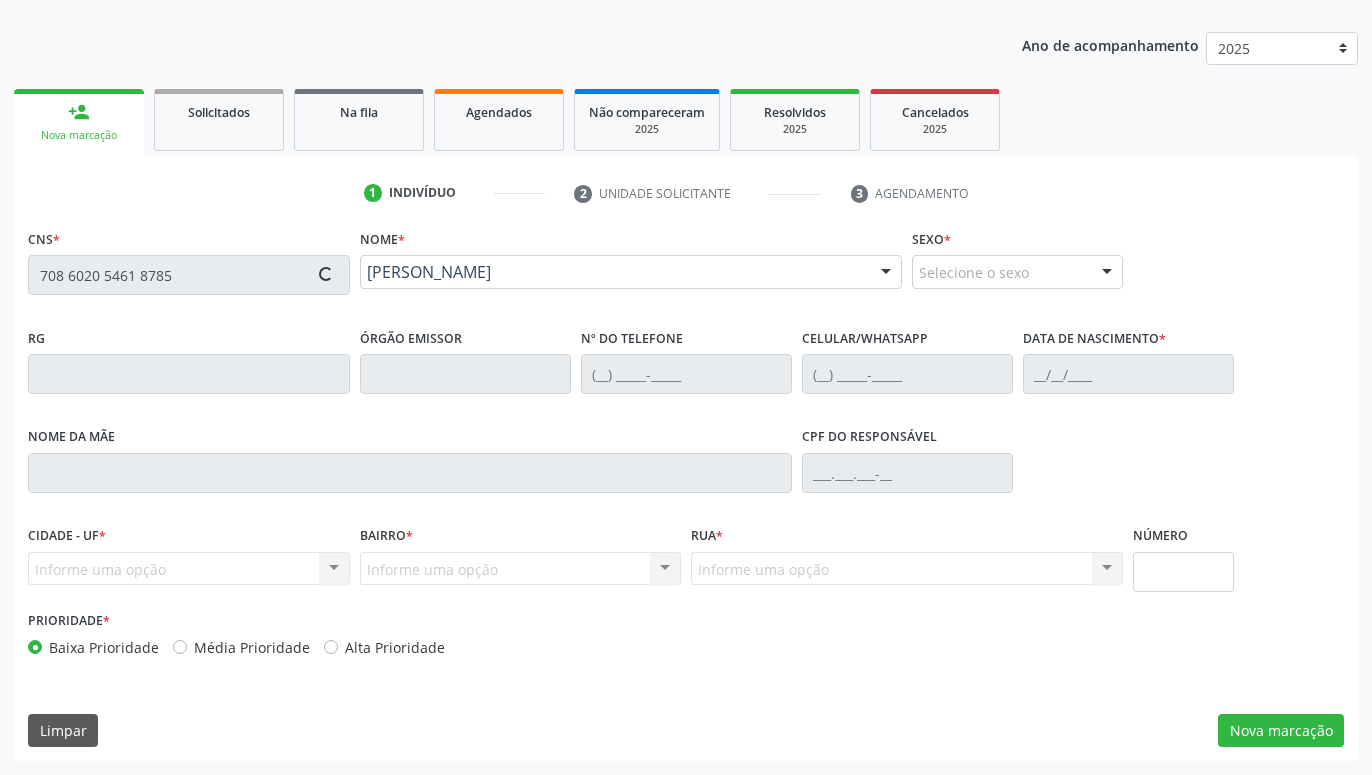 type on "[PERSON_NAME]" 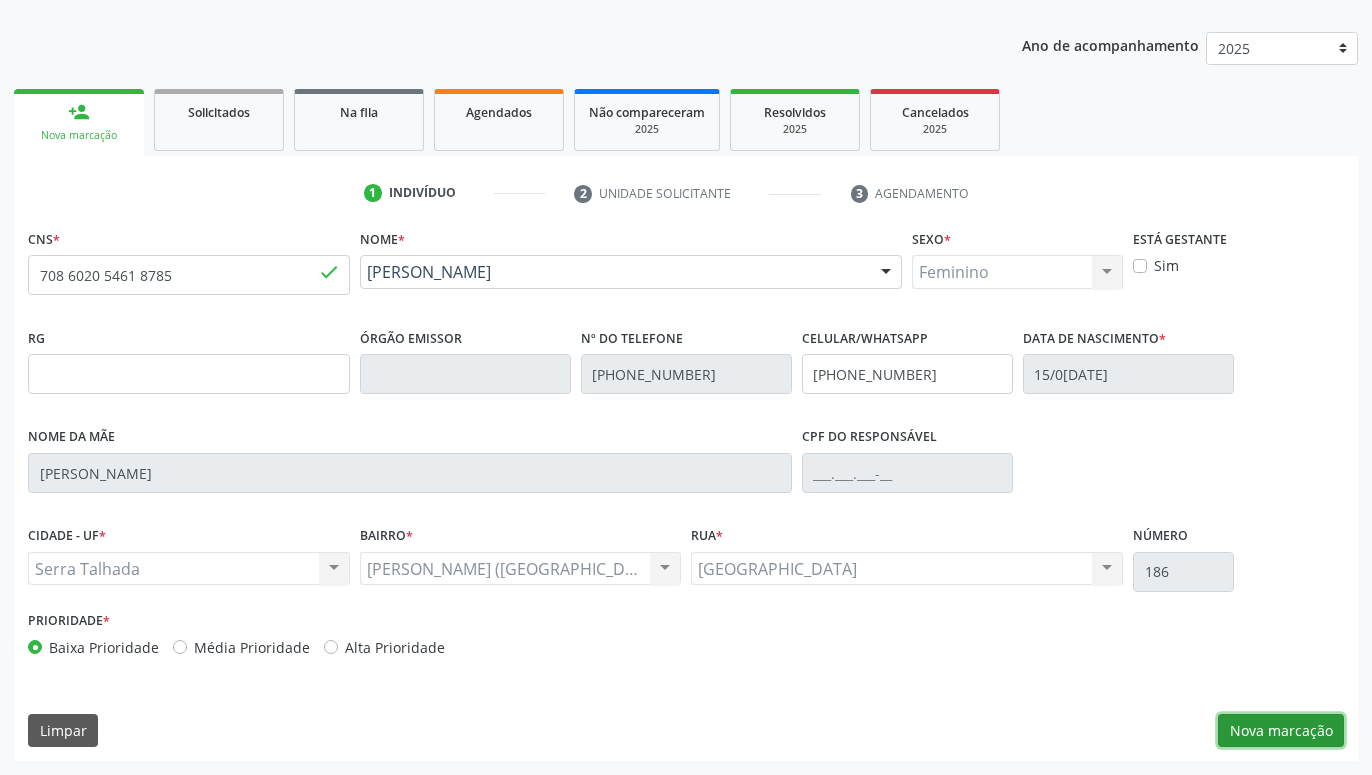 click on "Nova marcação" at bounding box center [1281, 731] 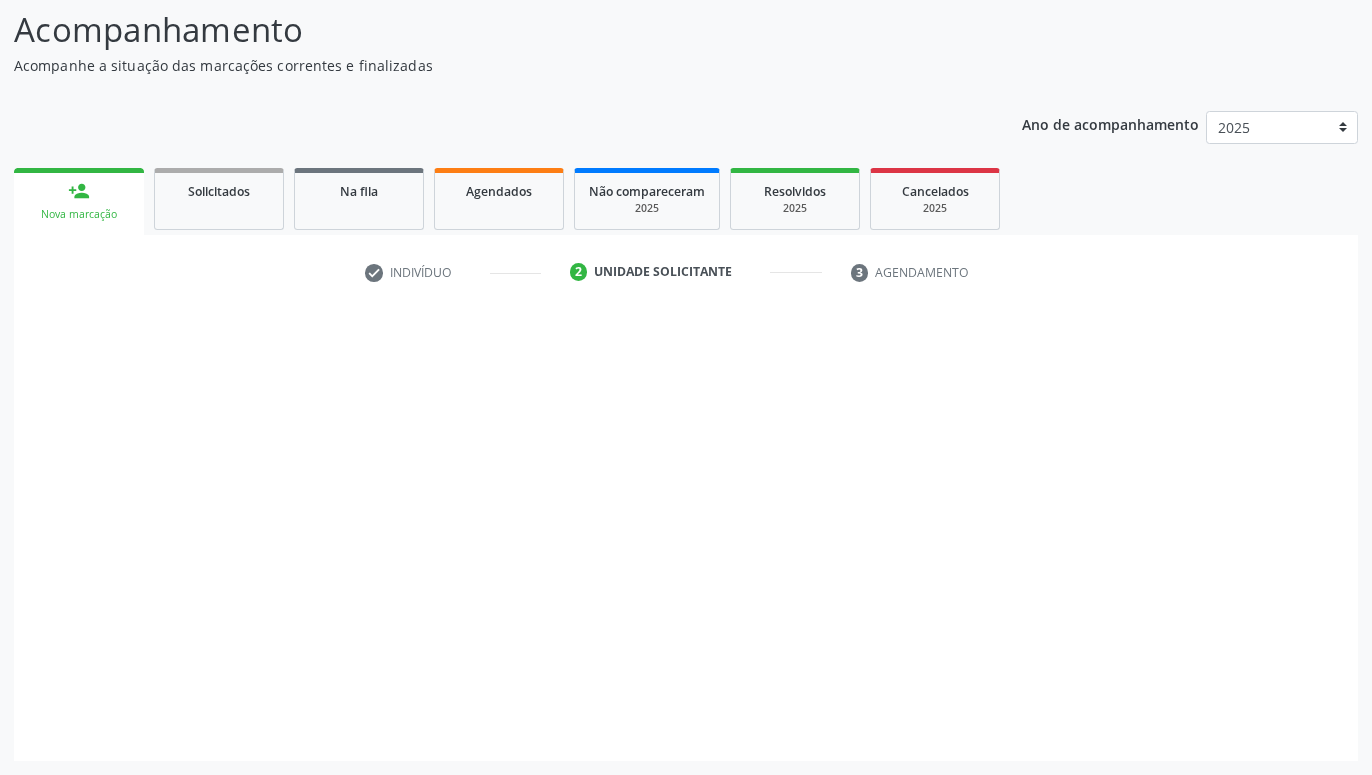 scroll, scrollTop: 131, scrollLeft: 0, axis: vertical 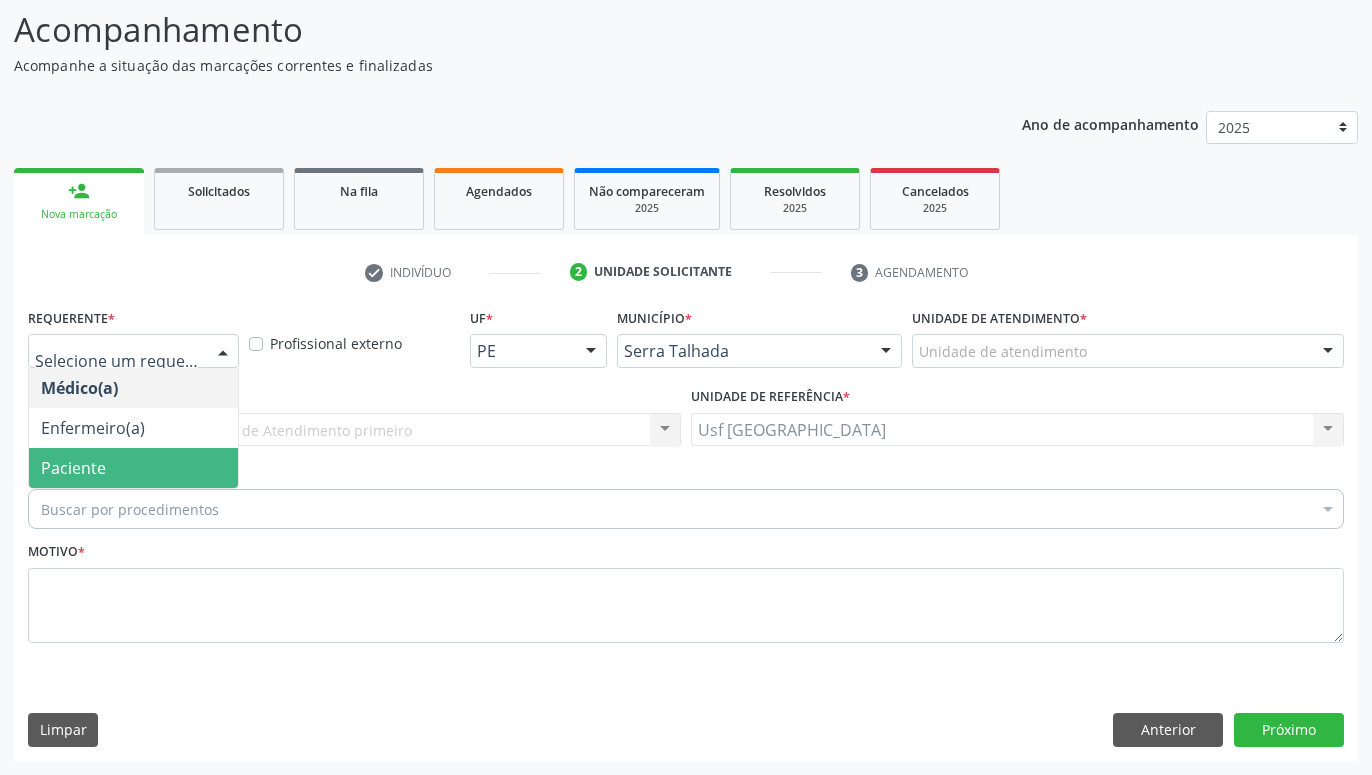 click on "Paciente" at bounding box center (133, 468) 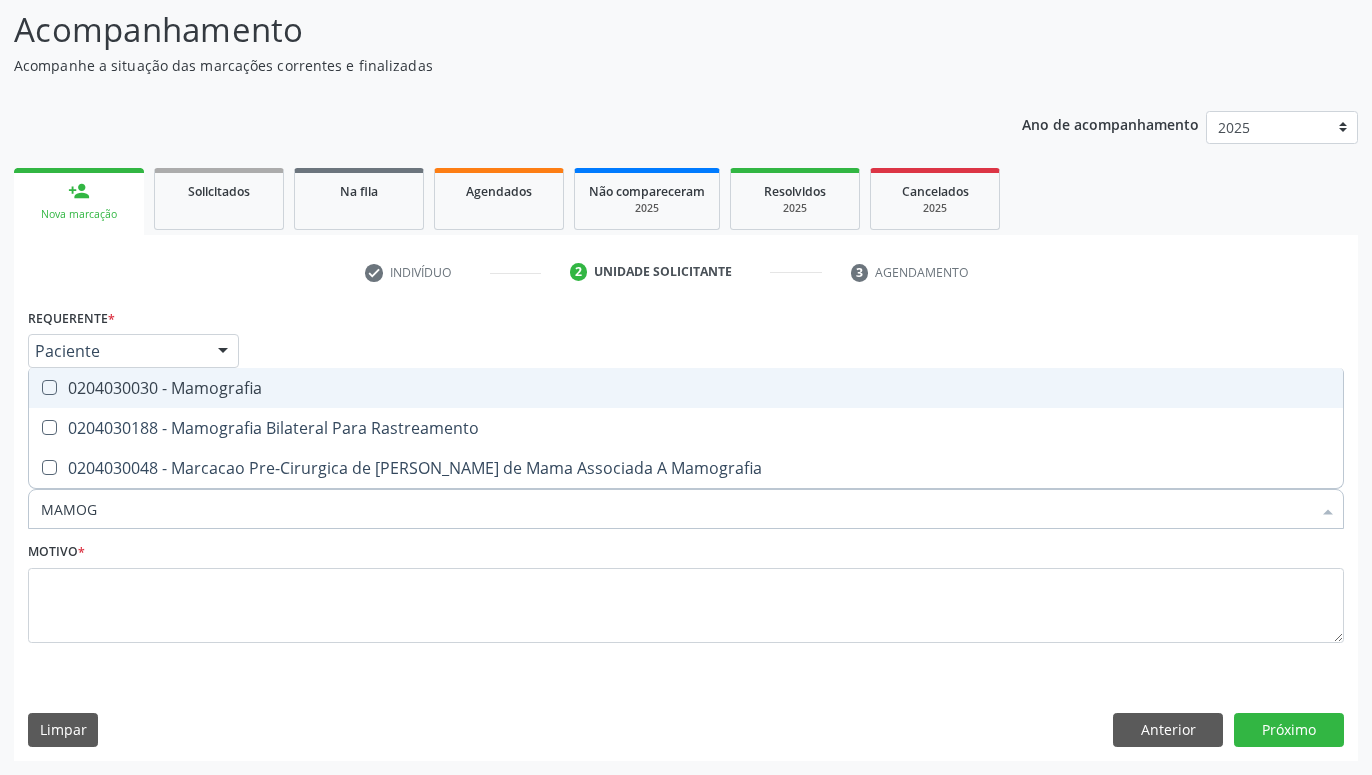 type on "MAMOGR" 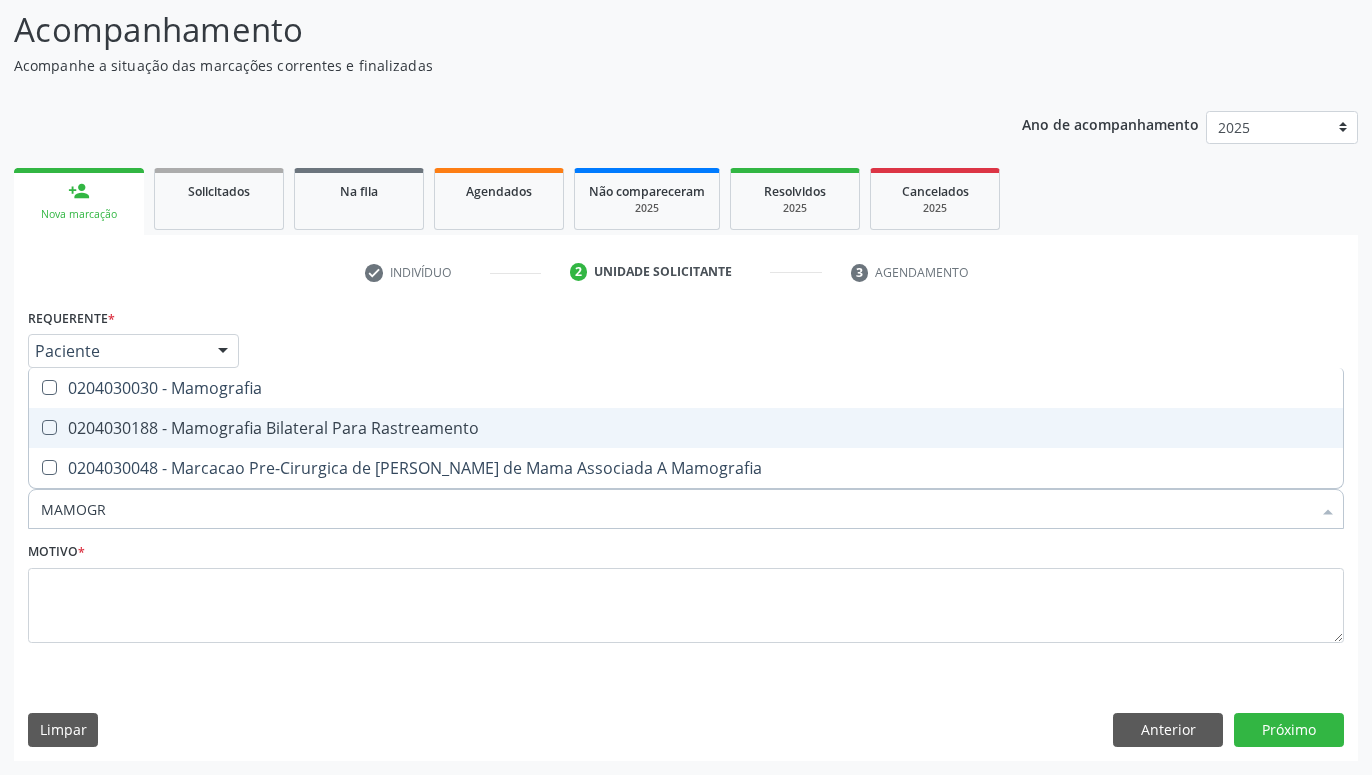 click on "0204030188 - Mamografia Bilateral Para Rastreamento" at bounding box center [686, 428] 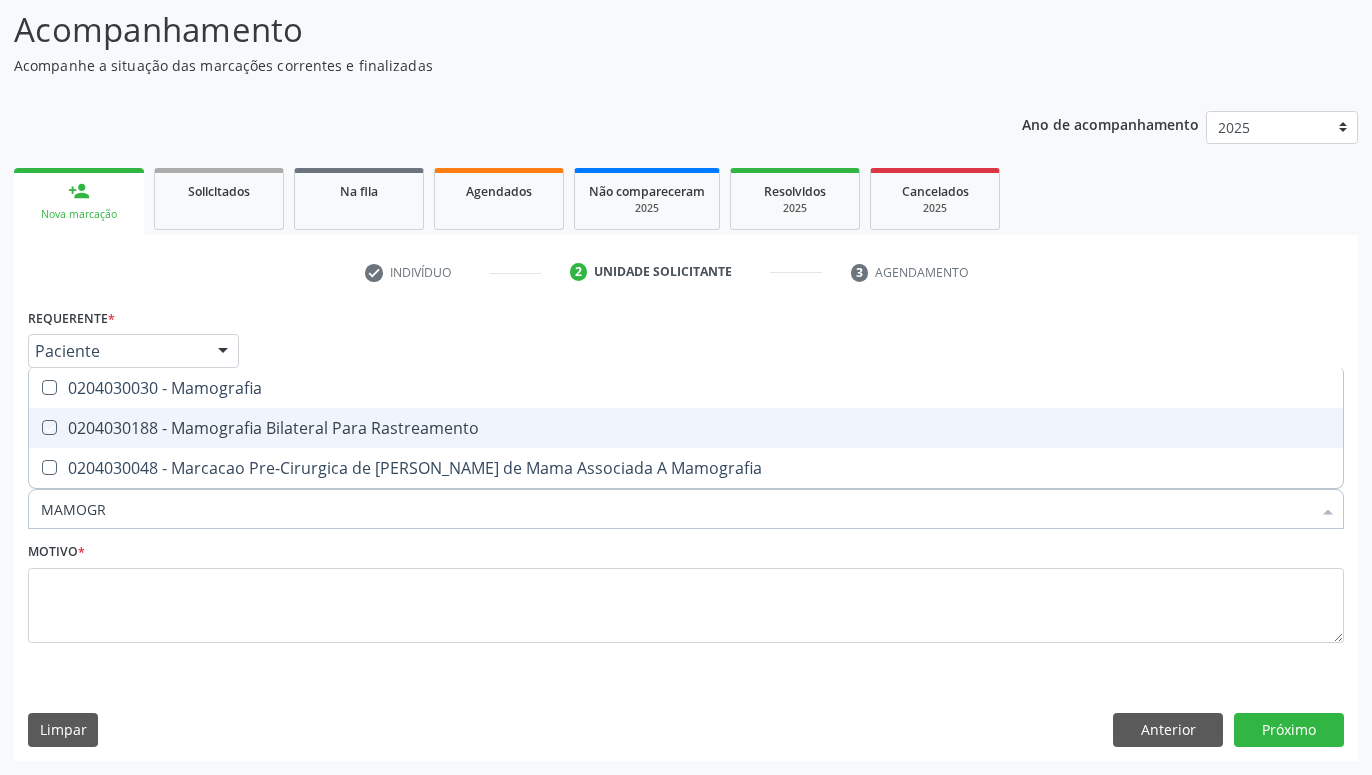 checkbox on "true" 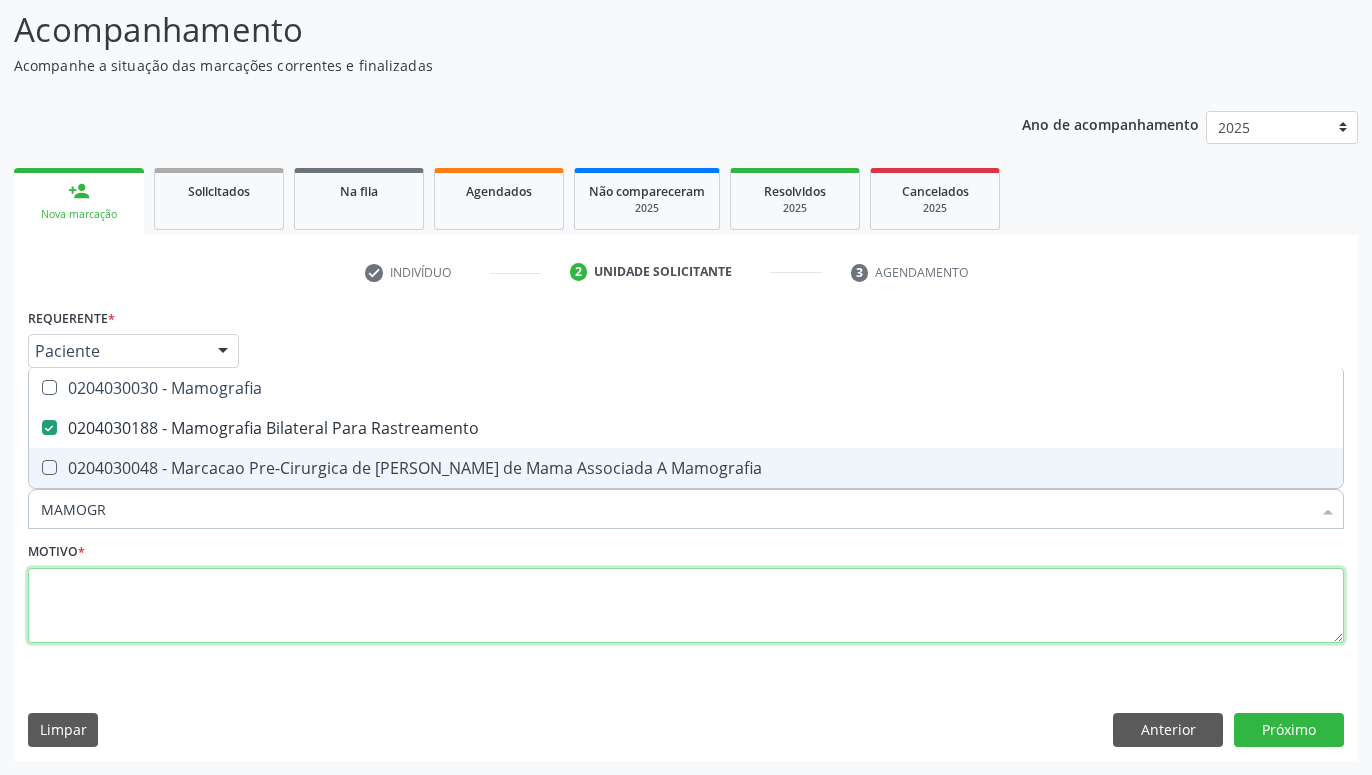 click at bounding box center [686, 606] 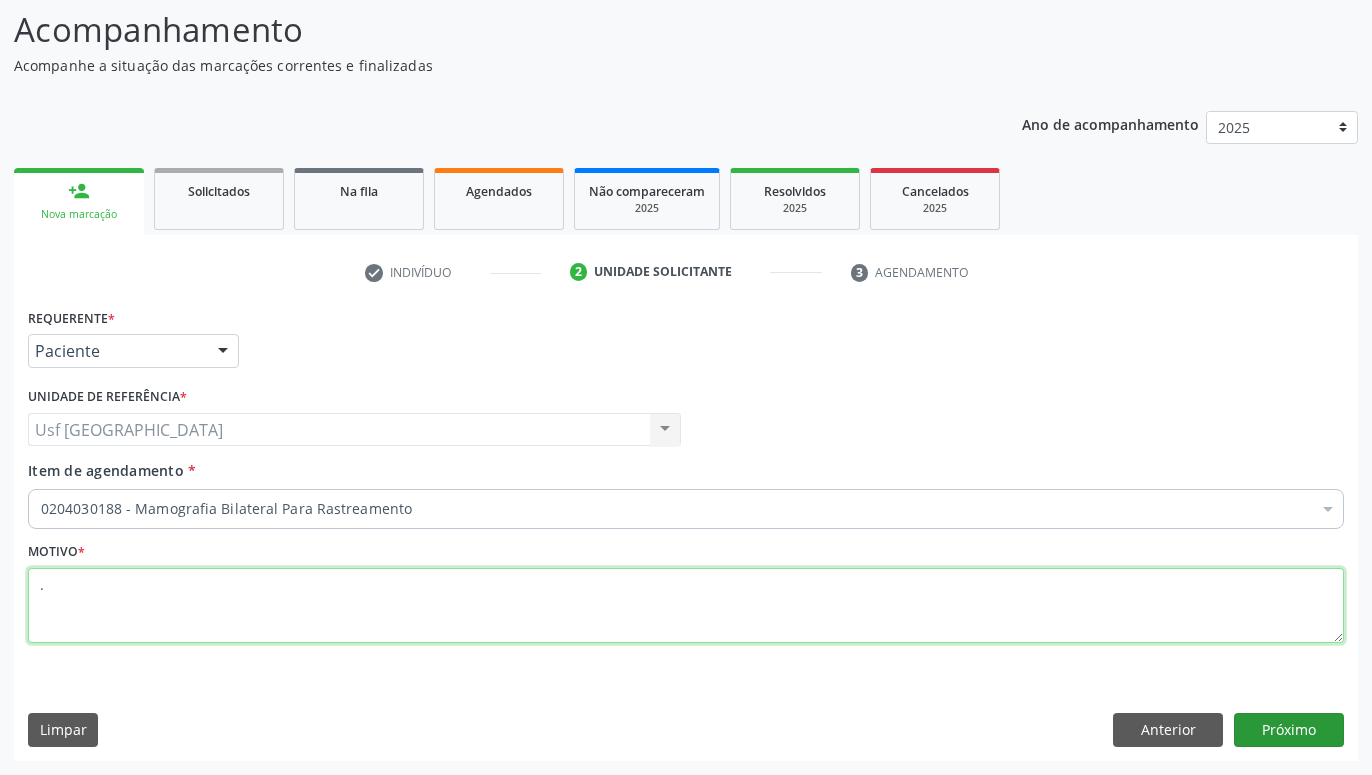type on "." 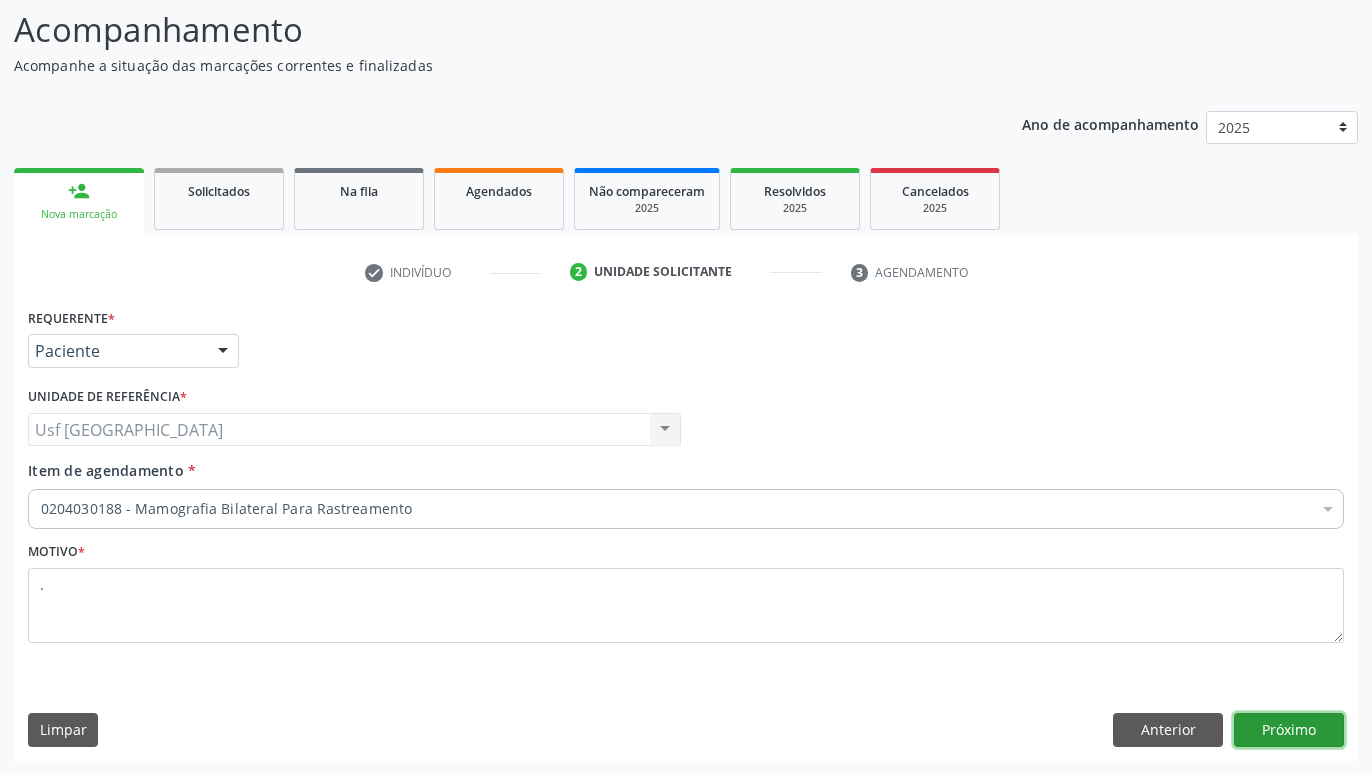 click on "Próximo" at bounding box center [1289, 730] 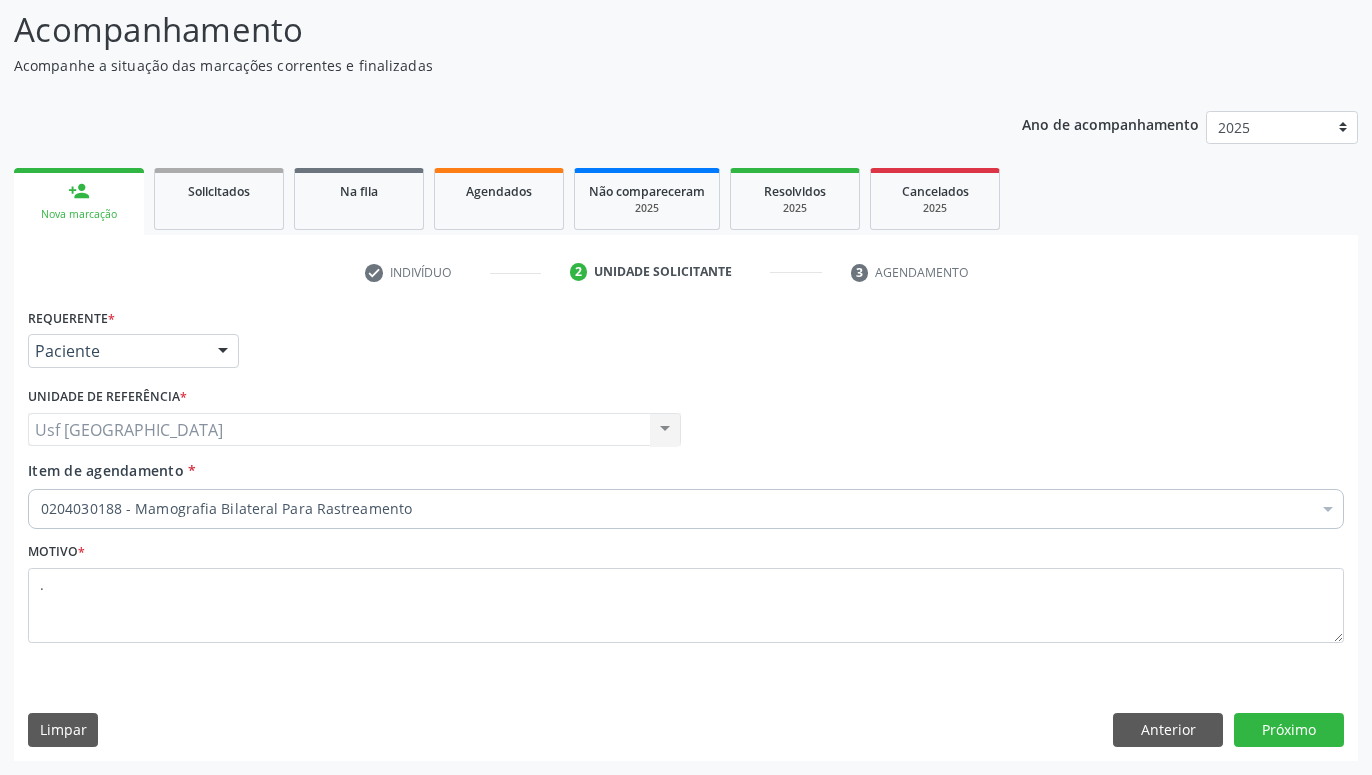 scroll, scrollTop: 95, scrollLeft: 0, axis: vertical 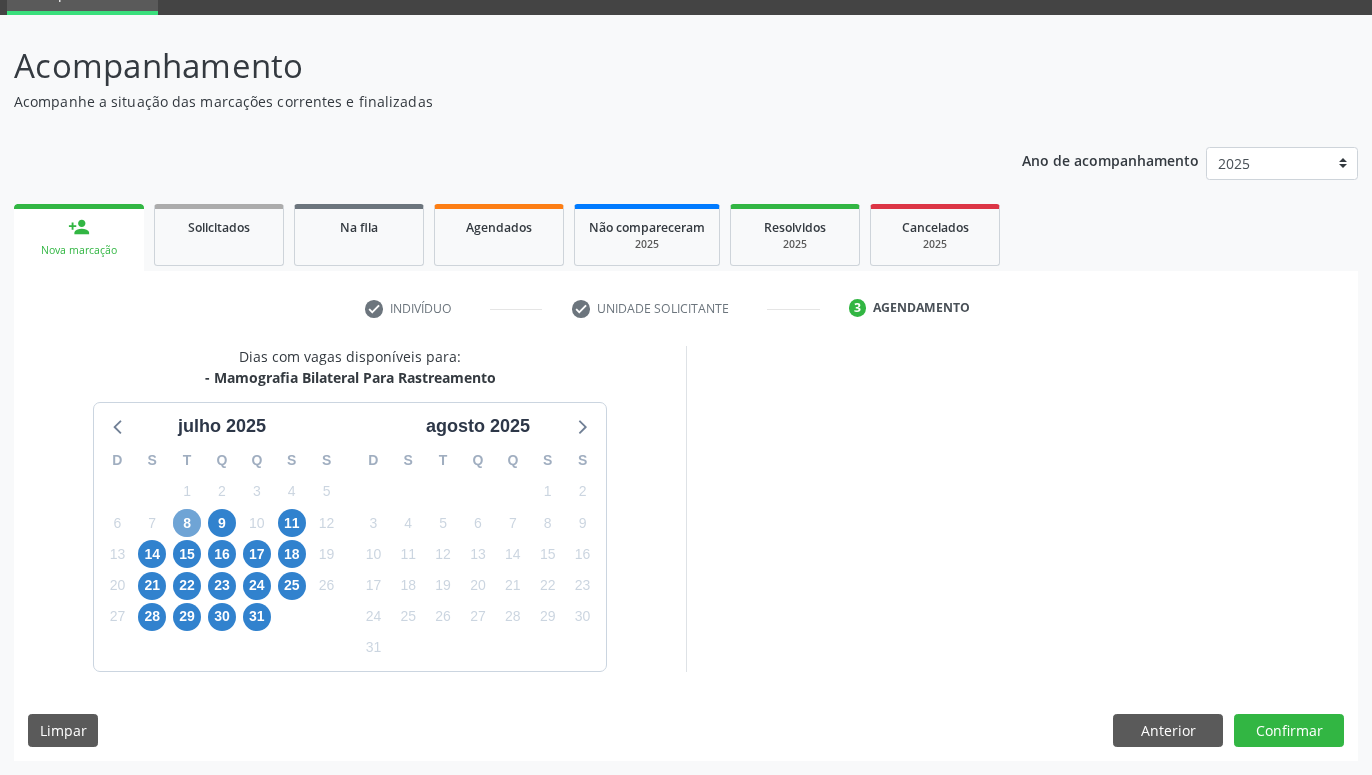 click on "8" at bounding box center [187, 523] 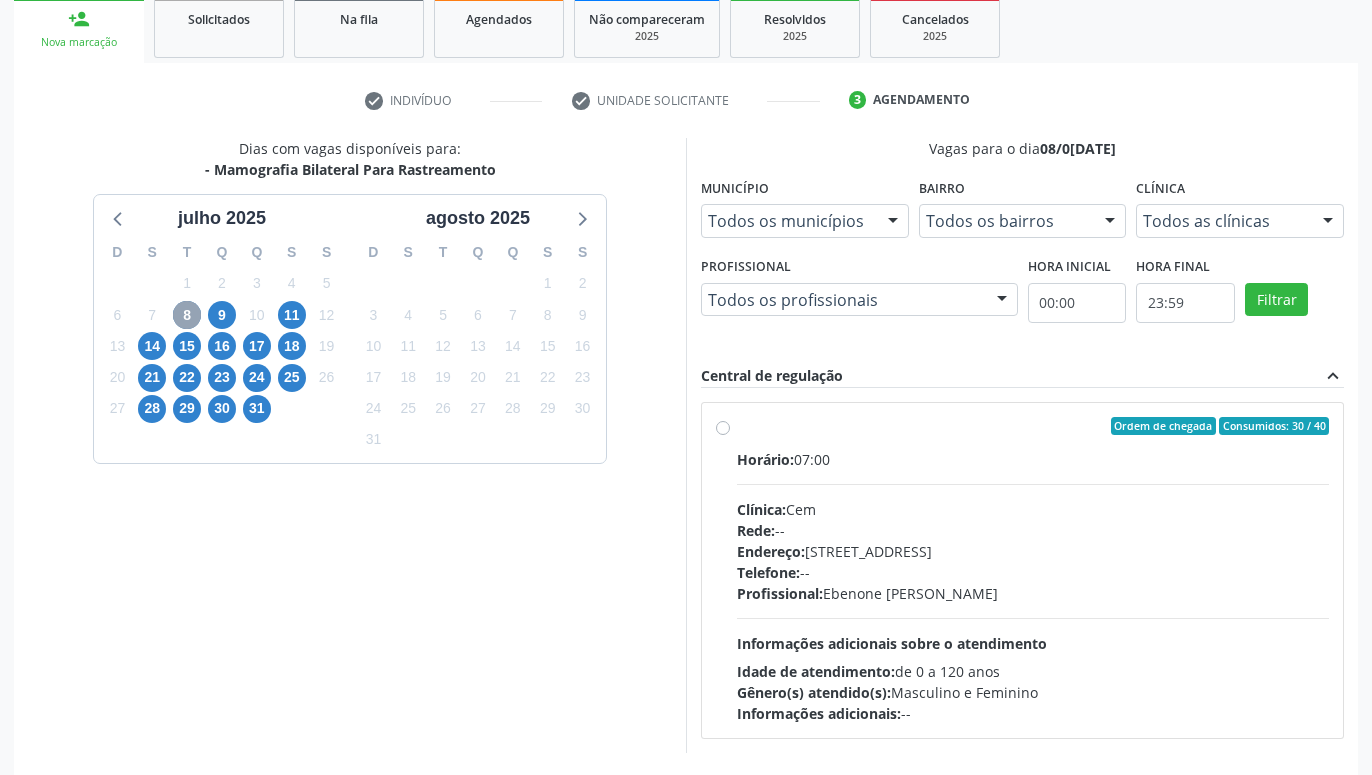 scroll, scrollTop: 384, scrollLeft: 0, axis: vertical 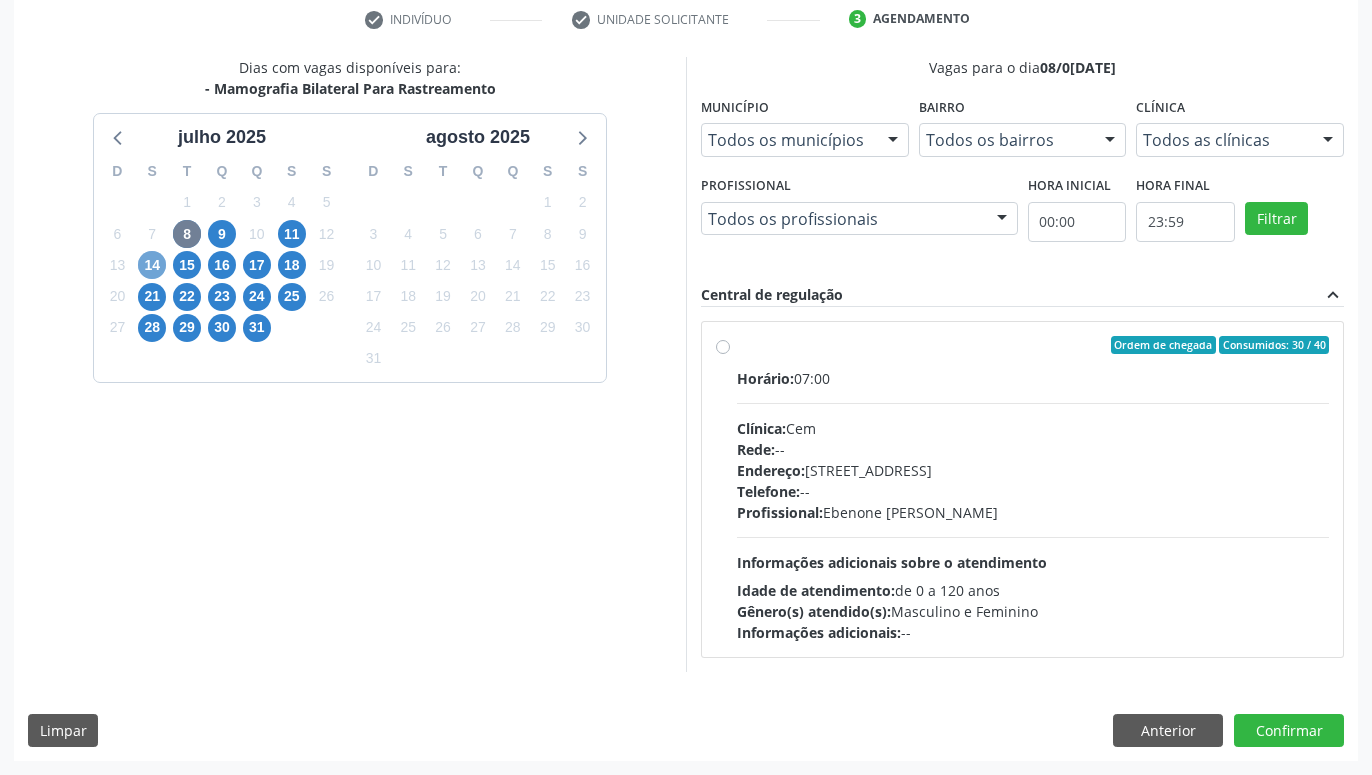 click on "14" at bounding box center [152, 265] 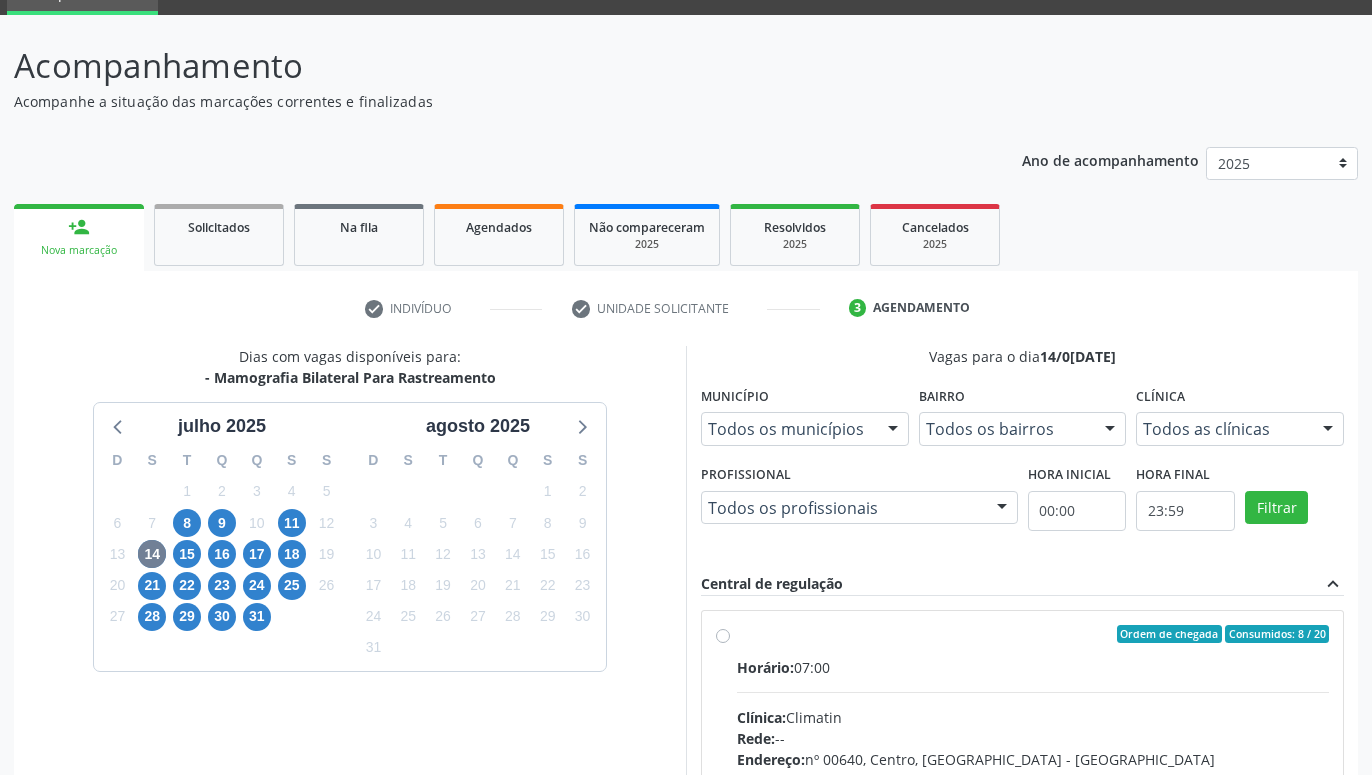 click on "Ordem de chegada
Consumidos: 8 / 20
Horário:   07:00
Clínica:  Climatin
Rede:
--
Endereço:   nº 00640, [GEOGRAPHIC_DATA] - PE
Telefone:   [PHONE_NUMBER]
Profissional:
[PERSON_NAME] de [PERSON_NAME]
Informações adicionais sobre o atendimento
Idade de atendimento:
de 0 a 120 anos
Gênero(s) atendido(s):
Masculino e Feminino
Informações adicionais:
--" at bounding box center [1033, 778] 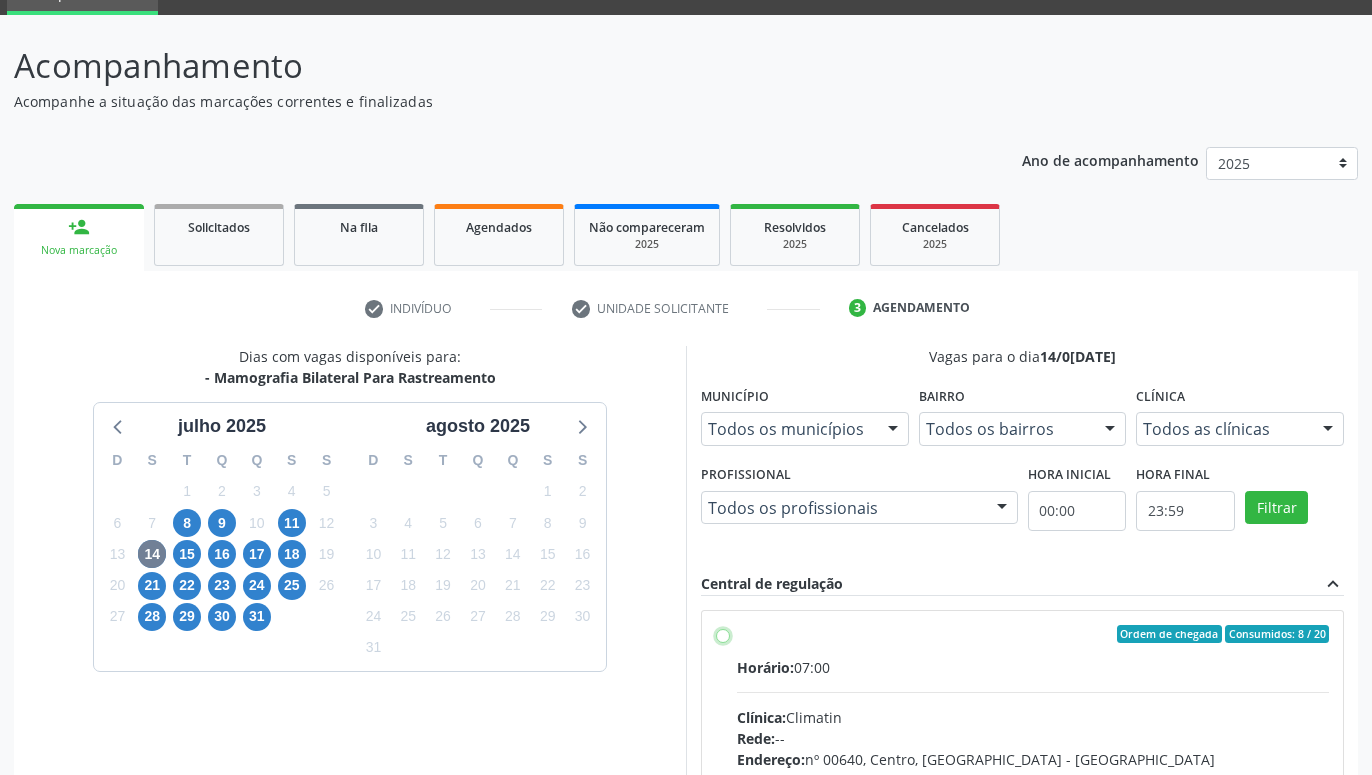 radio on "true" 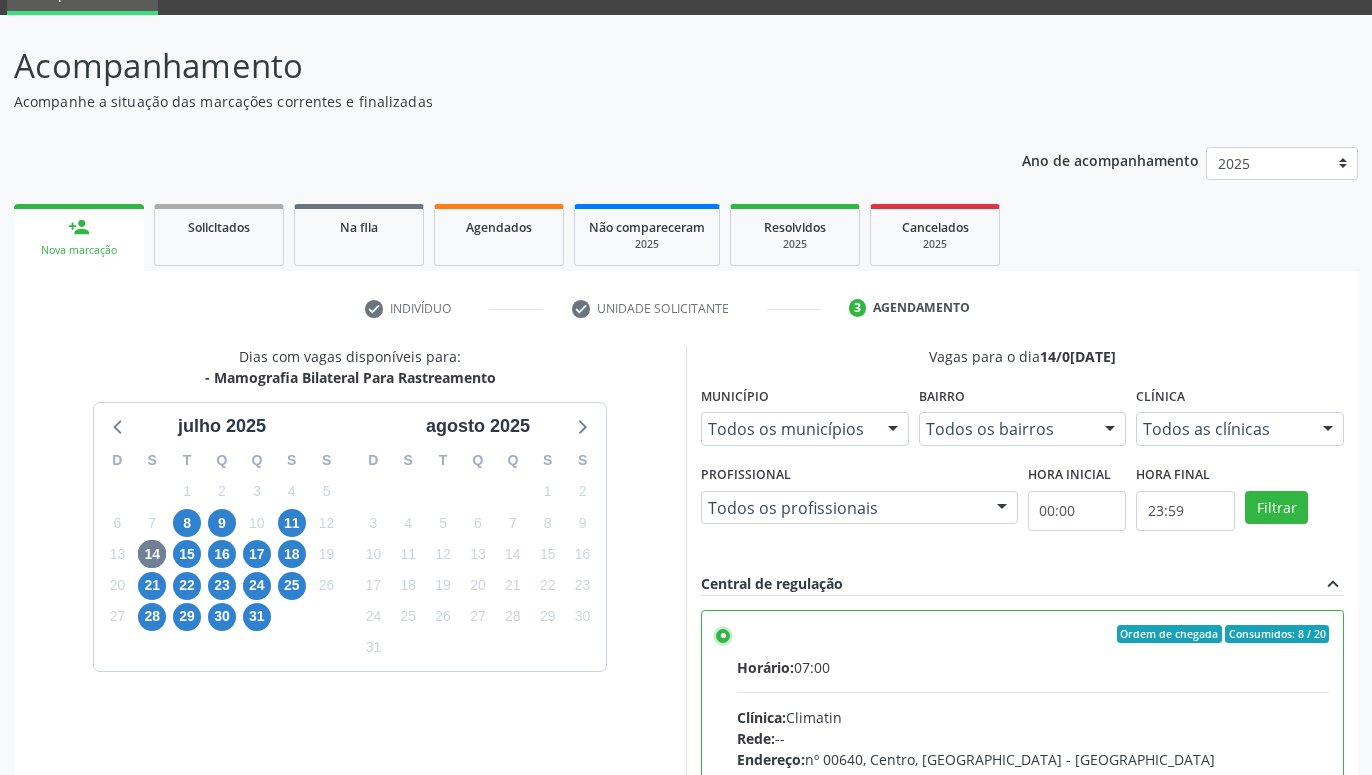 scroll, scrollTop: 420, scrollLeft: 0, axis: vertical 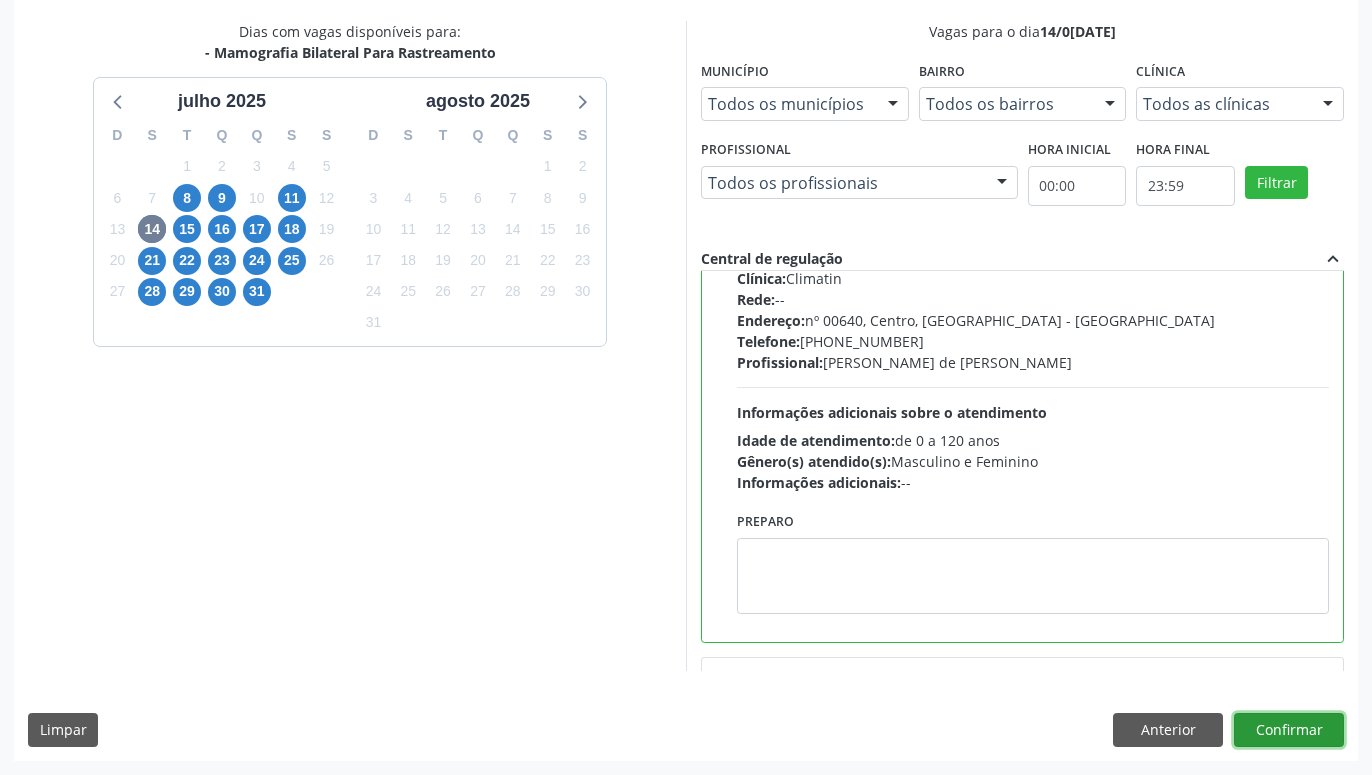 click on "Confirmar" at bounding box center [1289, 730] 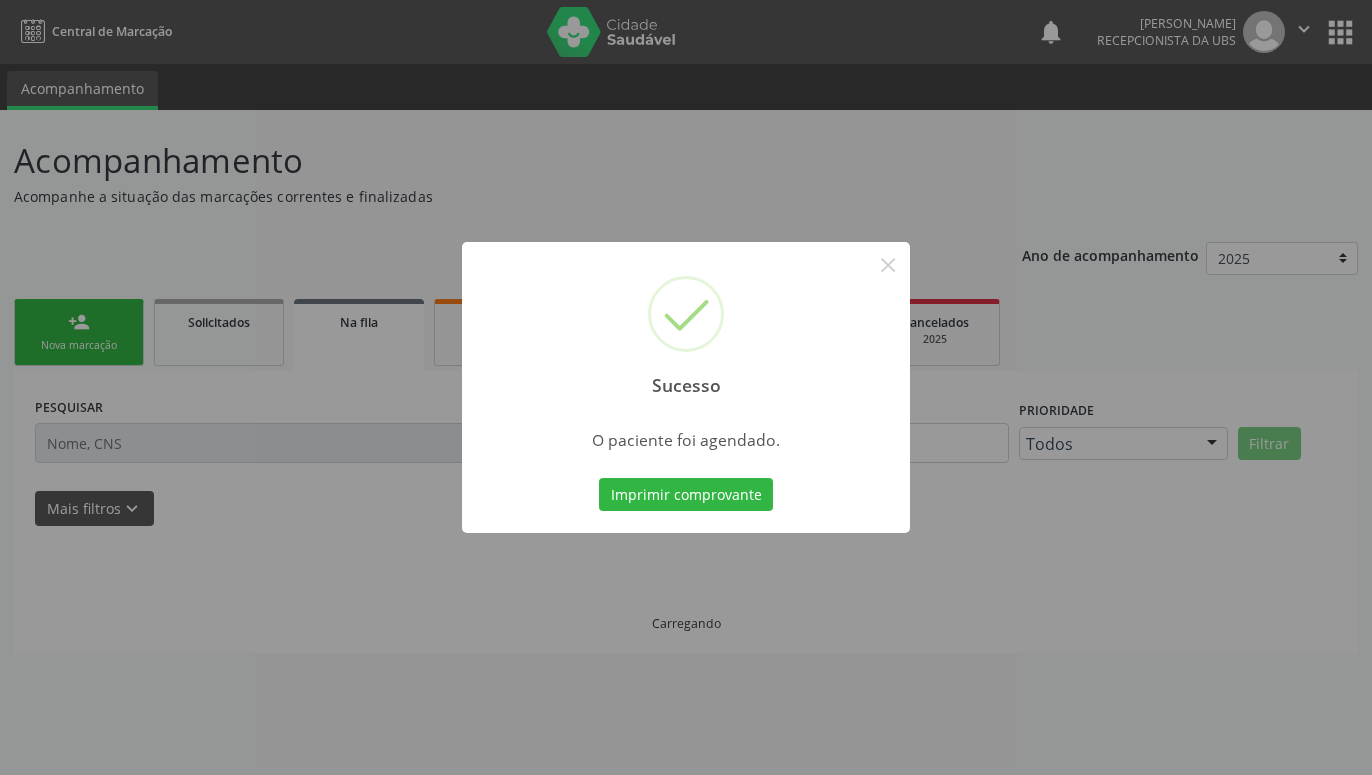 scroll, scrollTop: 0, scrollLeft: 0, axis: both 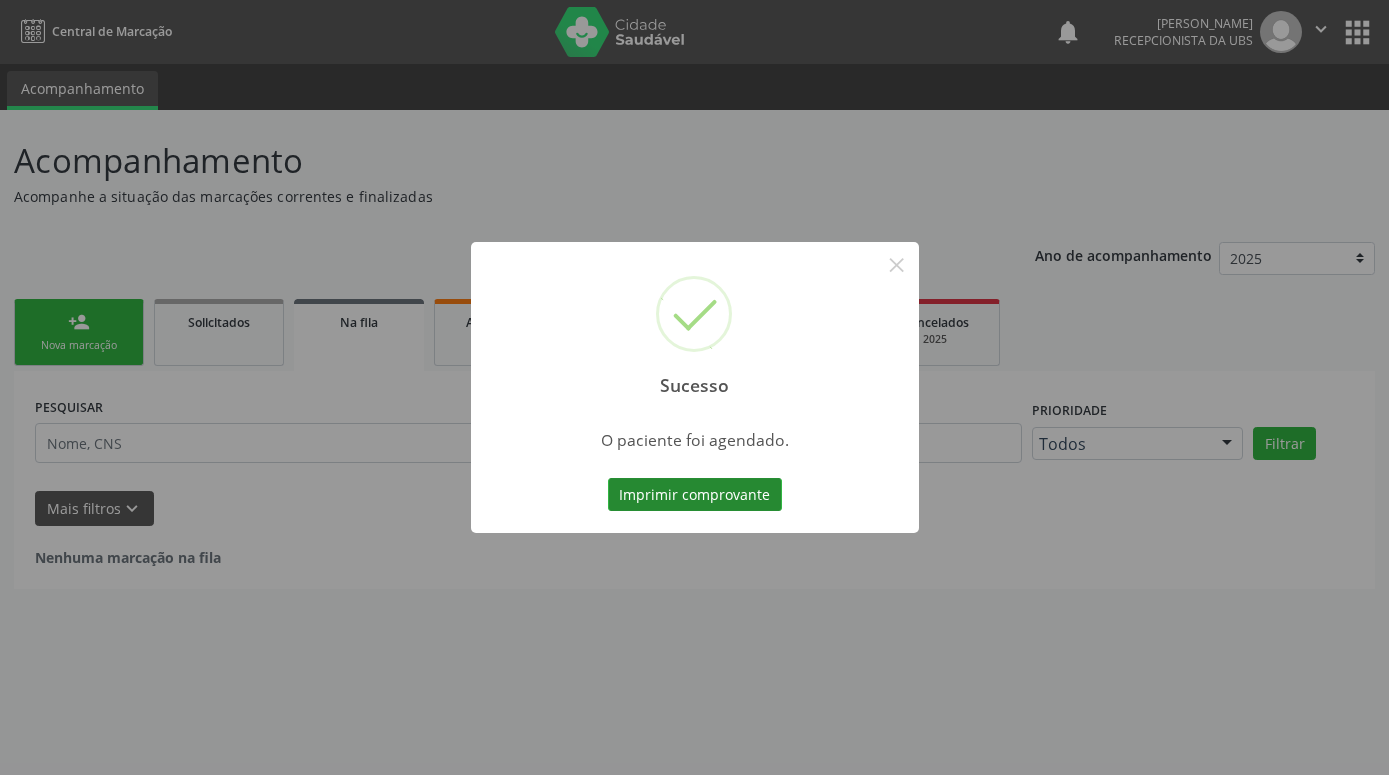 click on "Imprimir comprovante" at bounding box center (695, 495) 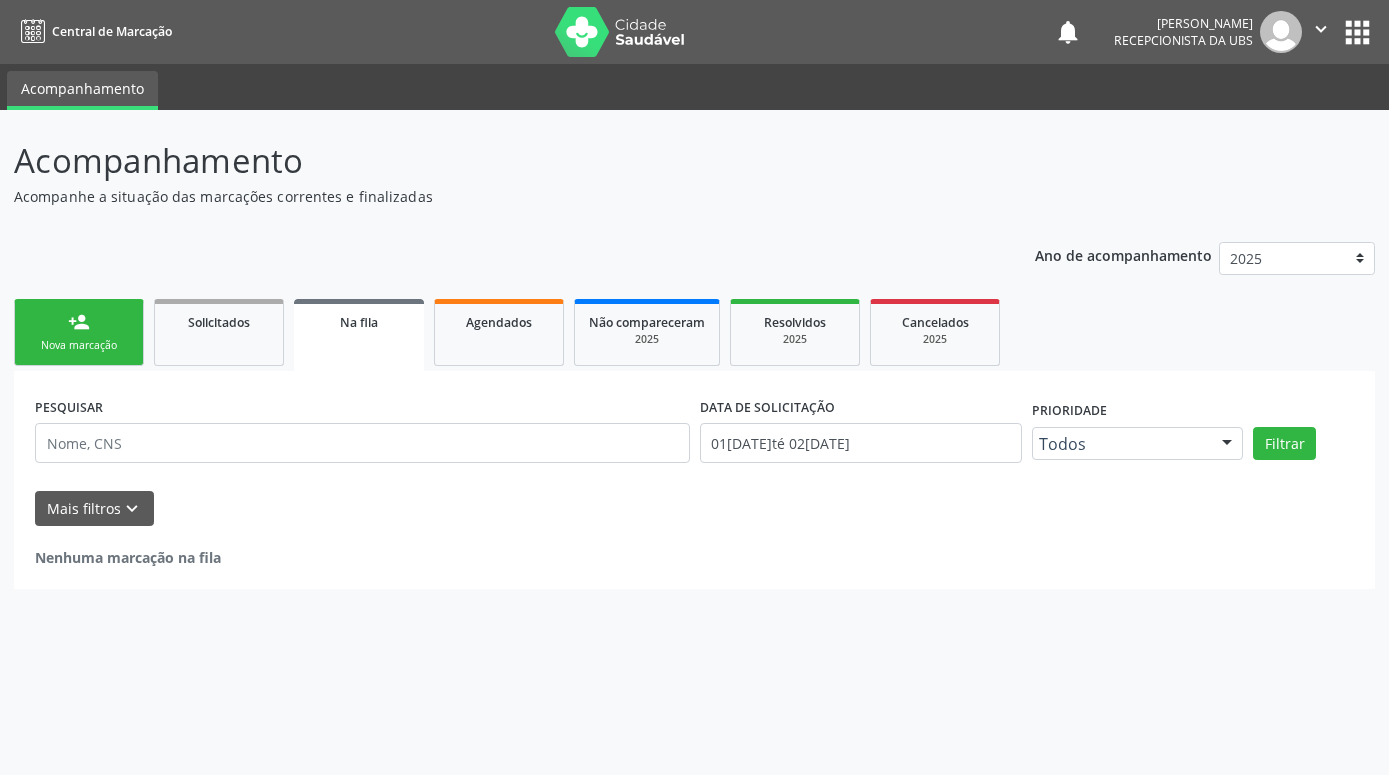 click on "person_add
Nova marcação" at bounding box center [79, 332] 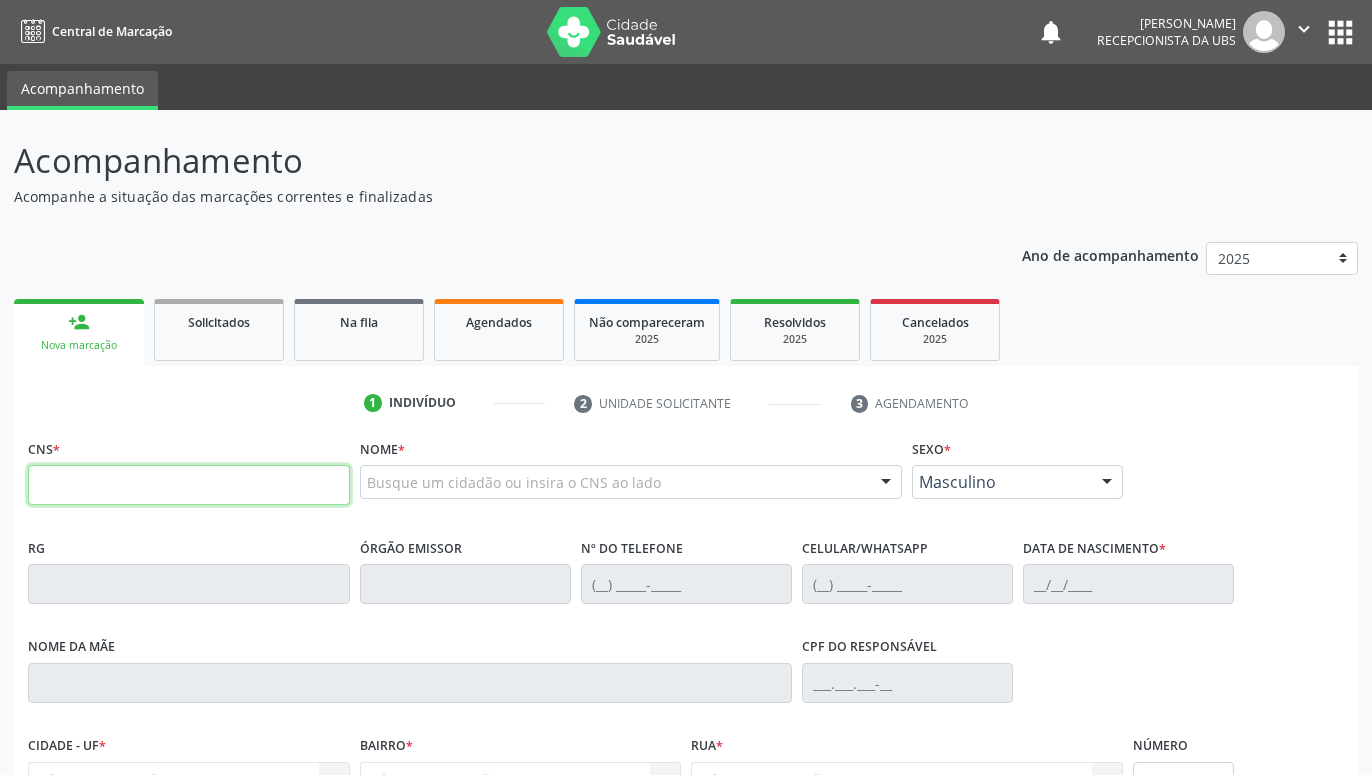 click at bounding box center [189, 485] 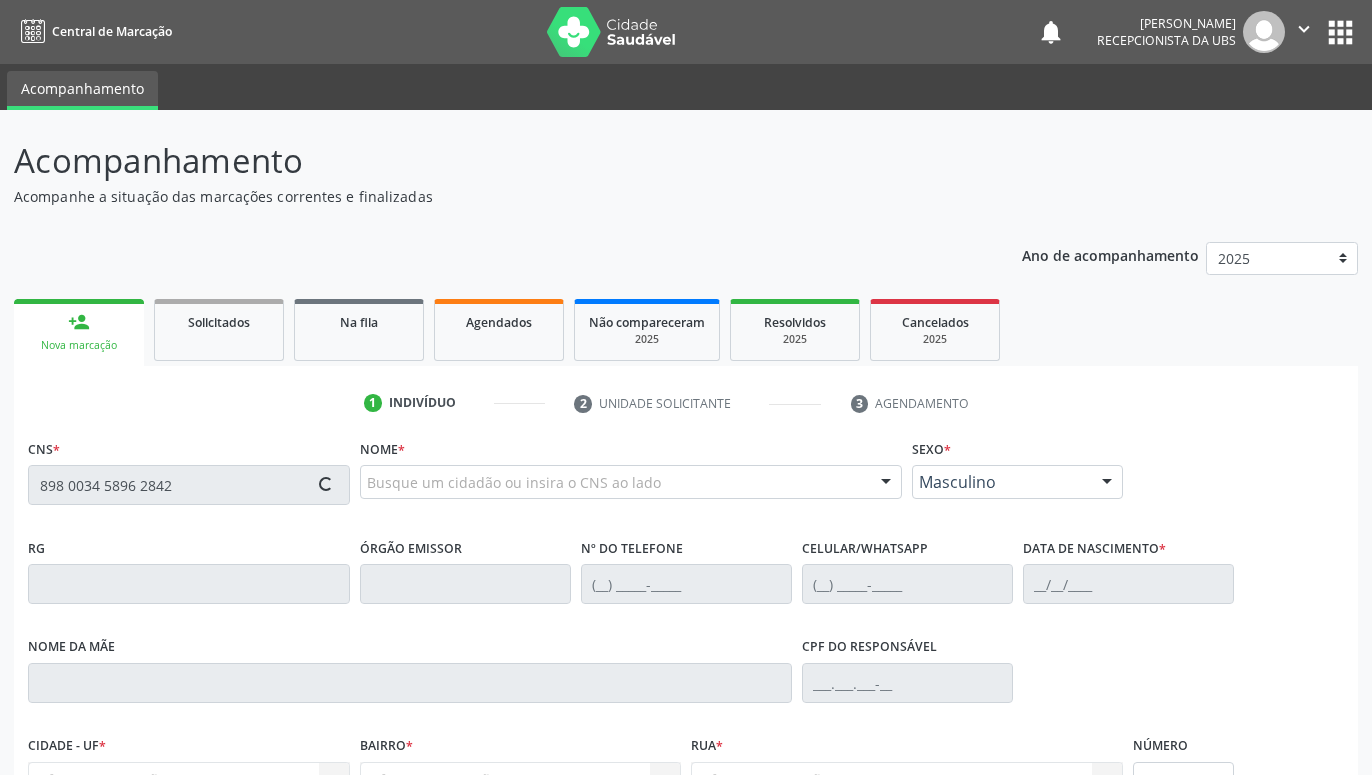 type on "898 0034 5896 2842" 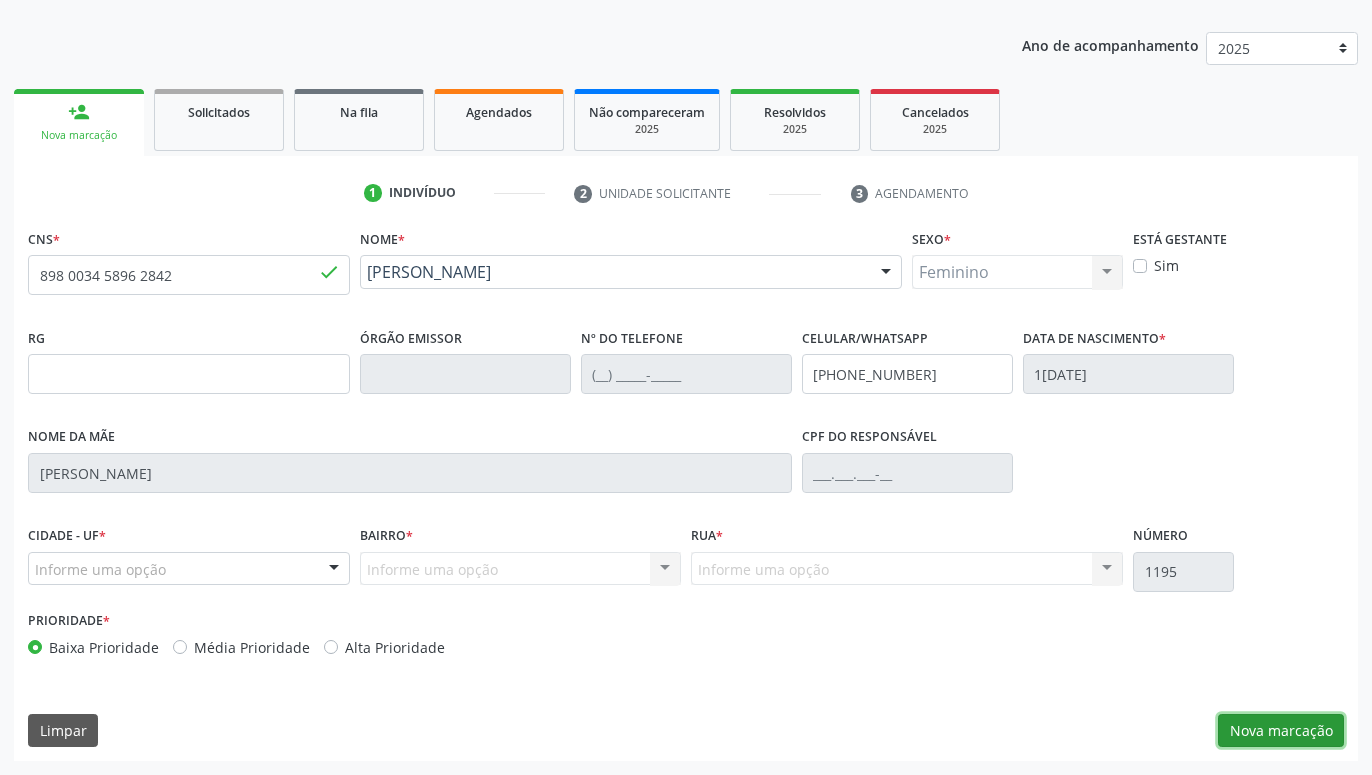drag, startPoint x: 1289, startPoint y: 729, endPoint x: 1257, endPoint y: 688, distance: 52.009613 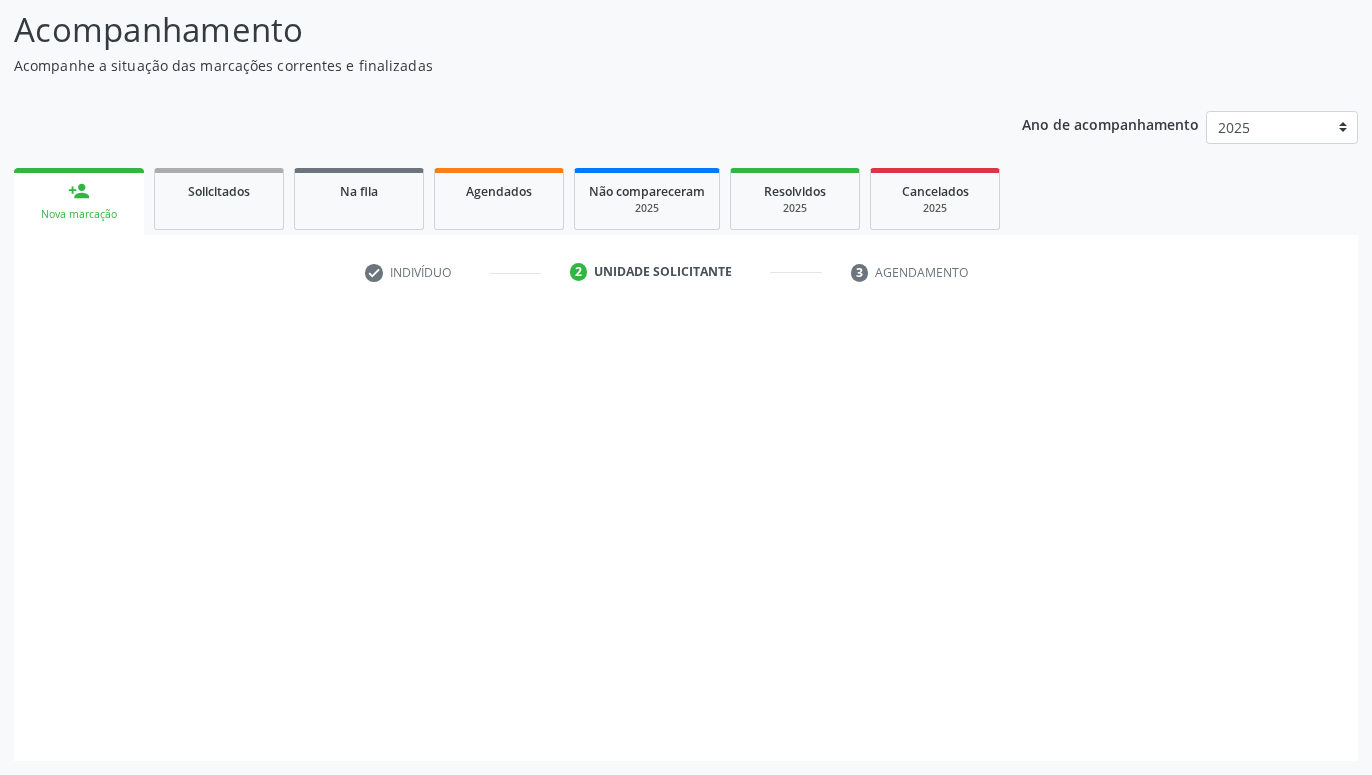 scroll, scrollTop: 131, scrollLeft: 0, axis: vertical 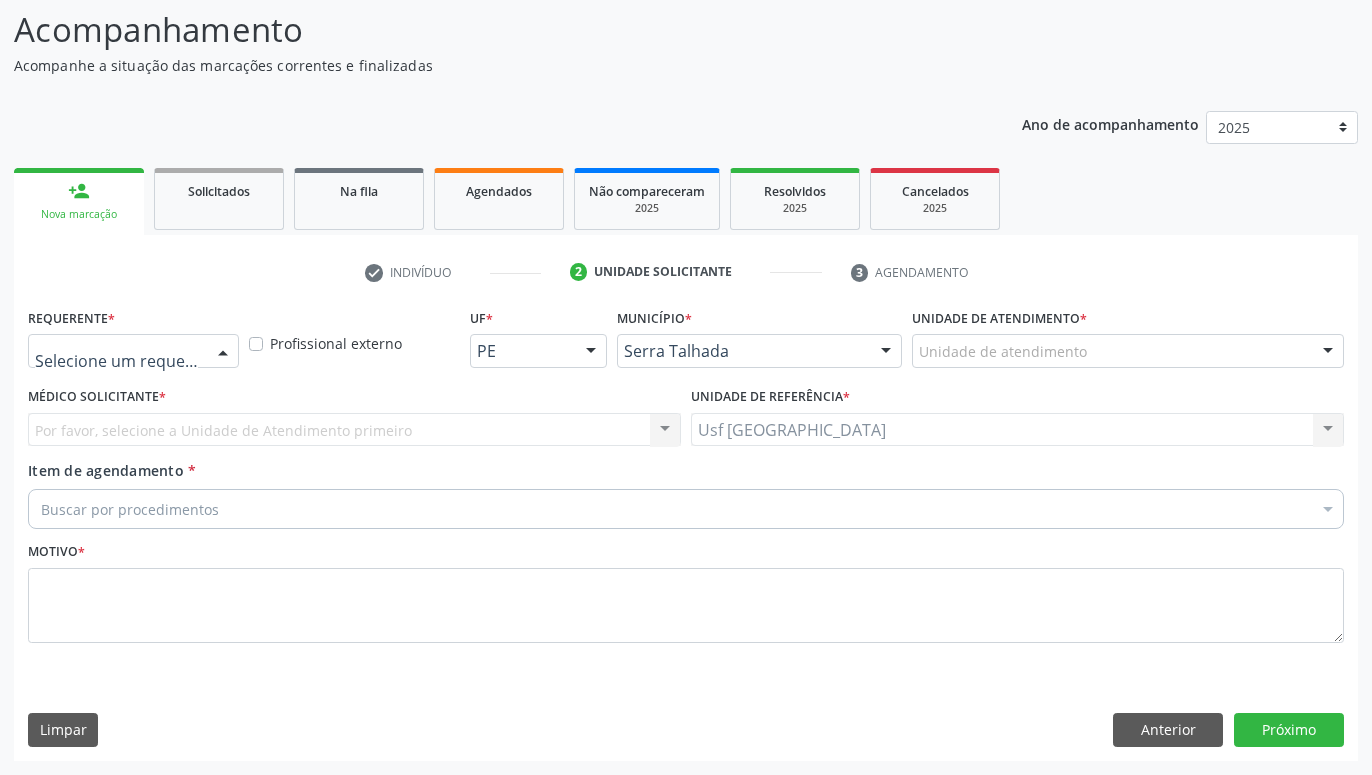 drag, startPoint x: 204, startPoint y: 350, endPoint x: 154, endPoint y: 383, distance: 59.908264 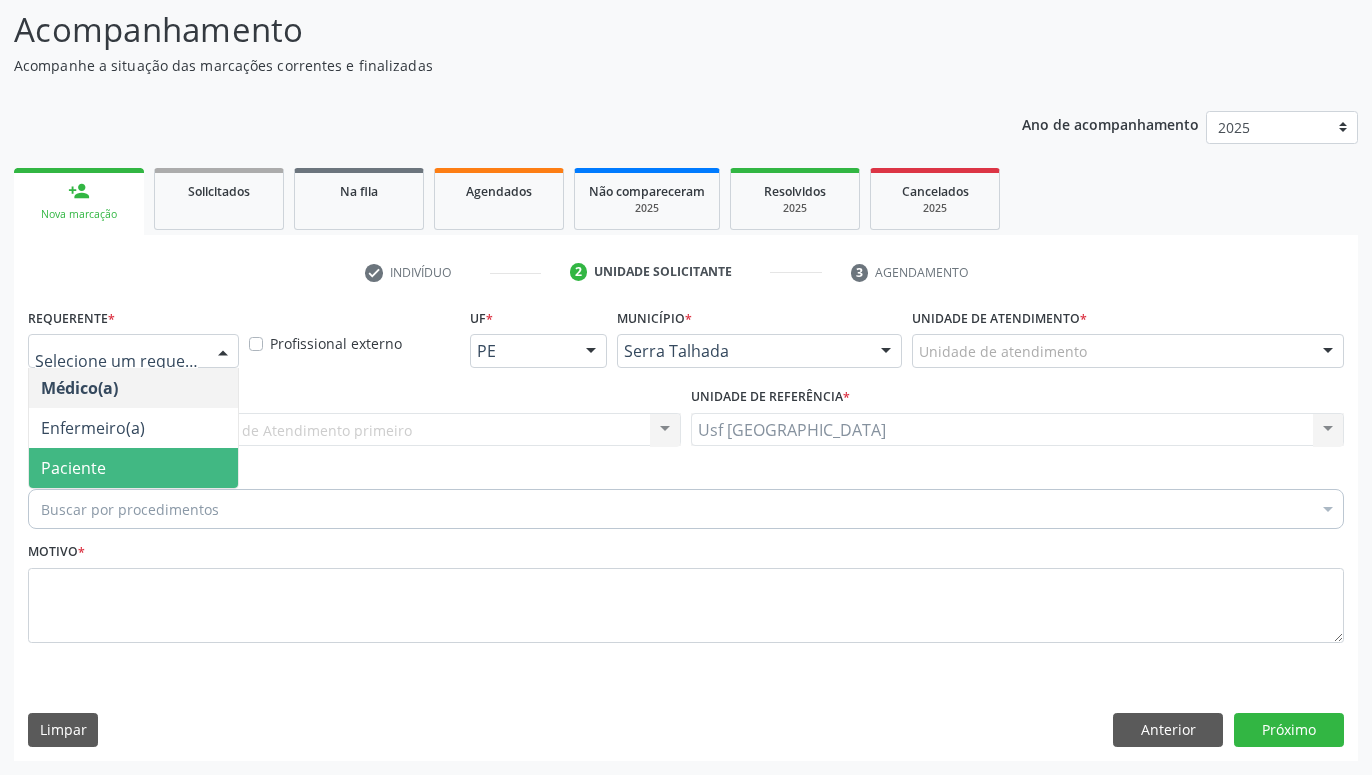 click on "Paciente" at bounding box center (133, 468) 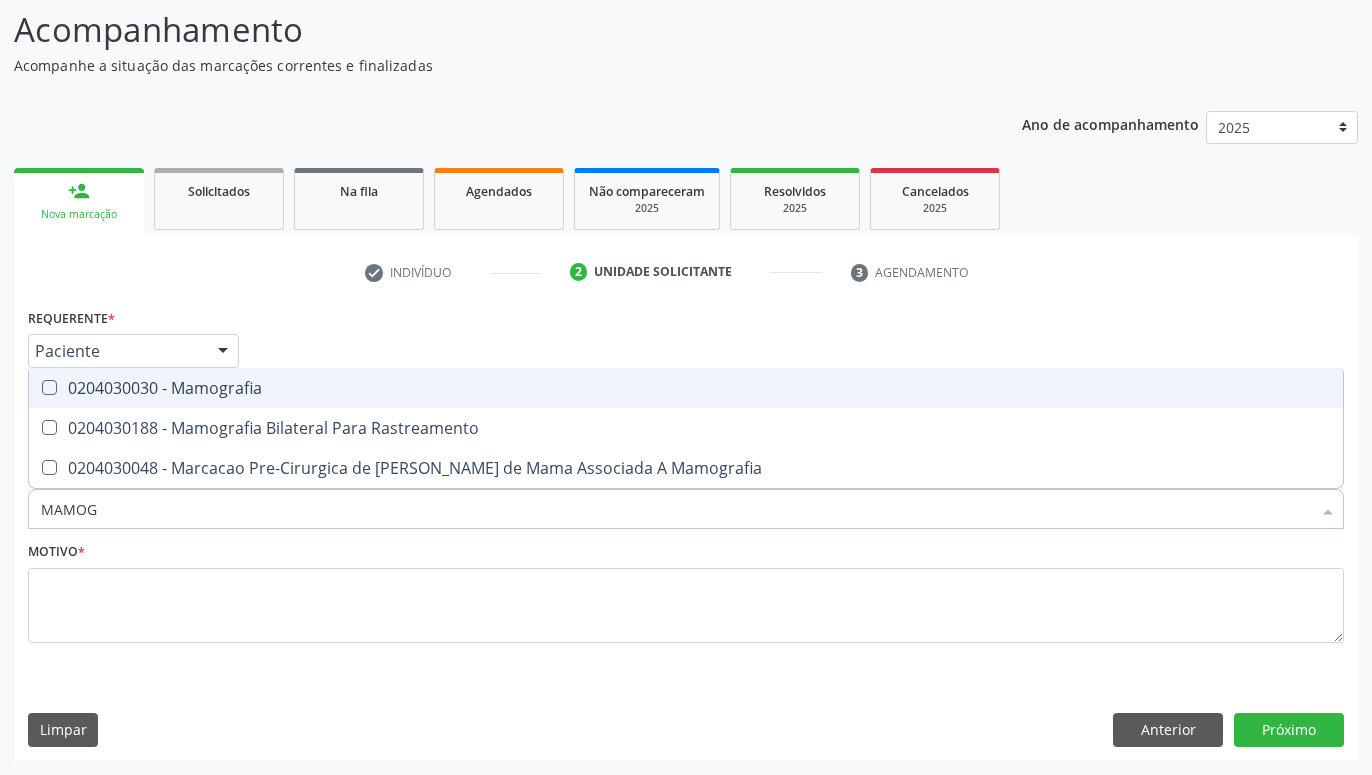 type on "MAMOGR" 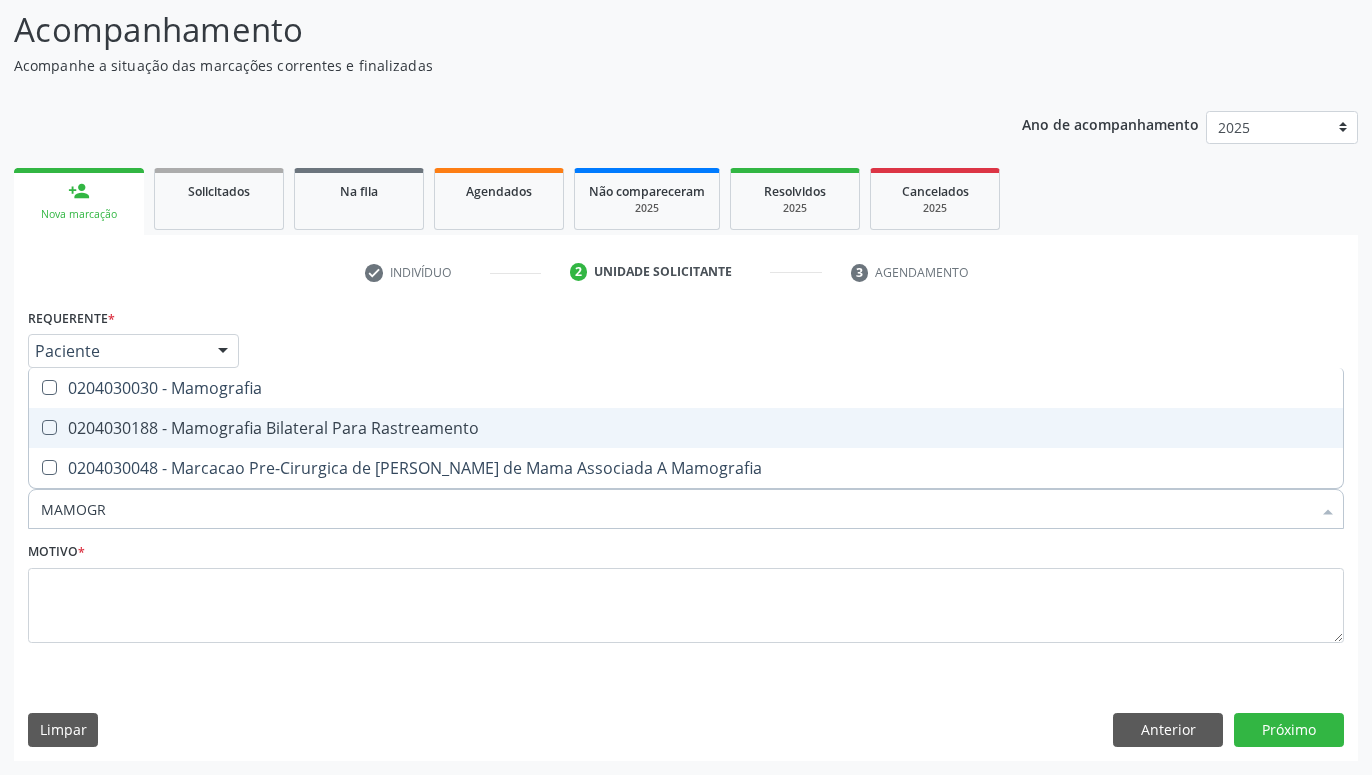 click on "0204030188 - Mamografia Bilateral Para Rastreamento" at bounding box center (686, 428) 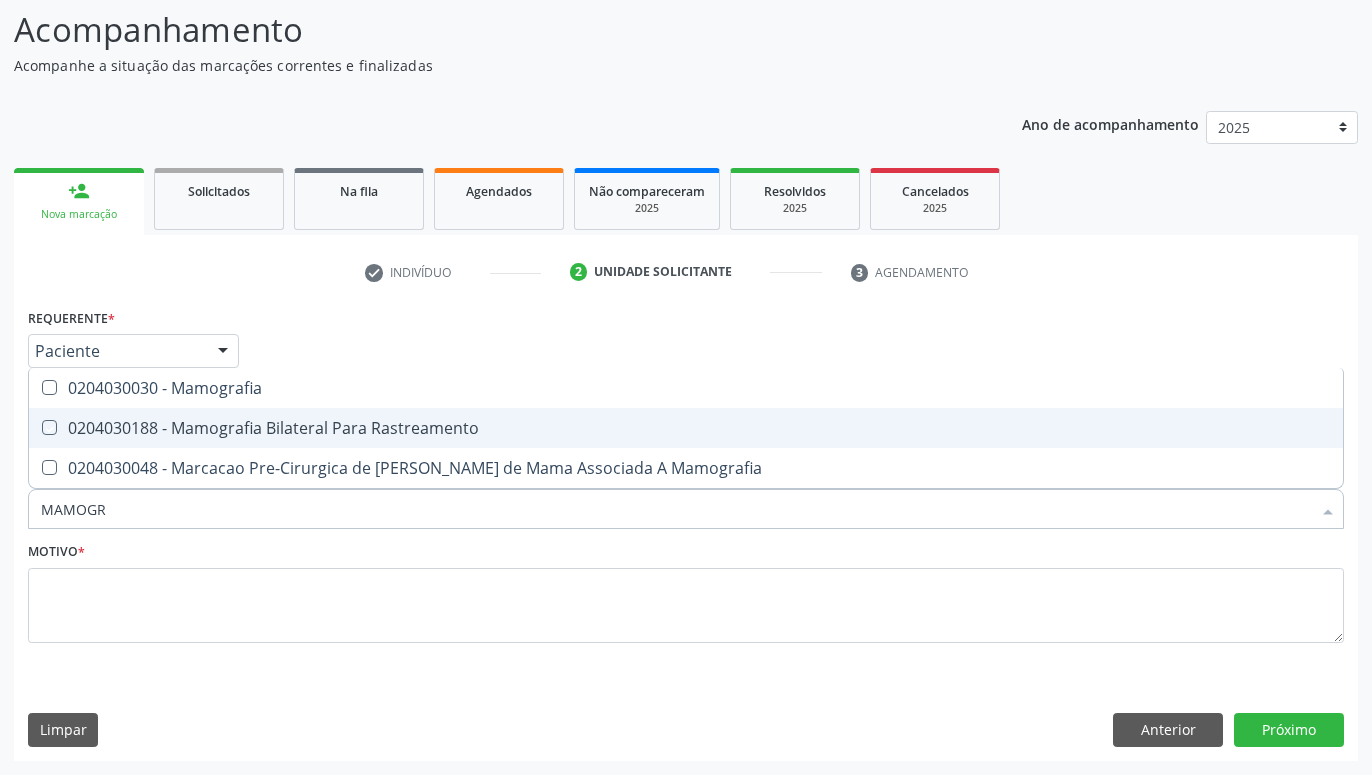 checkbox on "true" 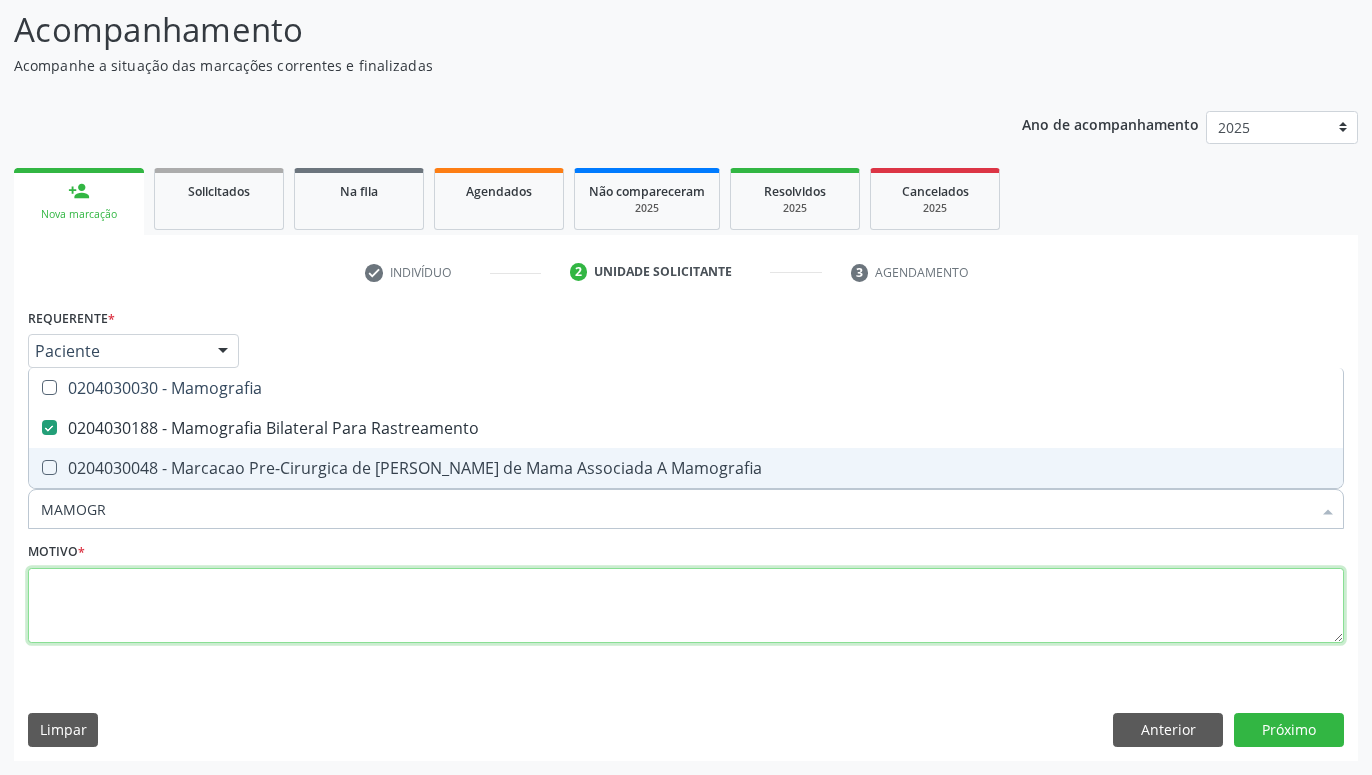 click at bounding box center (686, 606) 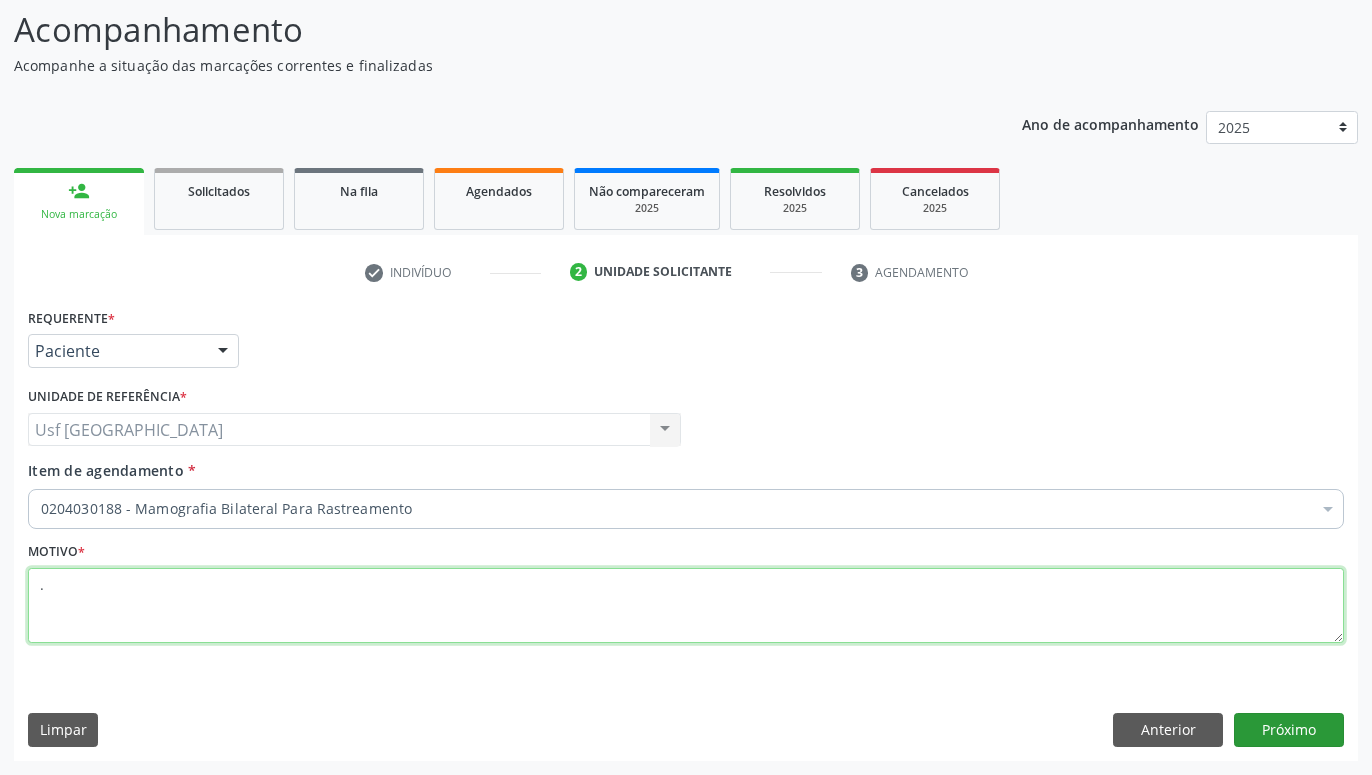 type on "." 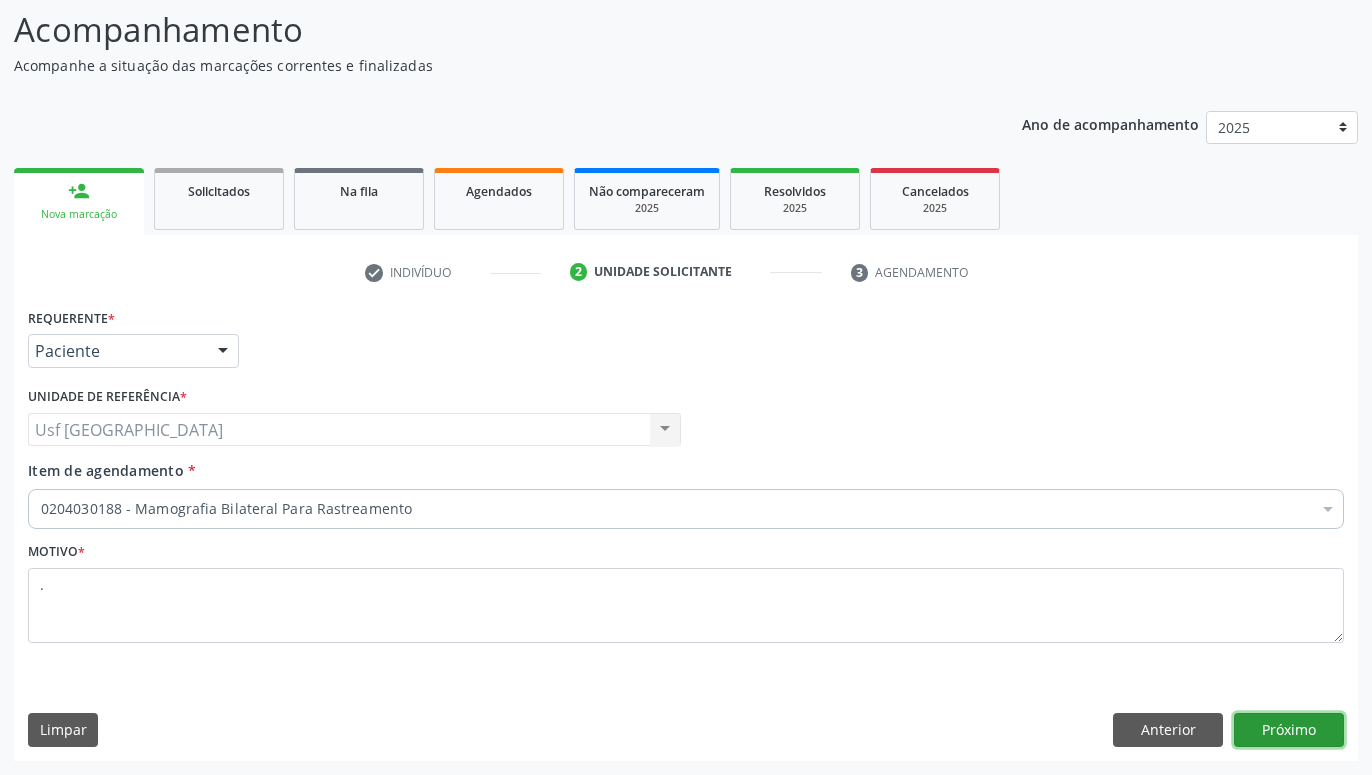 click on "Próximo" at bounding box center (1289, 730) 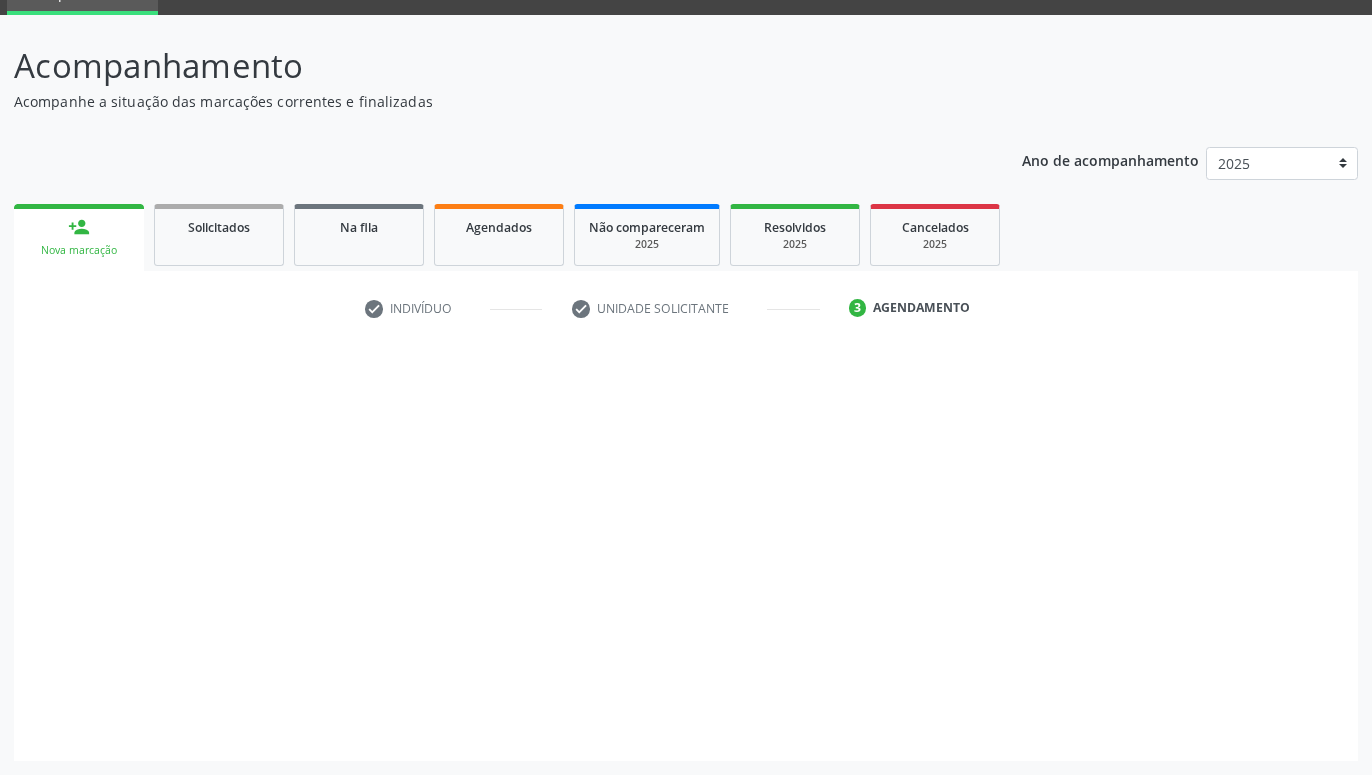 scroll, scrollTop: 95, scrollLeft: 0, axis: vertical 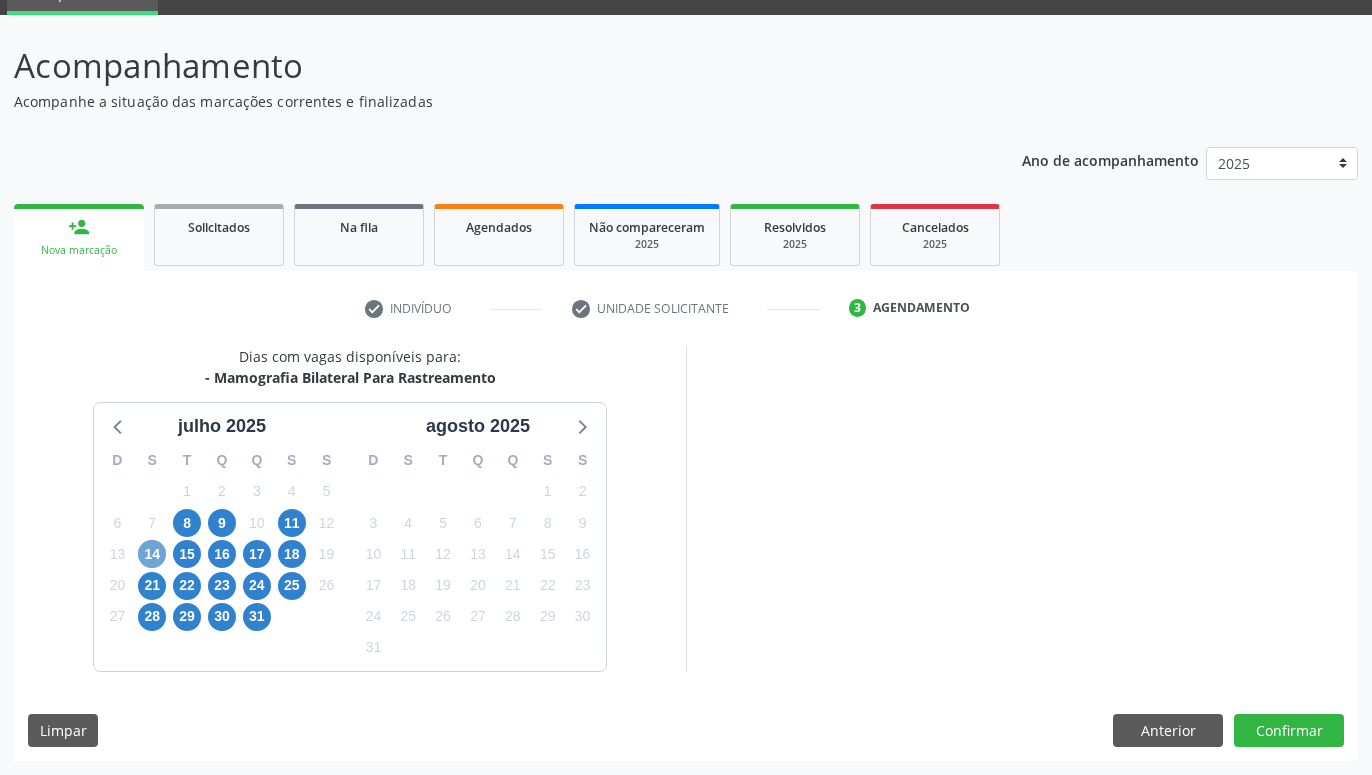 click on "14" at bounding box center [152, 554] 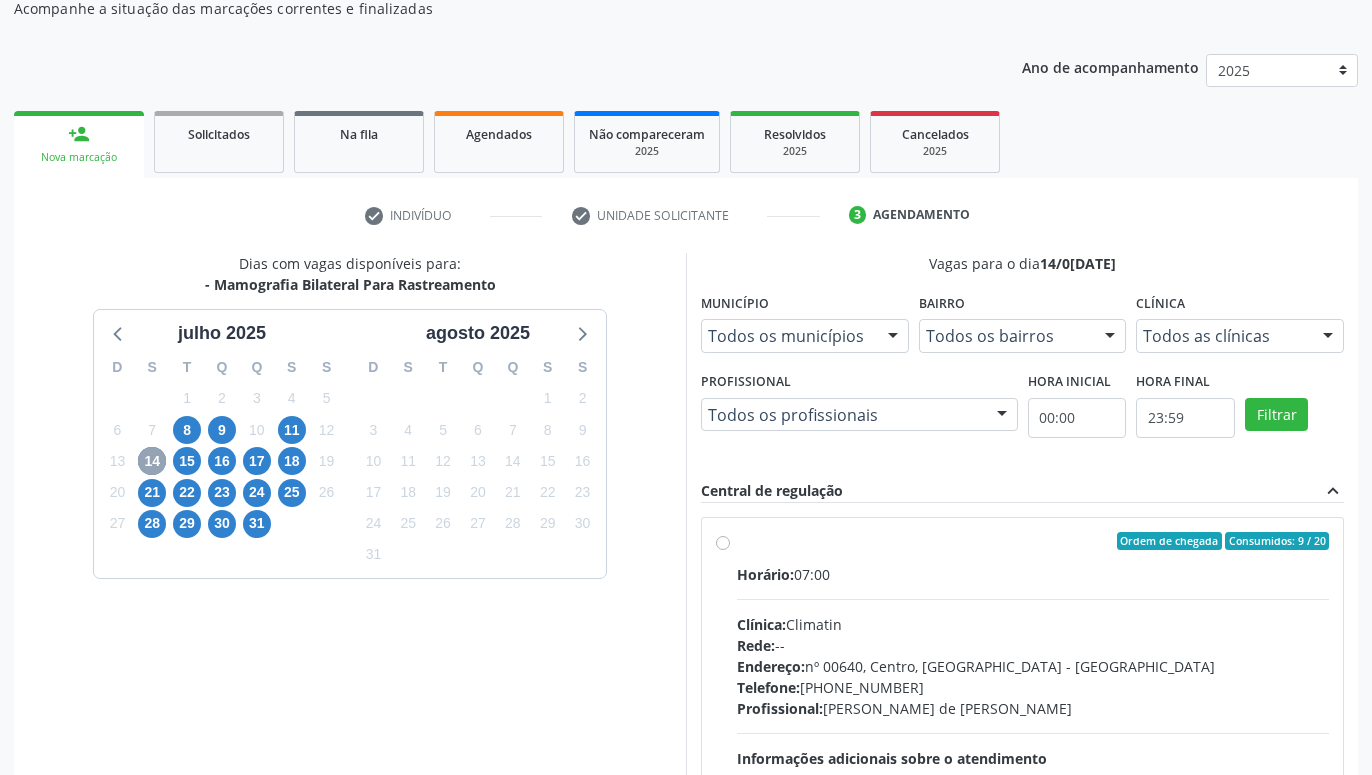 scroll, scrollTop: 197, scrollLeft: 0, axis: vertical 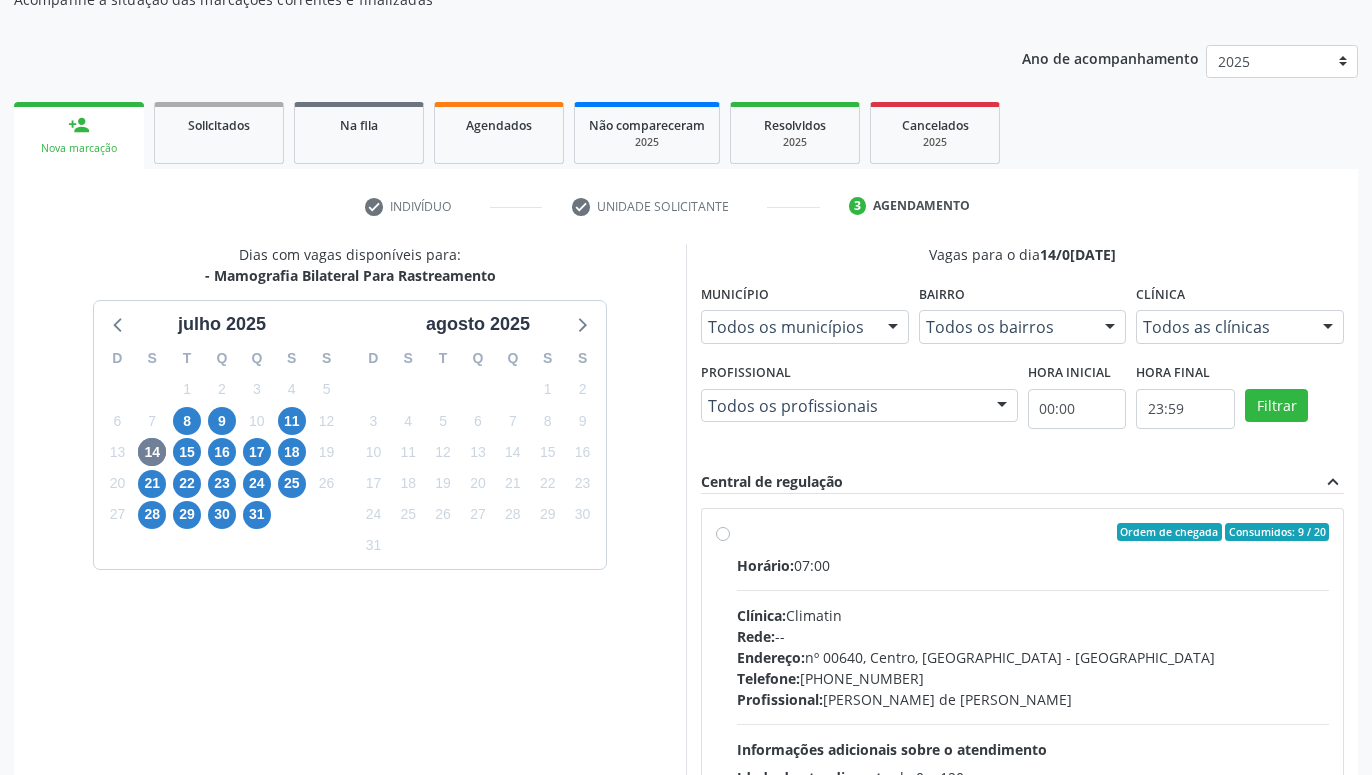 drag, startPoint x: 715, startPoint y: 522, endPoint x: 584, endPoint y: 569, distance: 139.17615 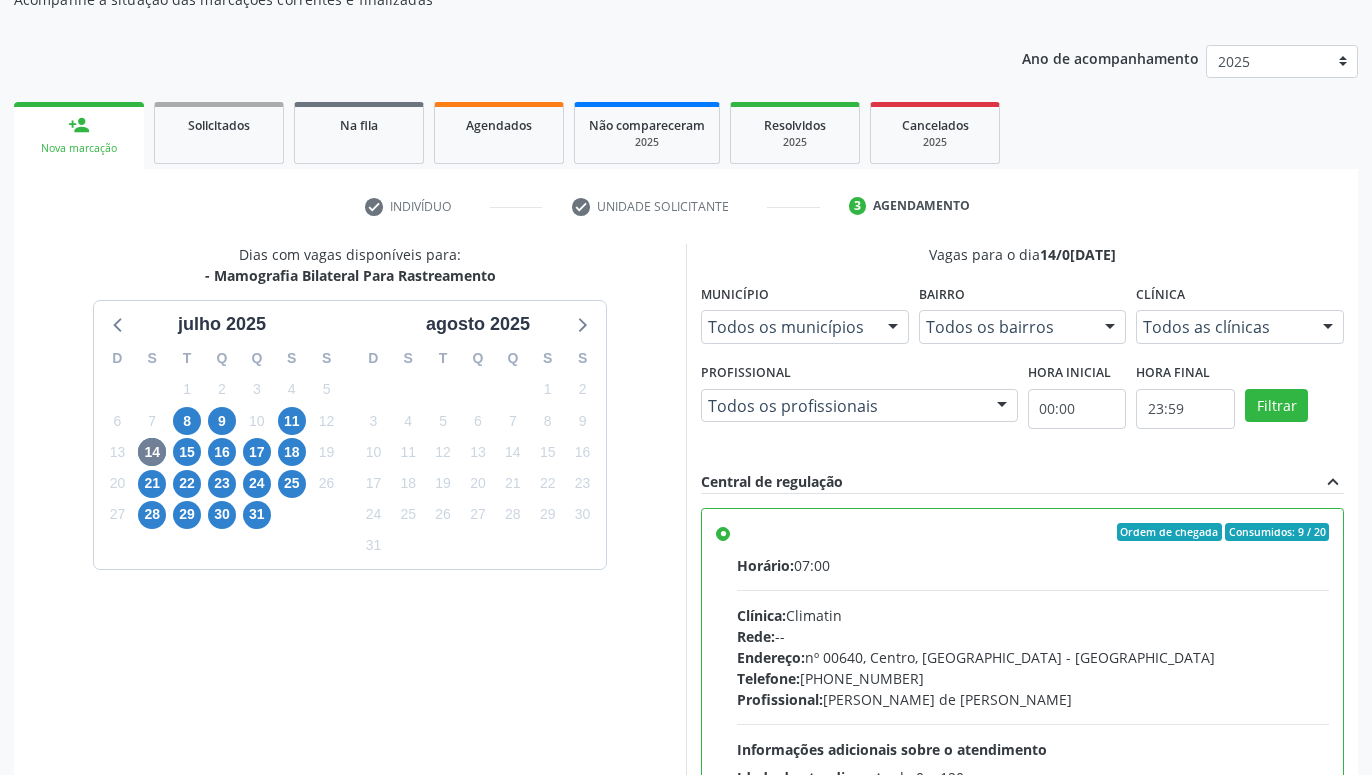 scroll, scrollTop: 420, scrollLeft: 0, axis: vertical 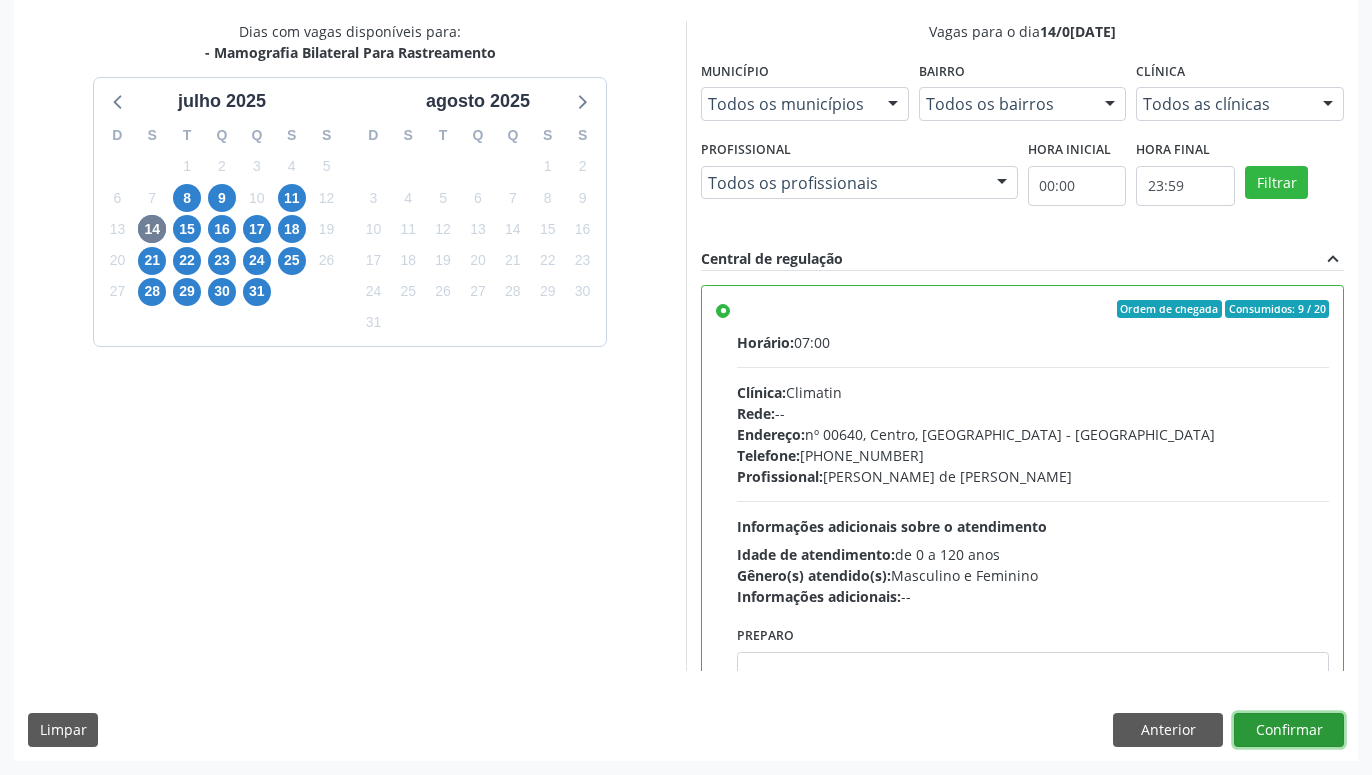 click on "Confirmar" at bounding box center (1289, 730) 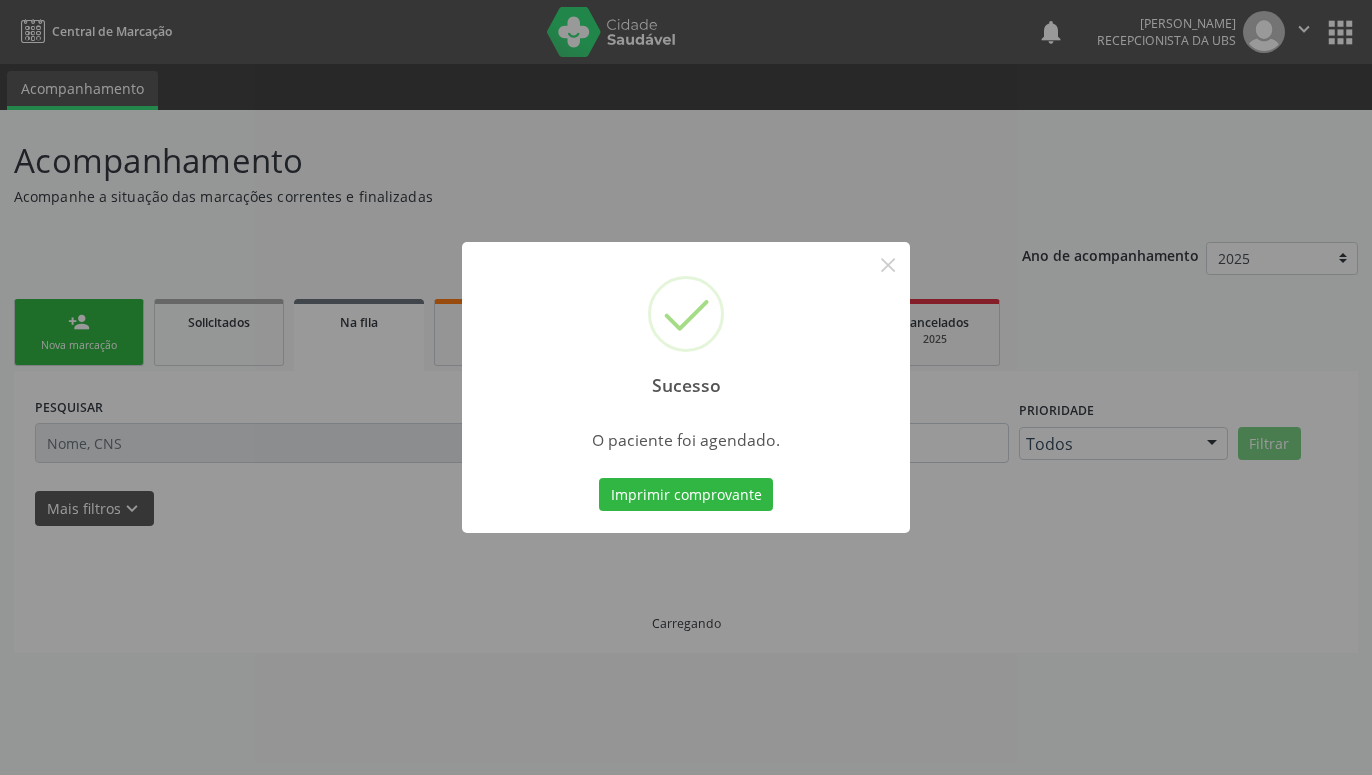 scroll, scrollTop: 0, scrollLeft: 0, axis: both 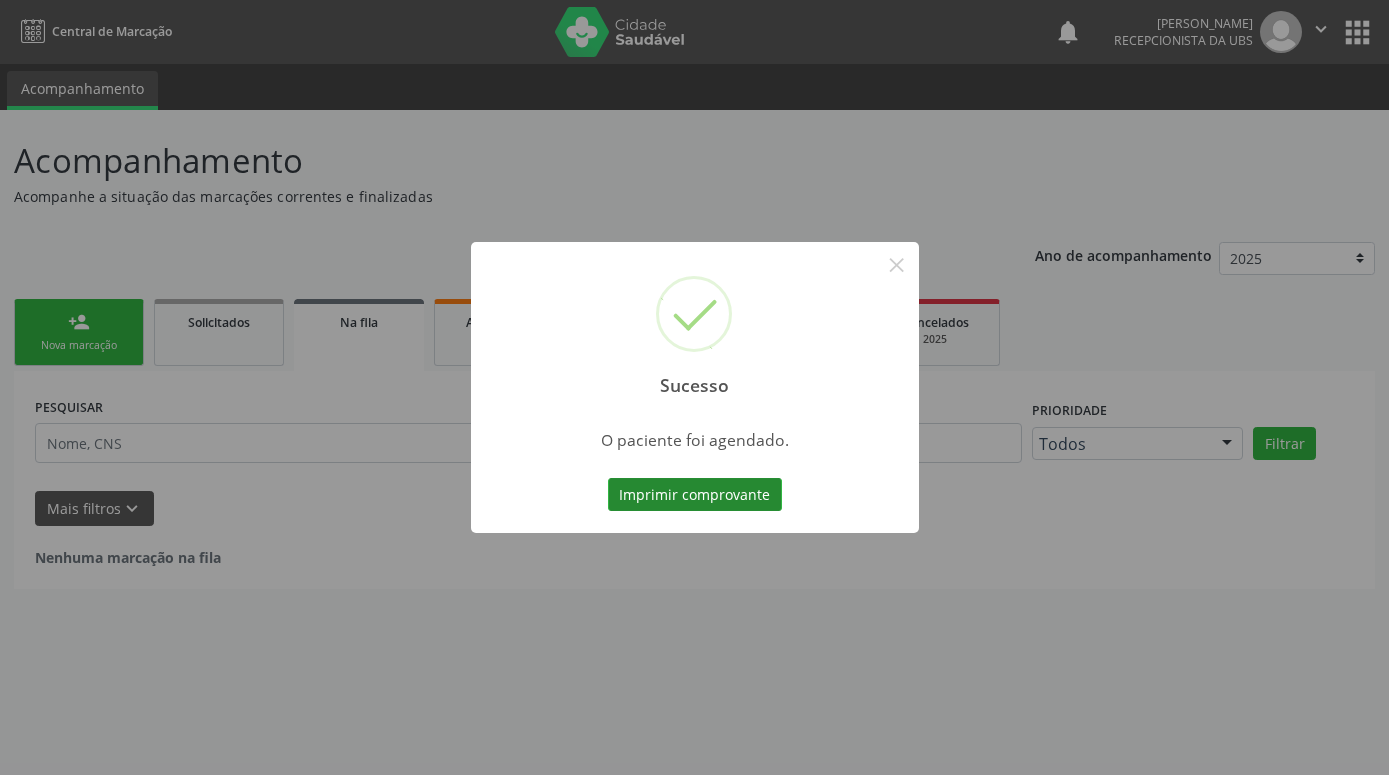 click on "Imprimir comprovante" at bounding box center (695, 495) 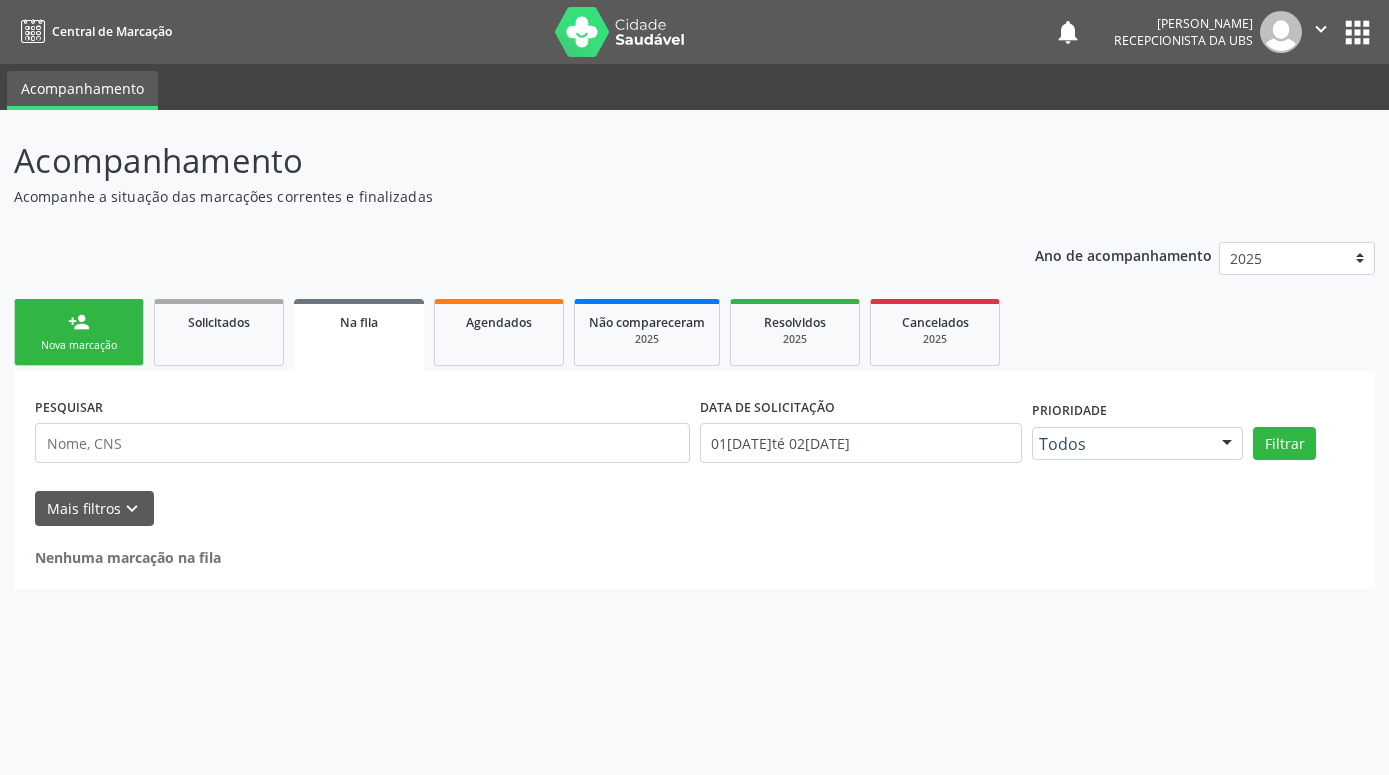 drag, startPoint x: 101, startPoint y: 316, endPoint x: 144, endPoint y: 426, distance: 118.10589 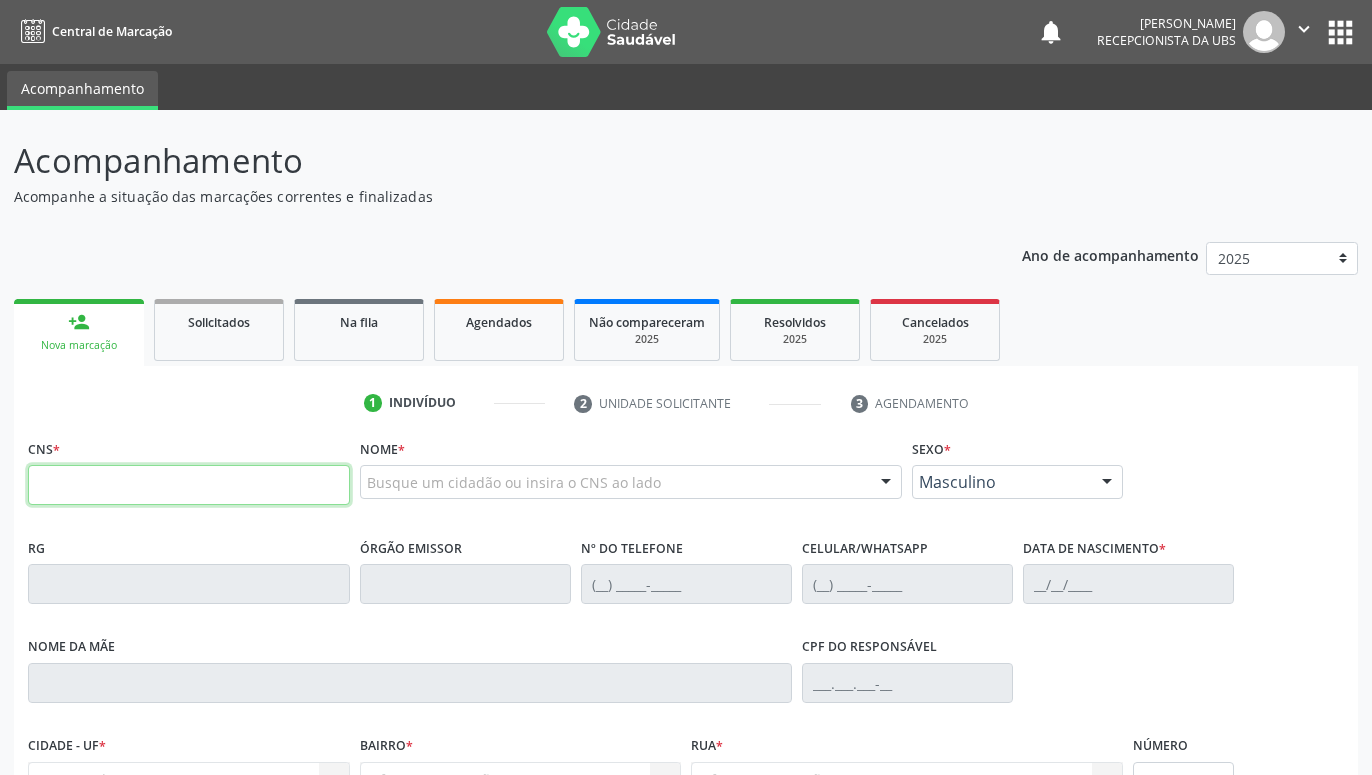 click at bounding box center [189, 485] 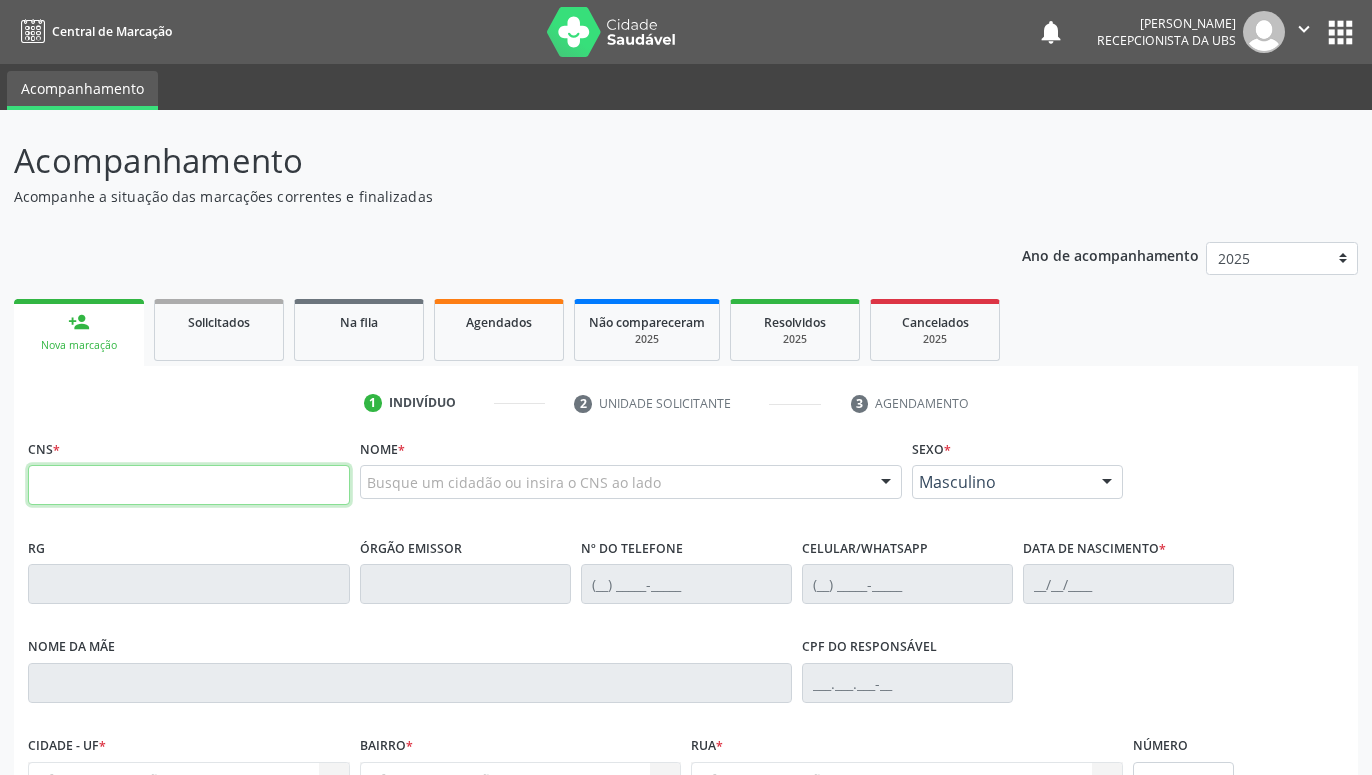 paste on "706 7065 5054 6017" 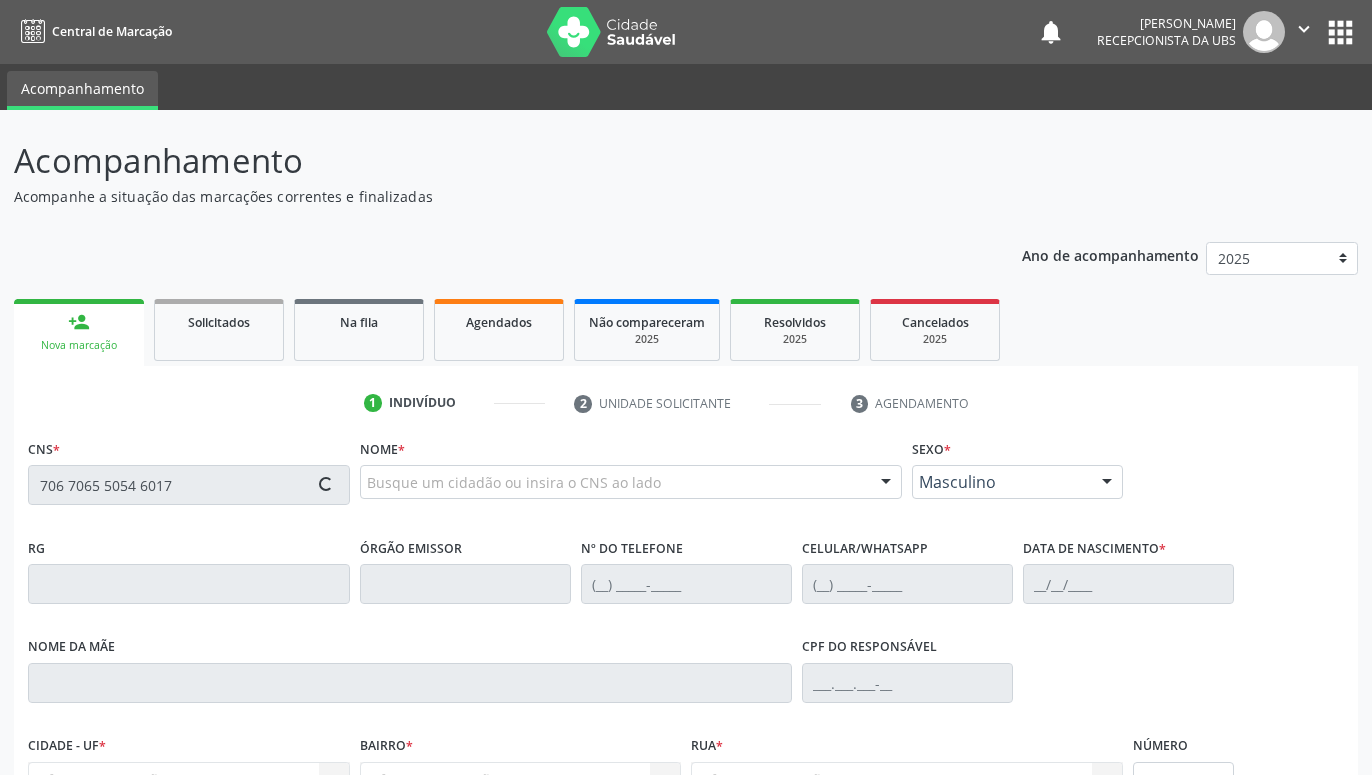 type on "706 7065 5054 6017" 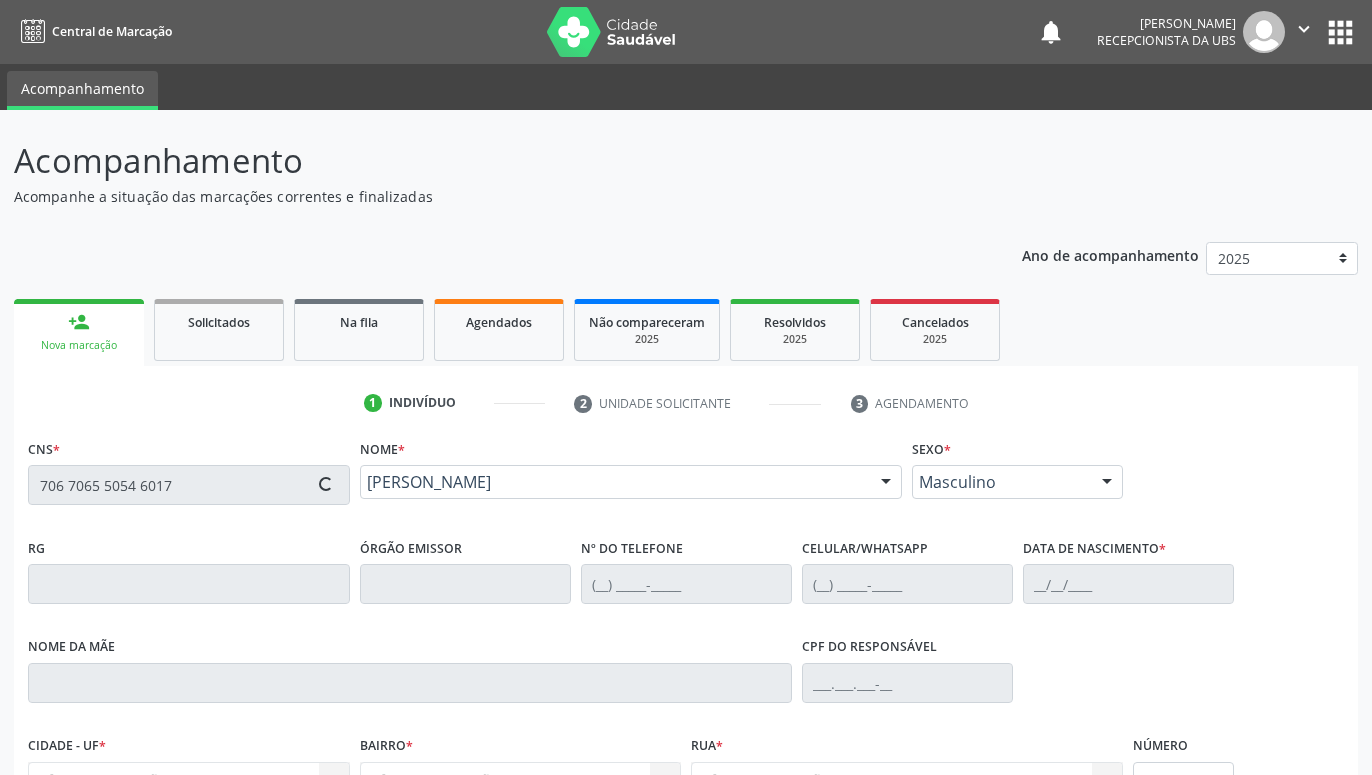scroll, scrollTop: 210, scrollLeft: 0, axis: vertical 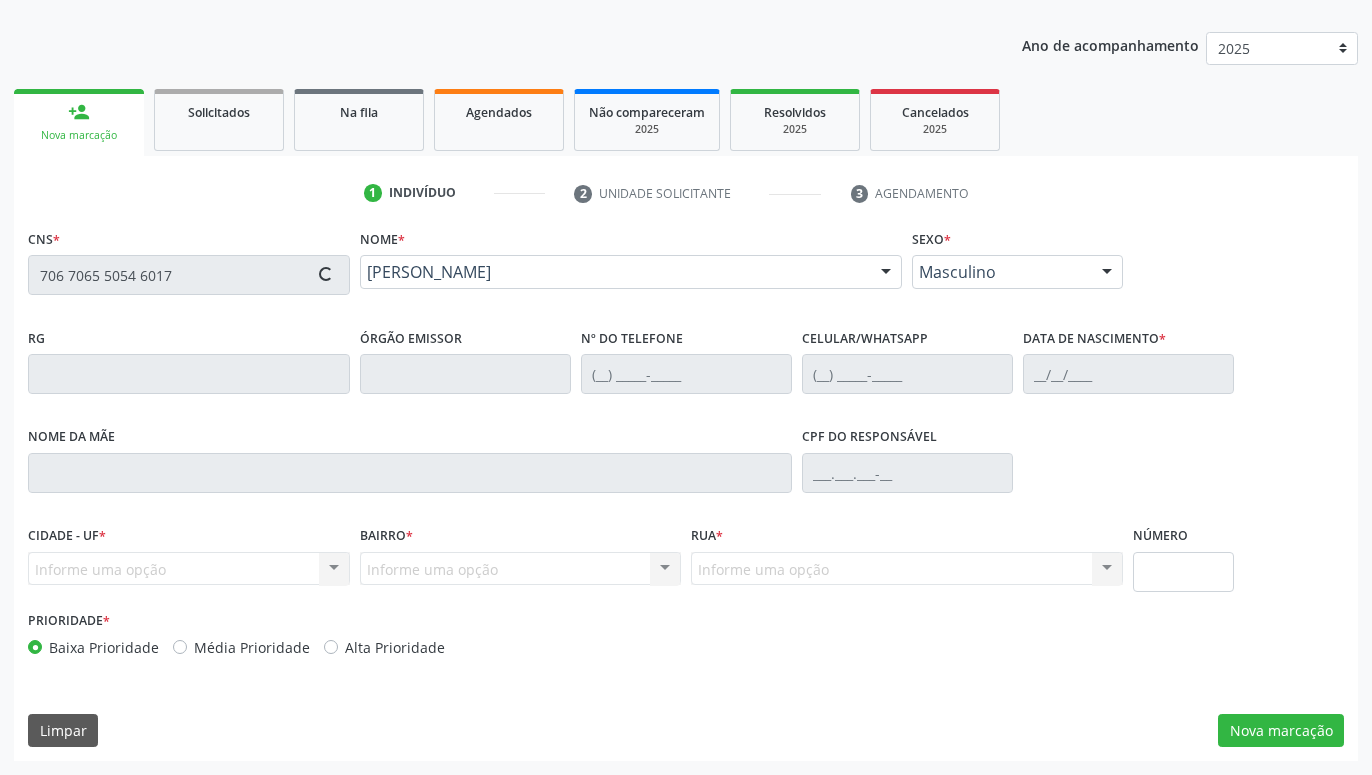 type on "[PHONE_NUMBER]" 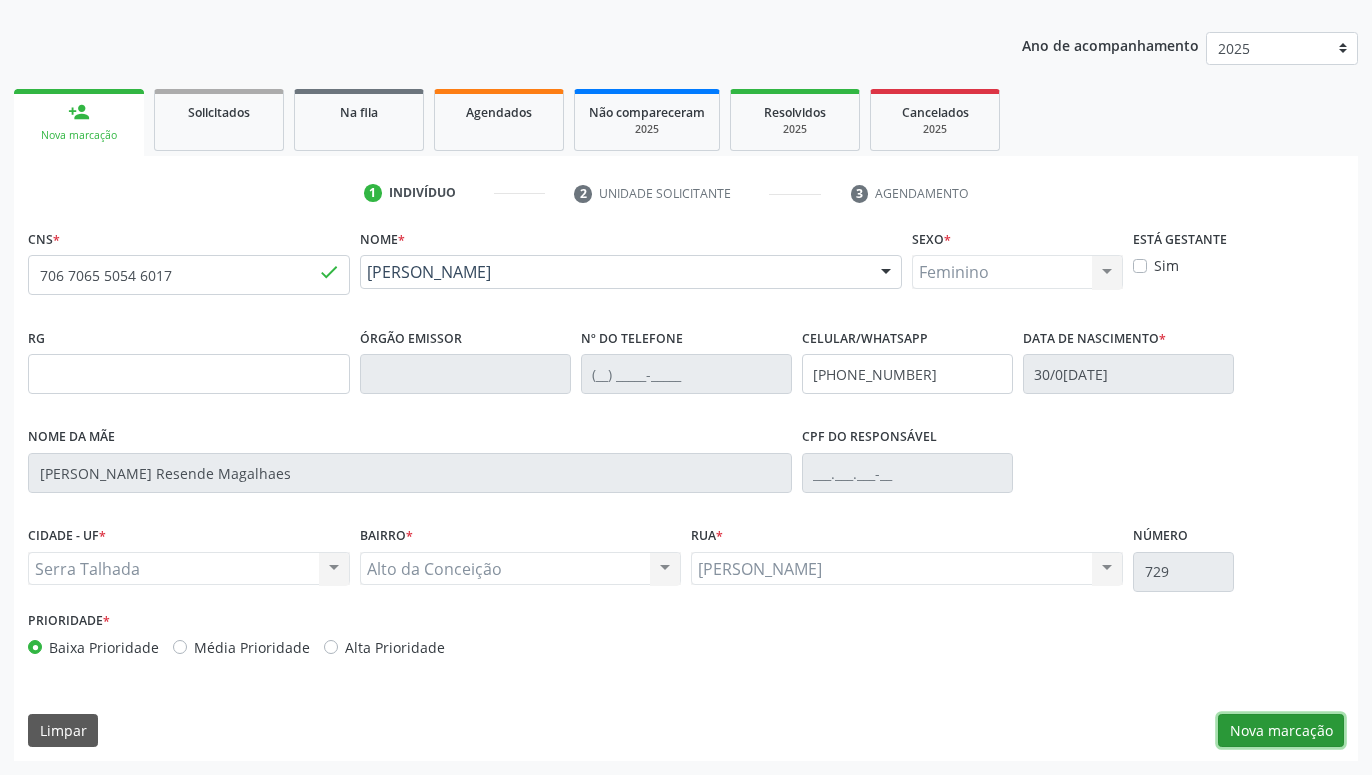 drag, startPoint x: 1265, startPoint y: 730, endPoint x: 1252, endPoint y: 725, distance: 13.928389 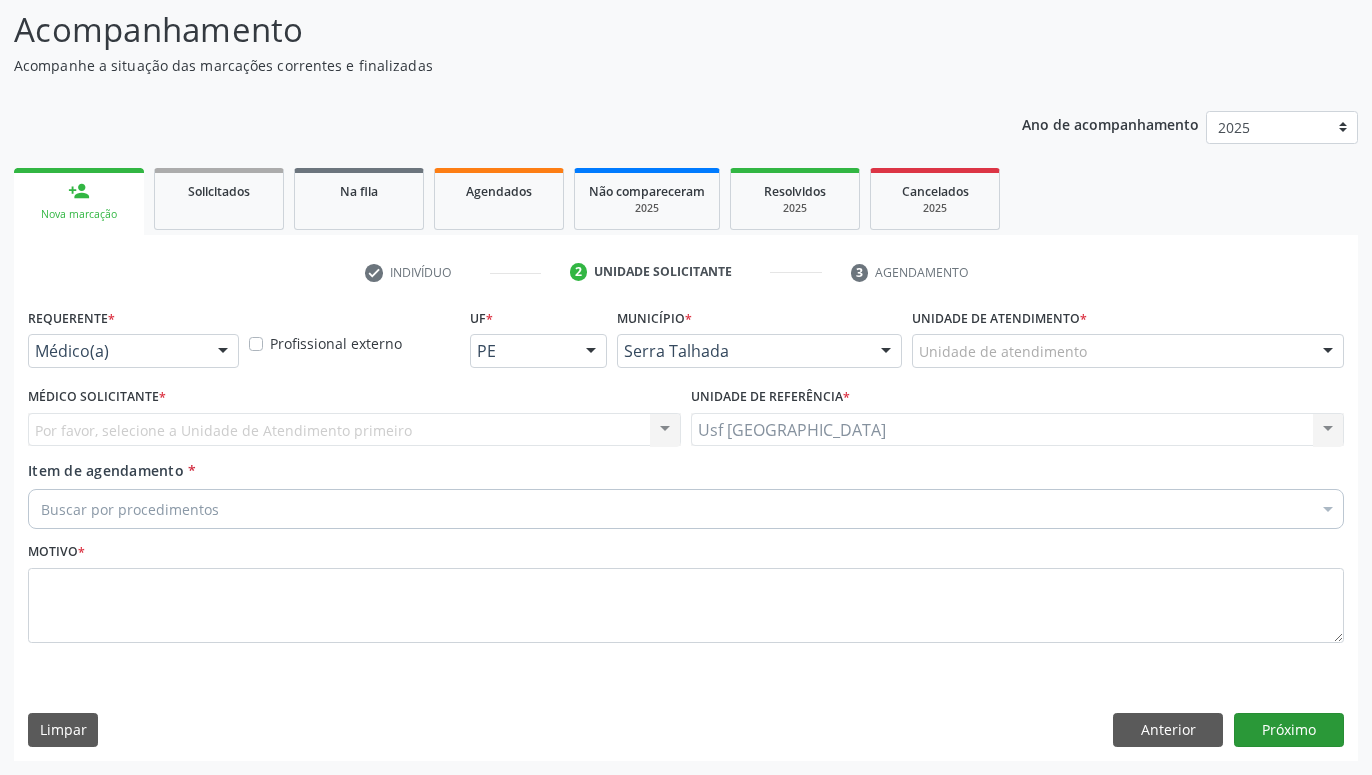 scroll, scrollTop: 131, scrollLeft: 0, axis: vertical 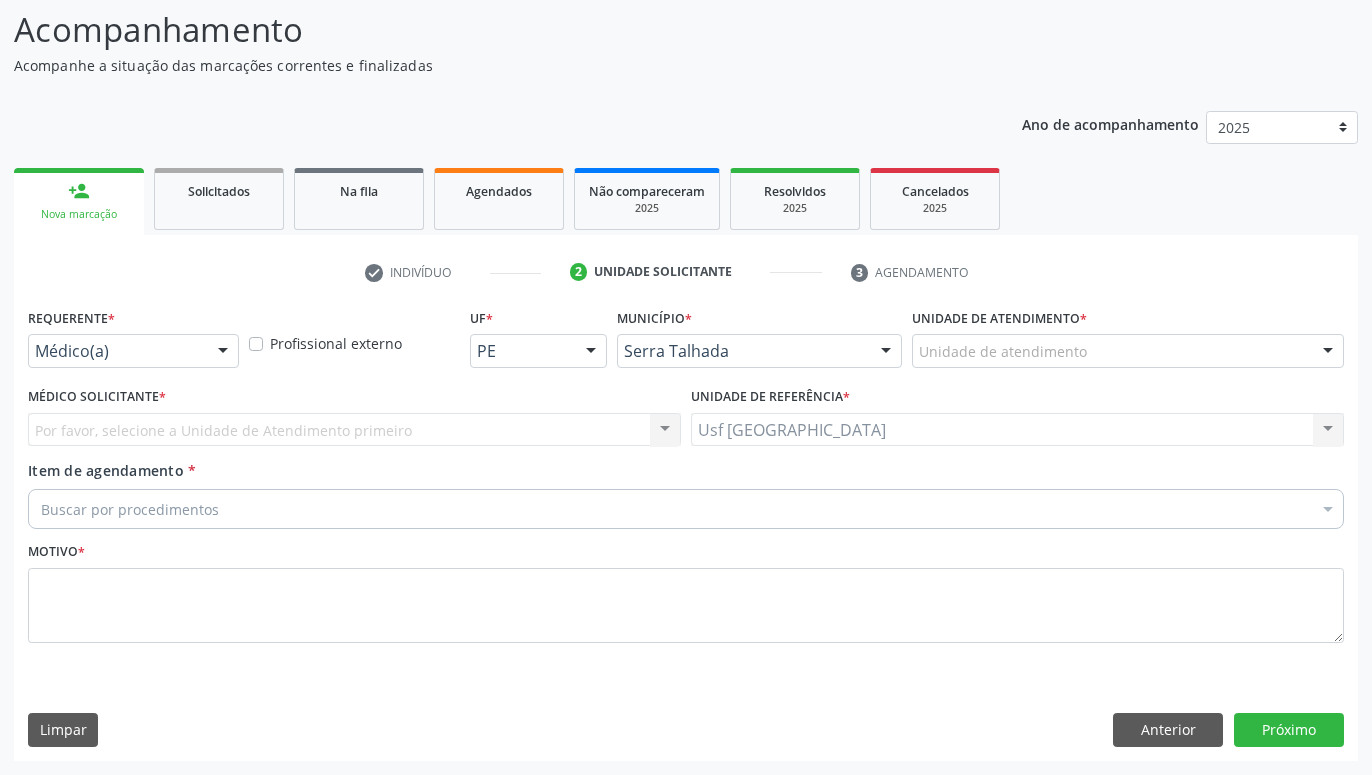 drag, startPoint x: 209, startPoint y: 352, endPoint x: 189, endPoint y: 357, distance: 20.615528 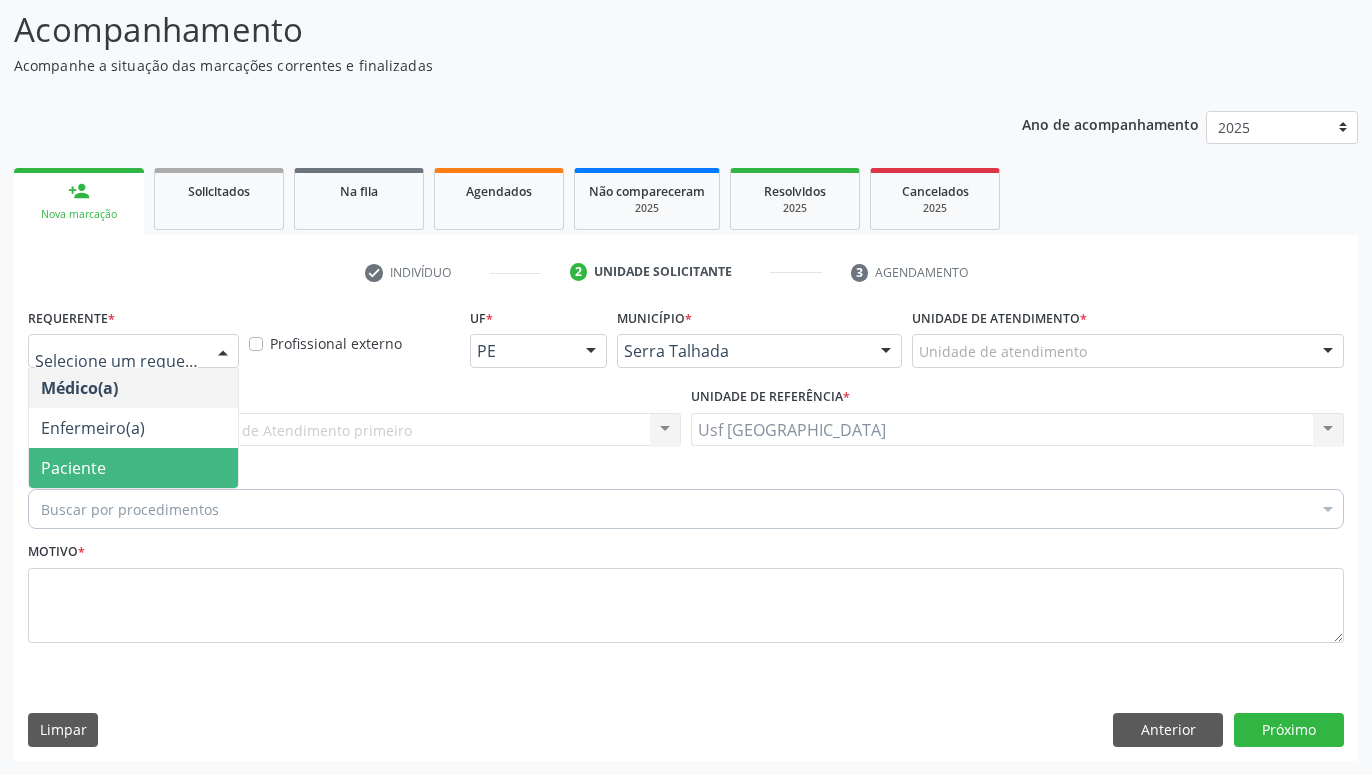 click on "Paciente" at bounding box center [133, 468] 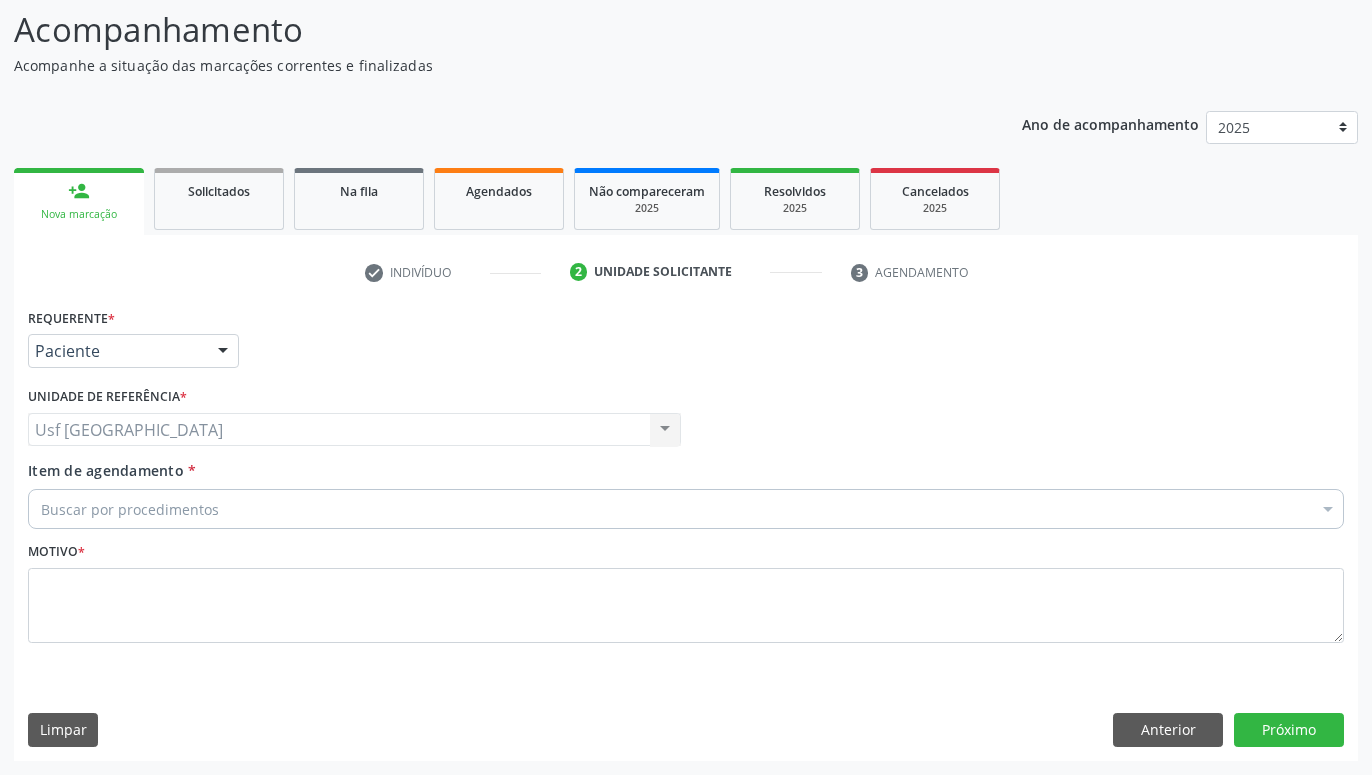 drag, startPoint x: 188, startPoint y: 518, endPoint x: 177, endPoint y: 517, distance: 11.045361 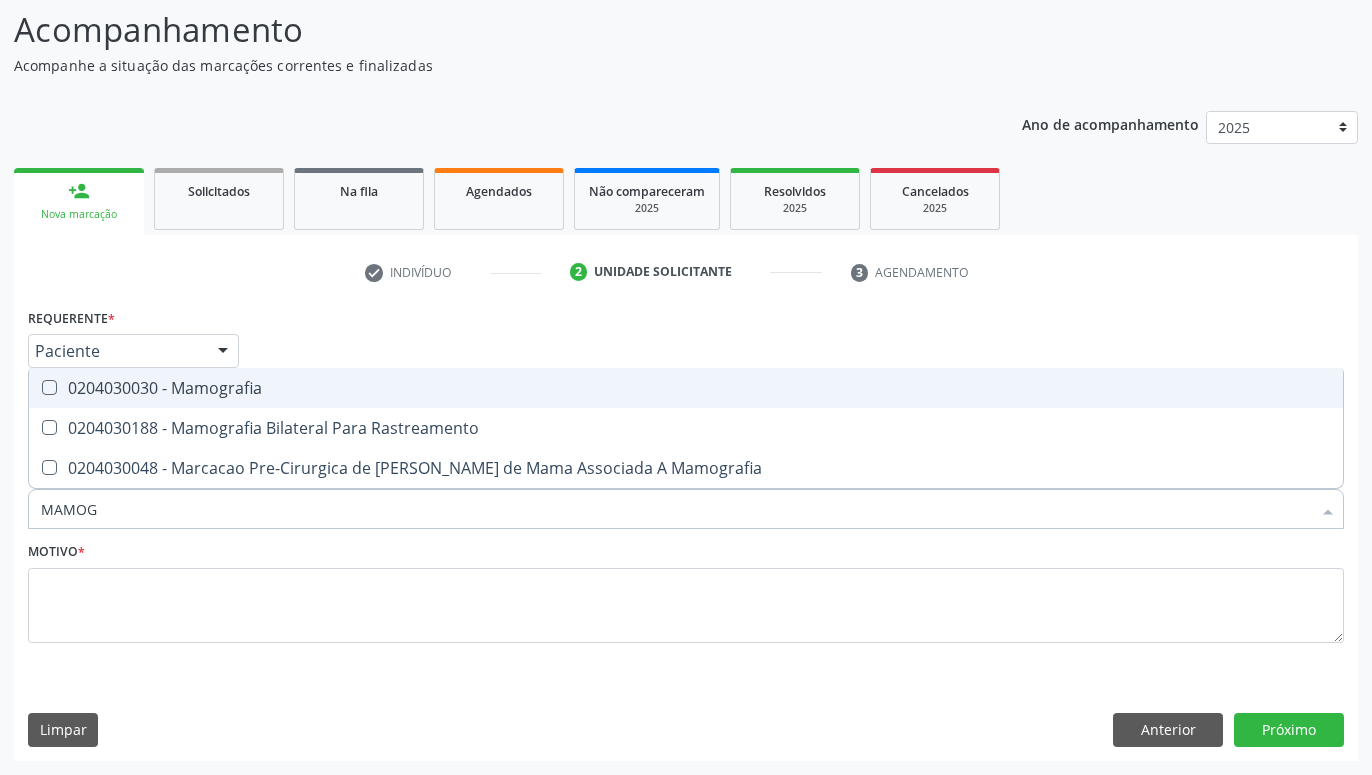 type on "MAMOGR" 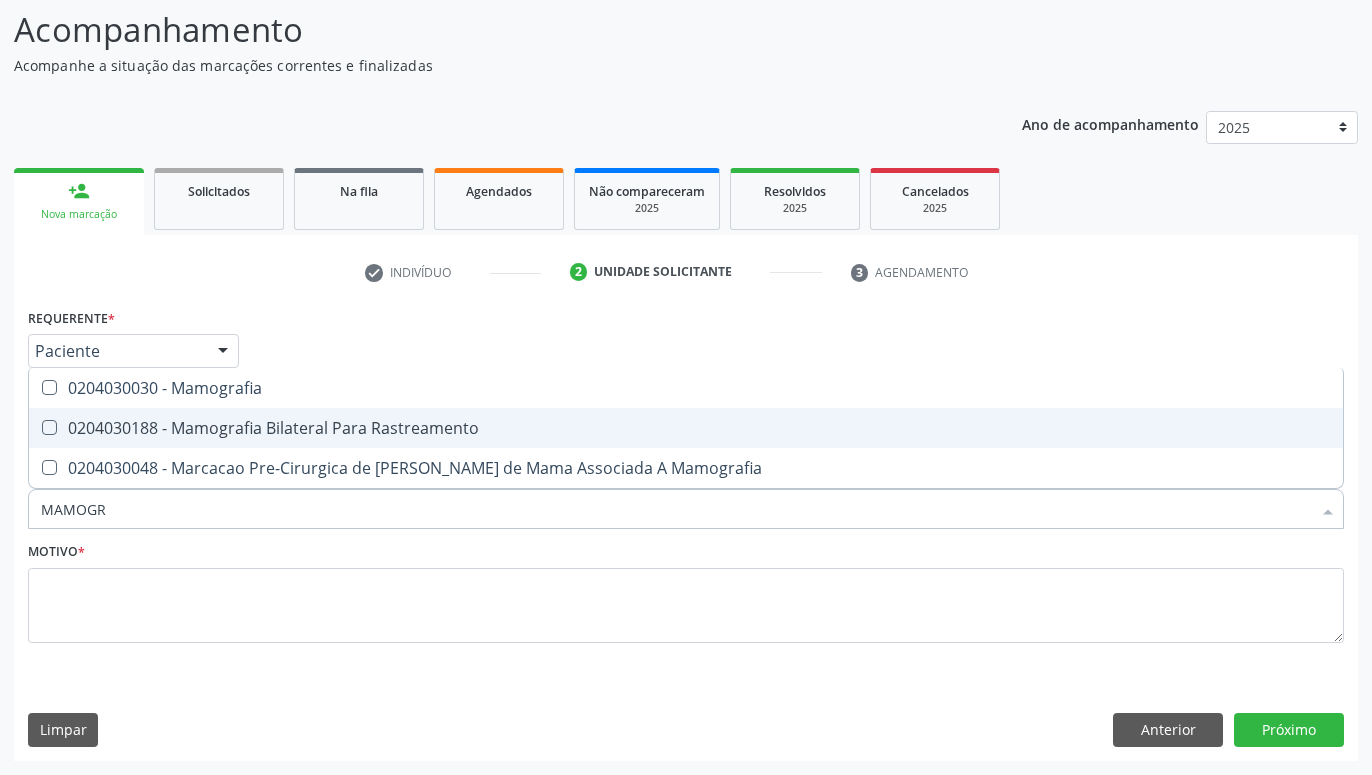 click on "0204030188 - Mamografia Bilateral Para Rastreamento" at bounding box center [686, 428] 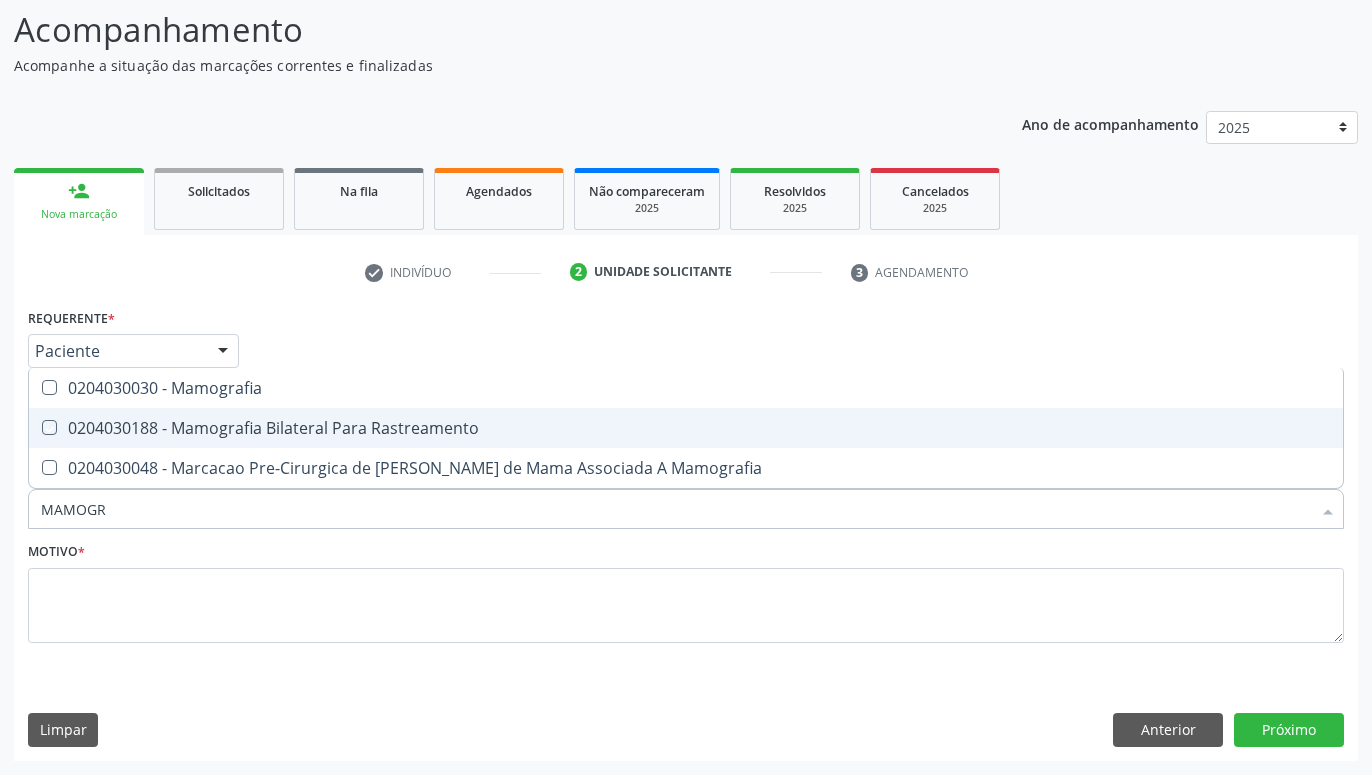 checkbox on "true" 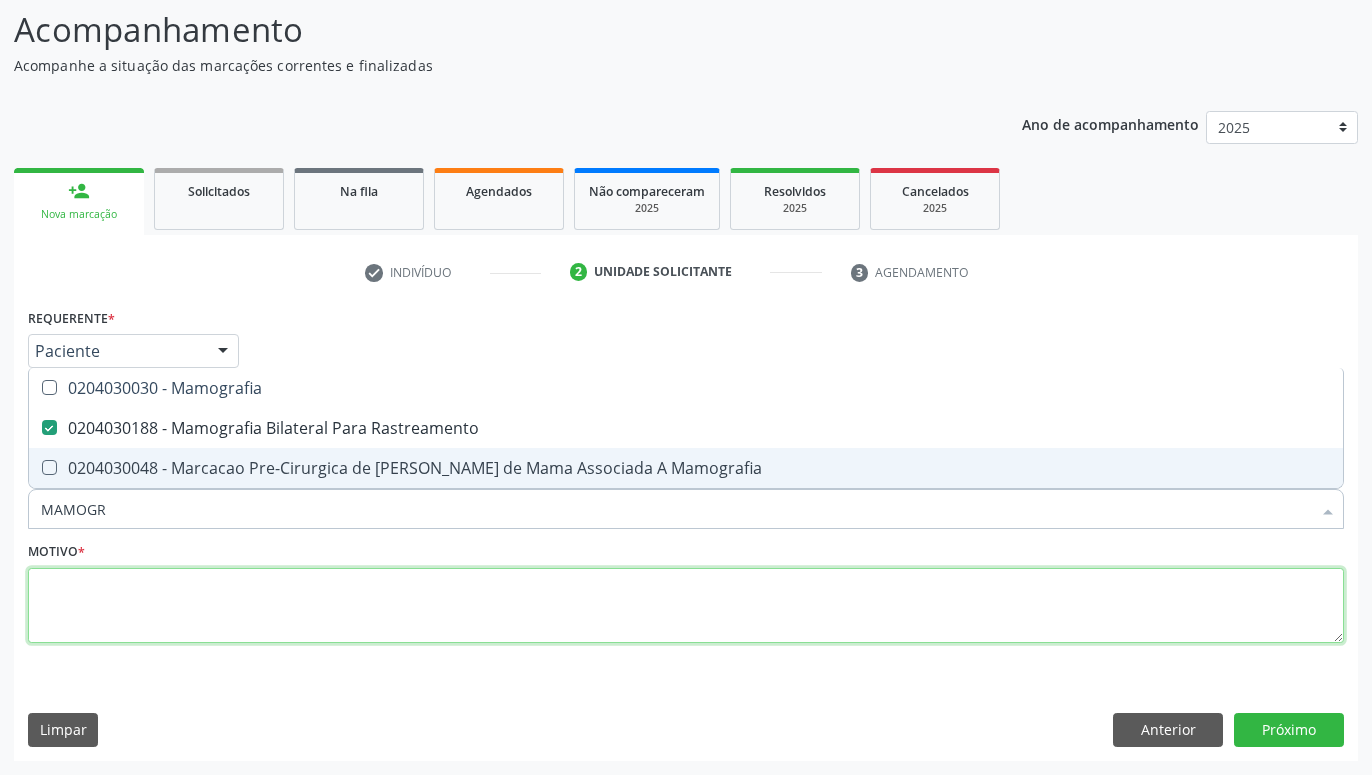 click at bounding box center [686, 606] 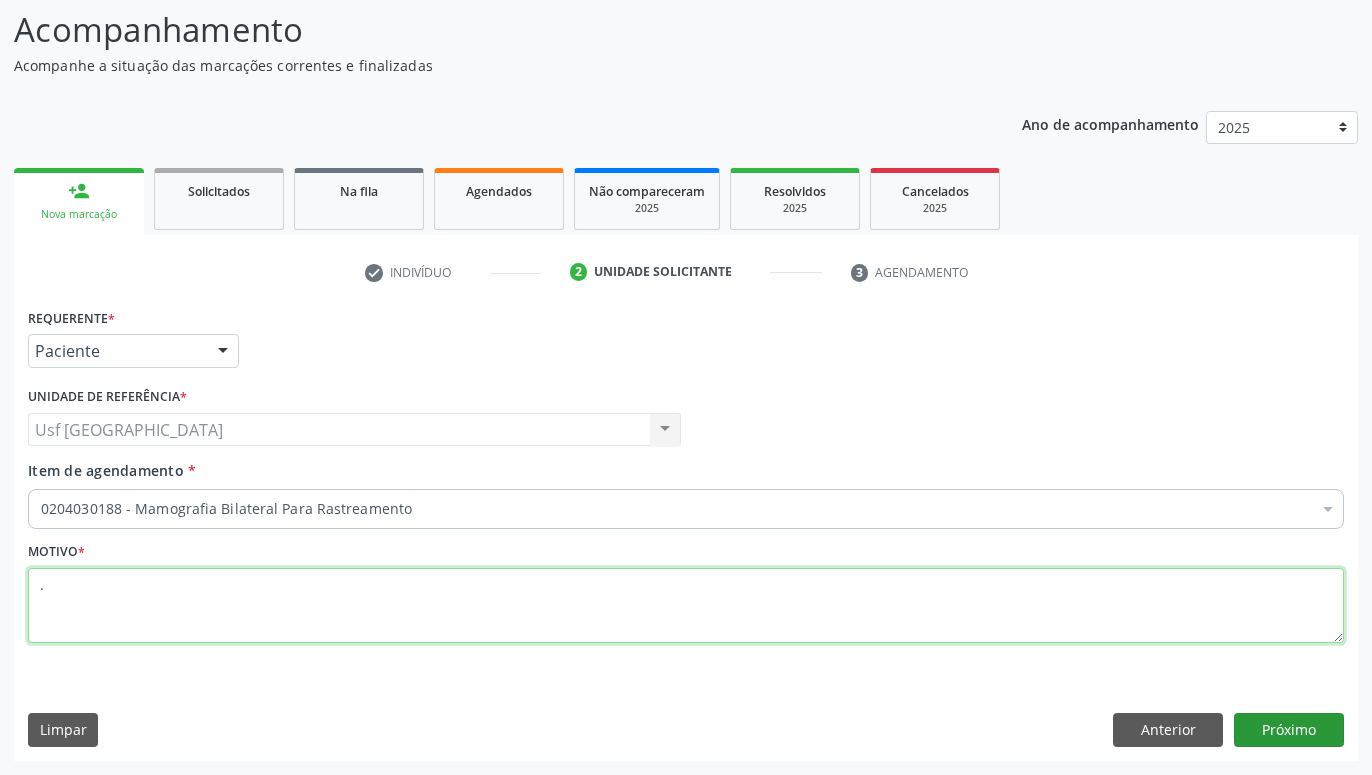 type on "." 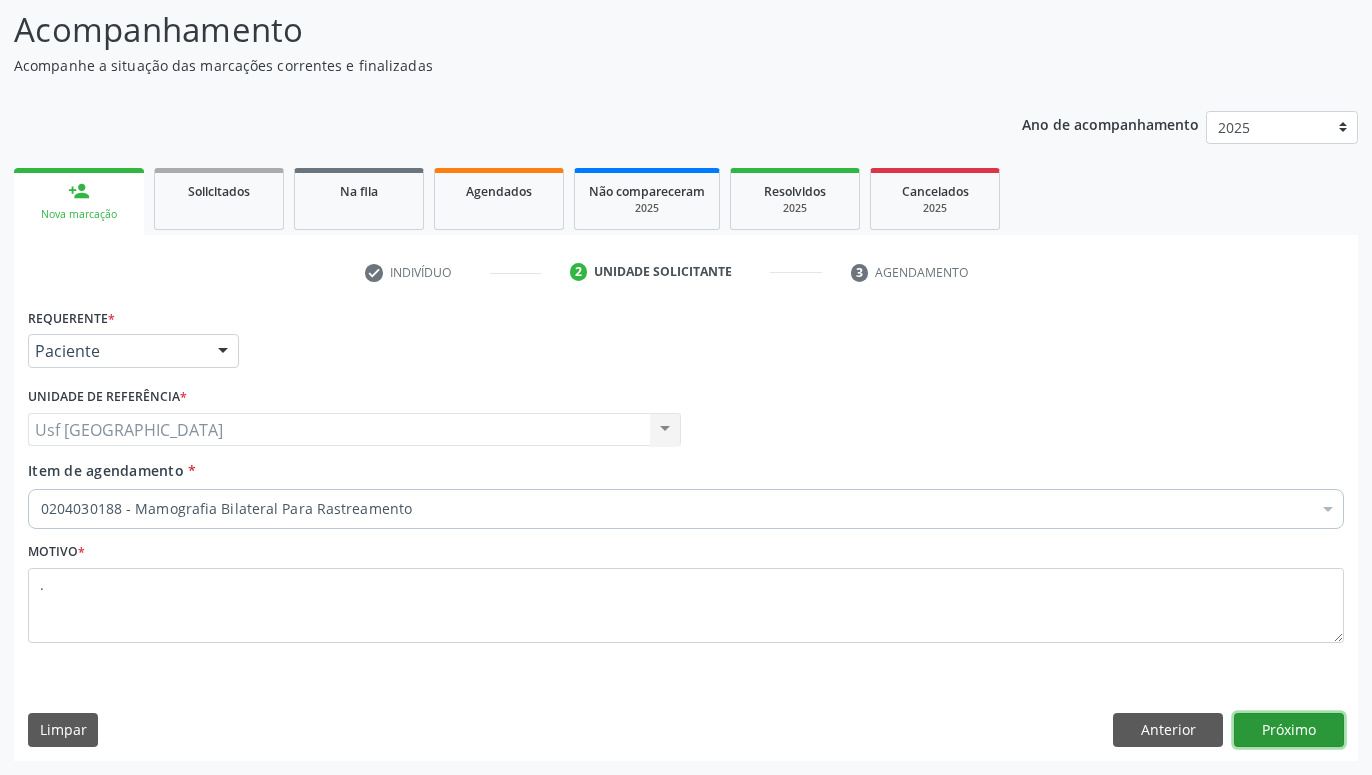 click on "Próximo" at bounding box center [1289, 730] 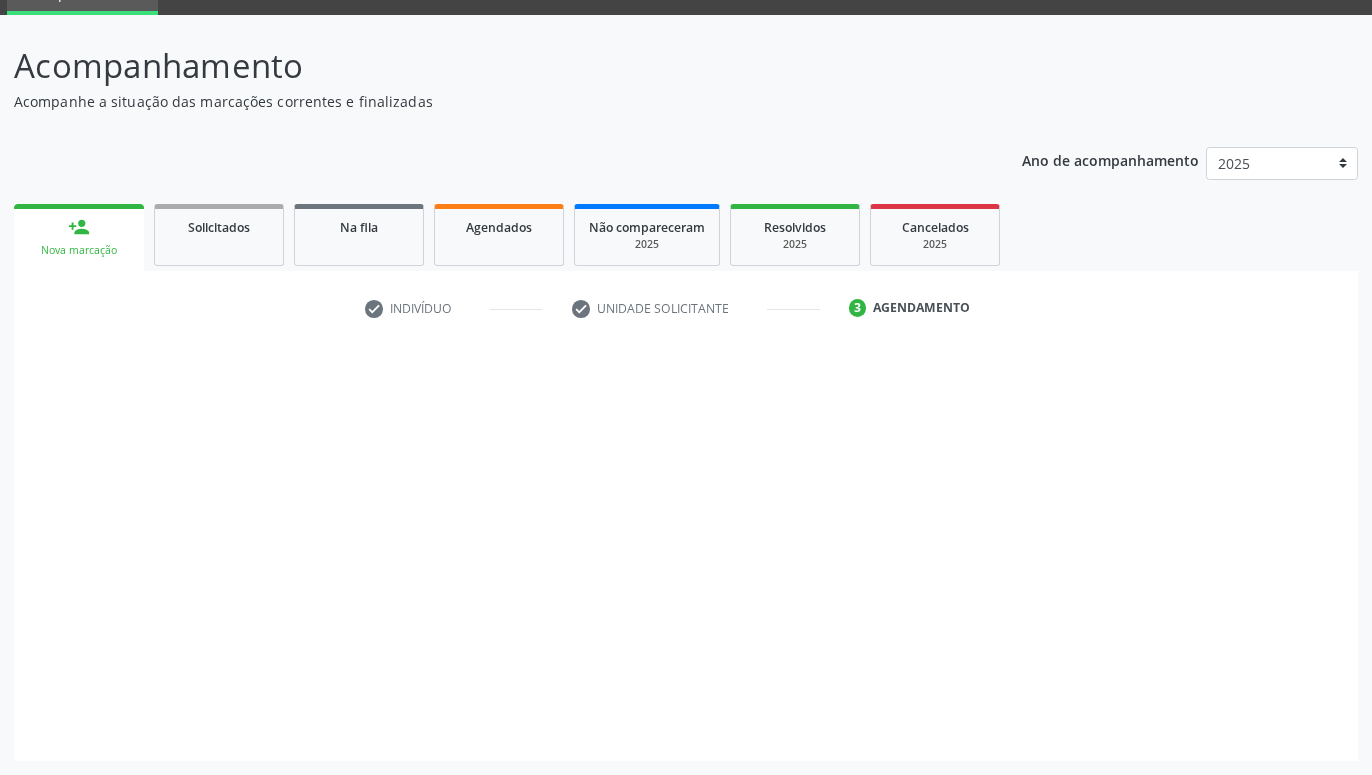 scroll, scrollTop: 95, scrollLeft: 0, axis: vertical 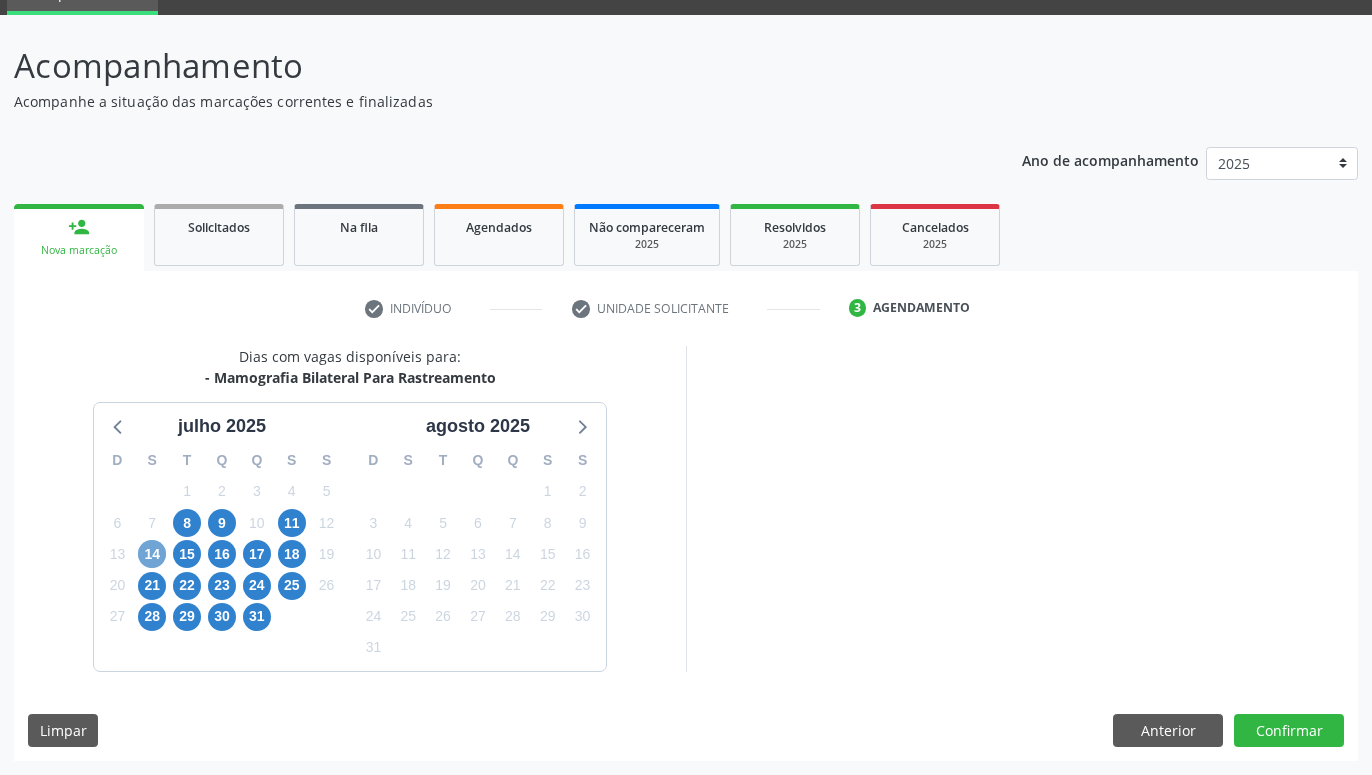 click on "14" at bounding box center [152, 554] 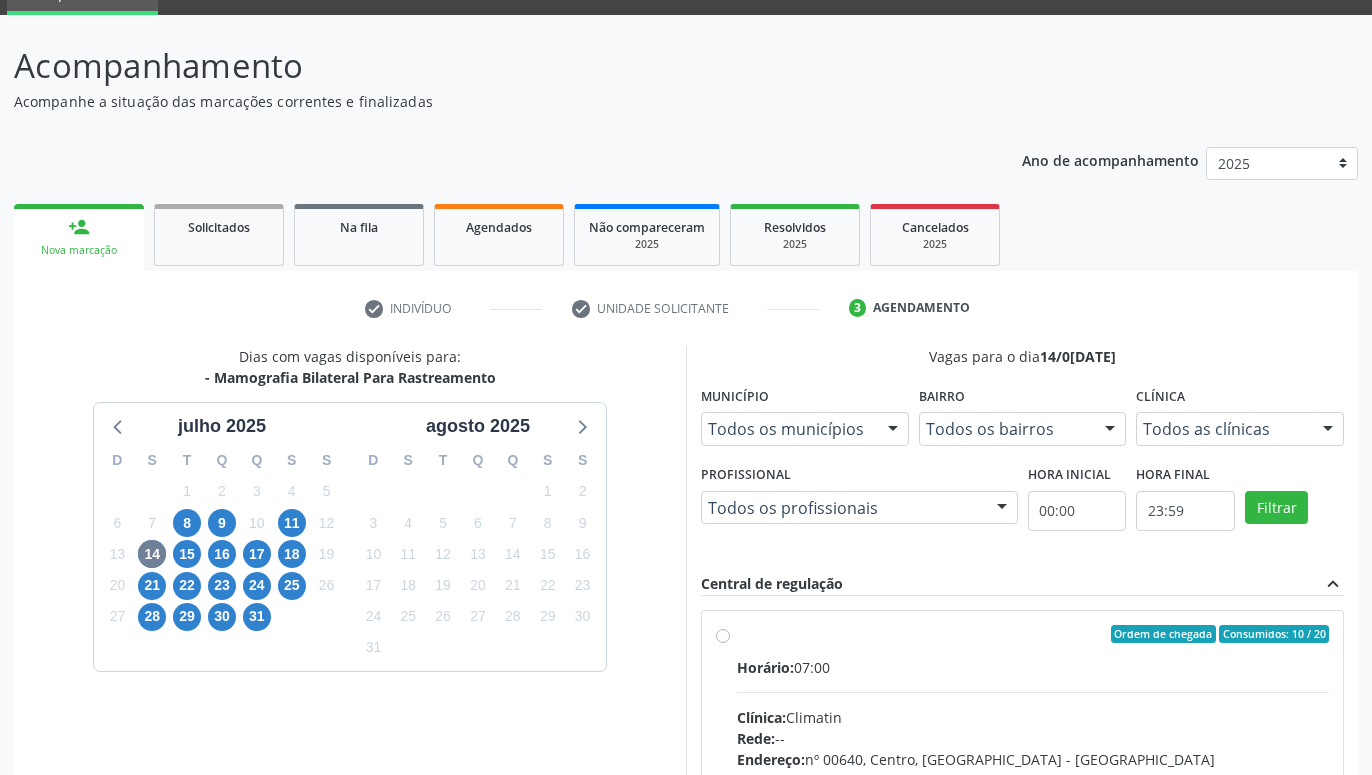 click on "Ordem de chegada
Consumidos: 10 / 20
Horário:   07:00
Clínica:  Climatin
Rede:
--
Endereço:   nº 00640, [GEOGRAPHIC_DATA] - PE
Telefone:   [PHONE_NUMBER]
Profissional:
[PERSON_NAME] de [PERSON_NAME]
Informações adicionais sobre o atendimento
Idade de atendimento:
de 0 a 120 anos
Gênero(s) atendido(s):
Masculino e Feminino
Informações adicionais:
--" at bounding box center (1033, 778) 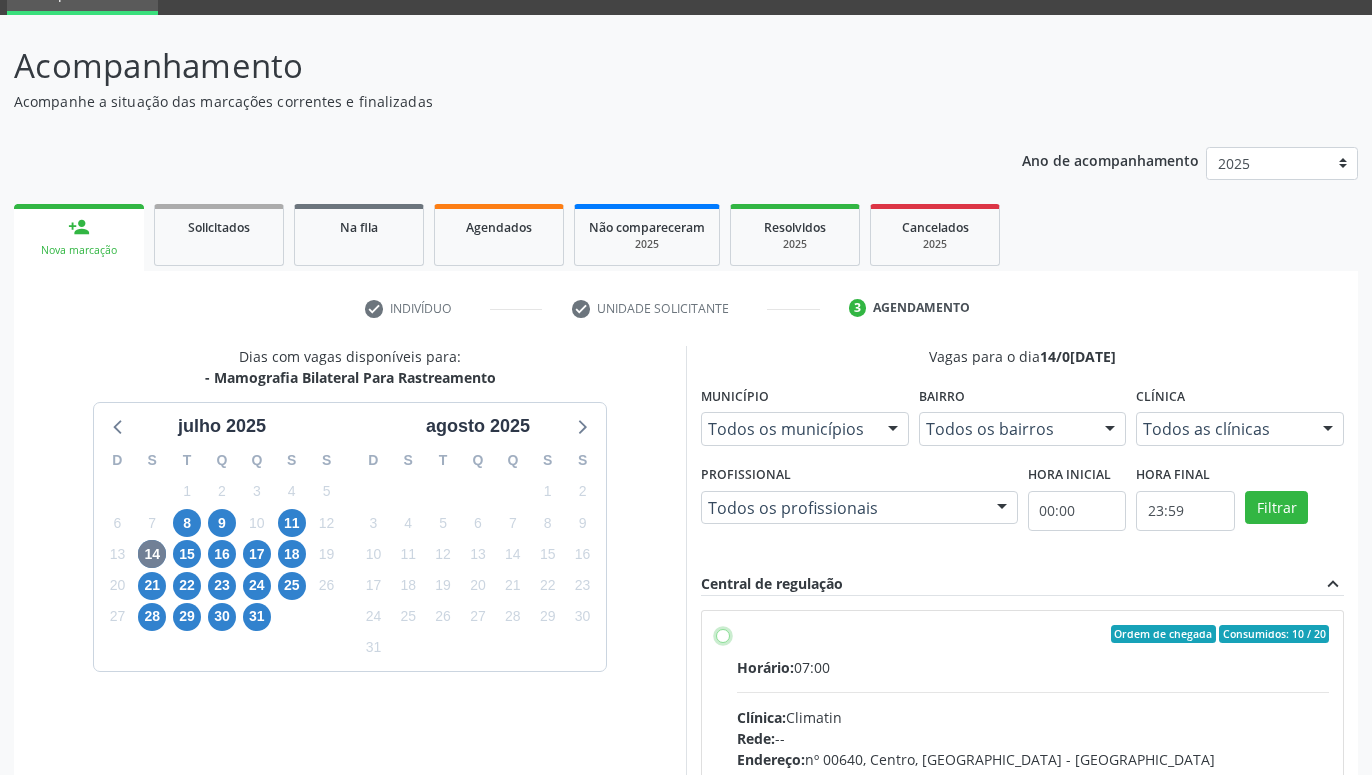 click on "Ordem de chegada
Consumidos: 10 / 20
Horário:   07:00
Clínica:  Climatin
Rede:
--
Endereço:   nº 00640, [GEOGRAPHIC_DATA] - PE
Telefone:   [PHONE_NUMBER]
Profissional:
[PERSON_NAME] de [PERSON_NAME]
Informações adicionais sobre o atendimento
Idade de atendimento:
de 0 a 120 anos
Gênero(s) atendido(s):
Masculino e Feminino
Informações adicionais:
--" at bounding box center [723, 634] 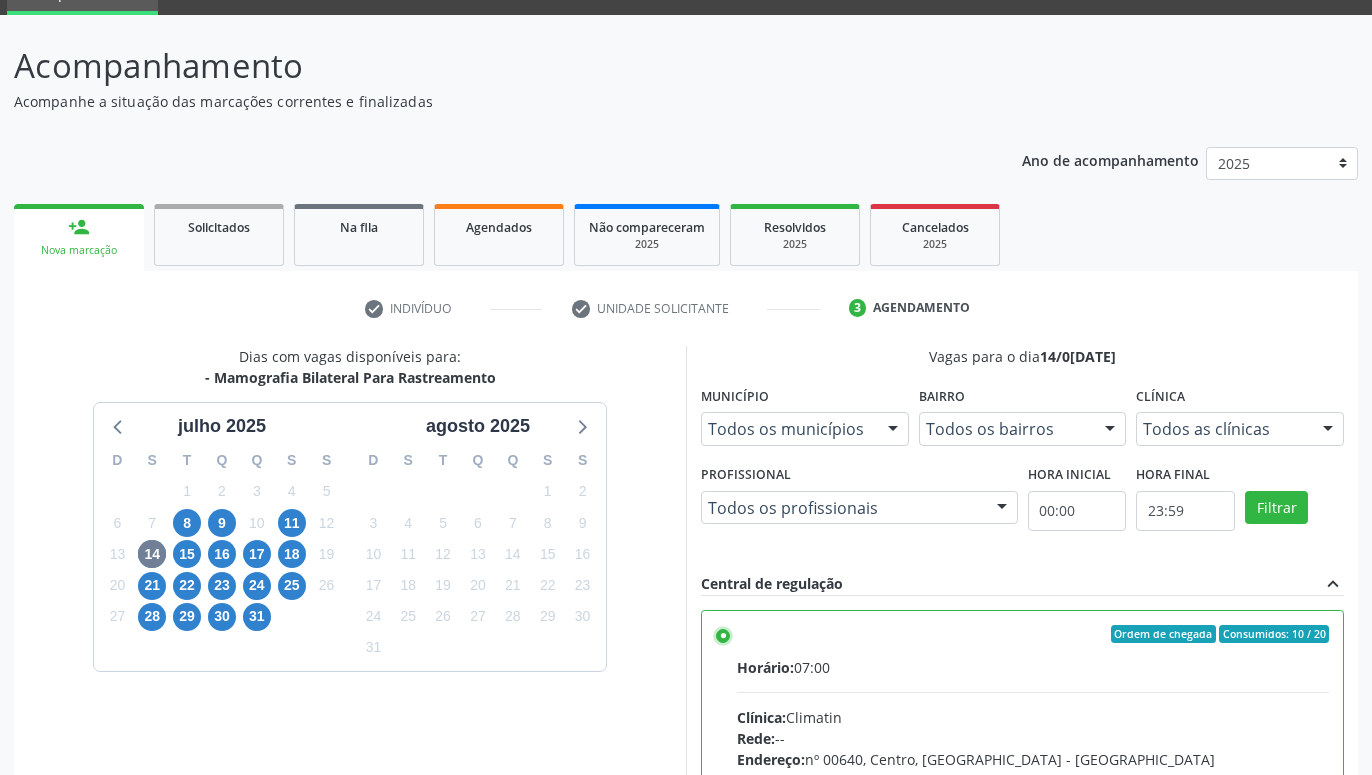 scroll, scrollTop: 420, scrollLeft: 0, axis: vertical 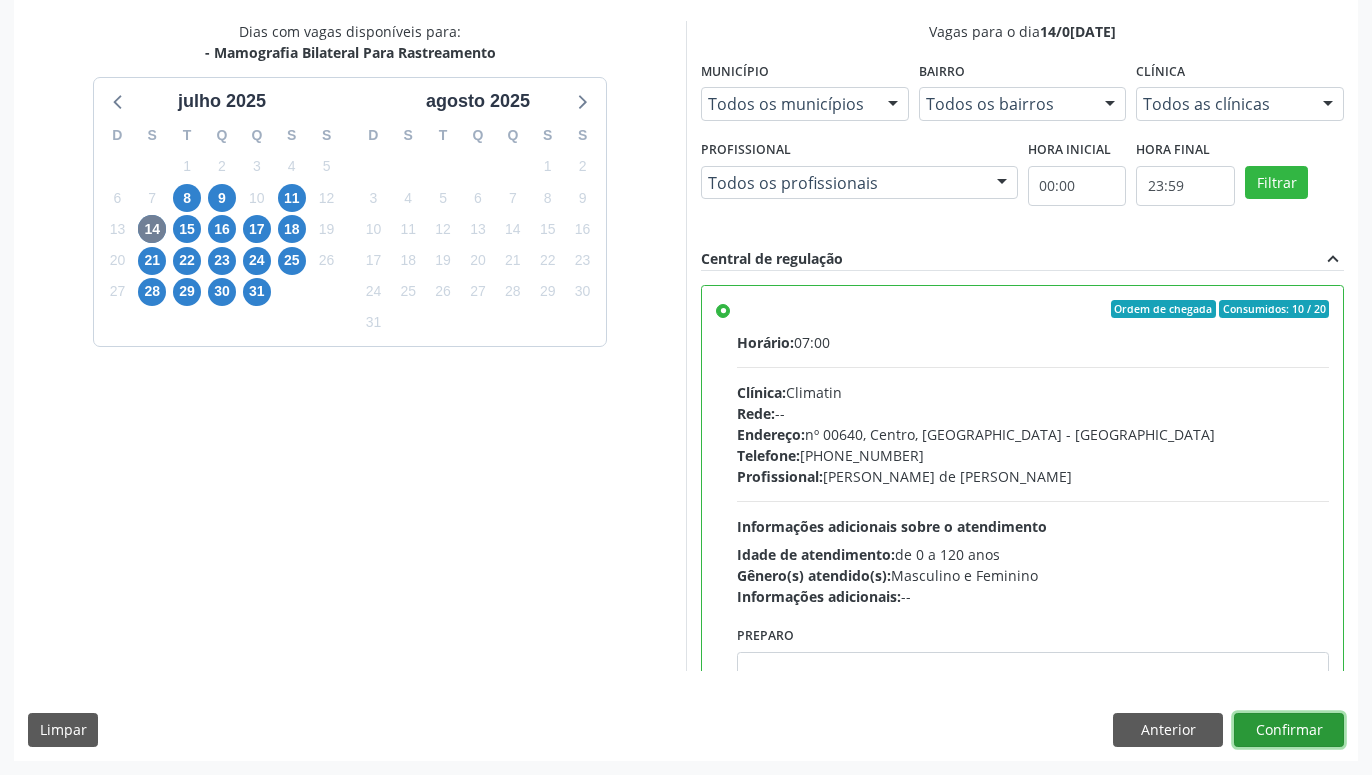 click on "Confirmar" at bounding box center (1289, 730) 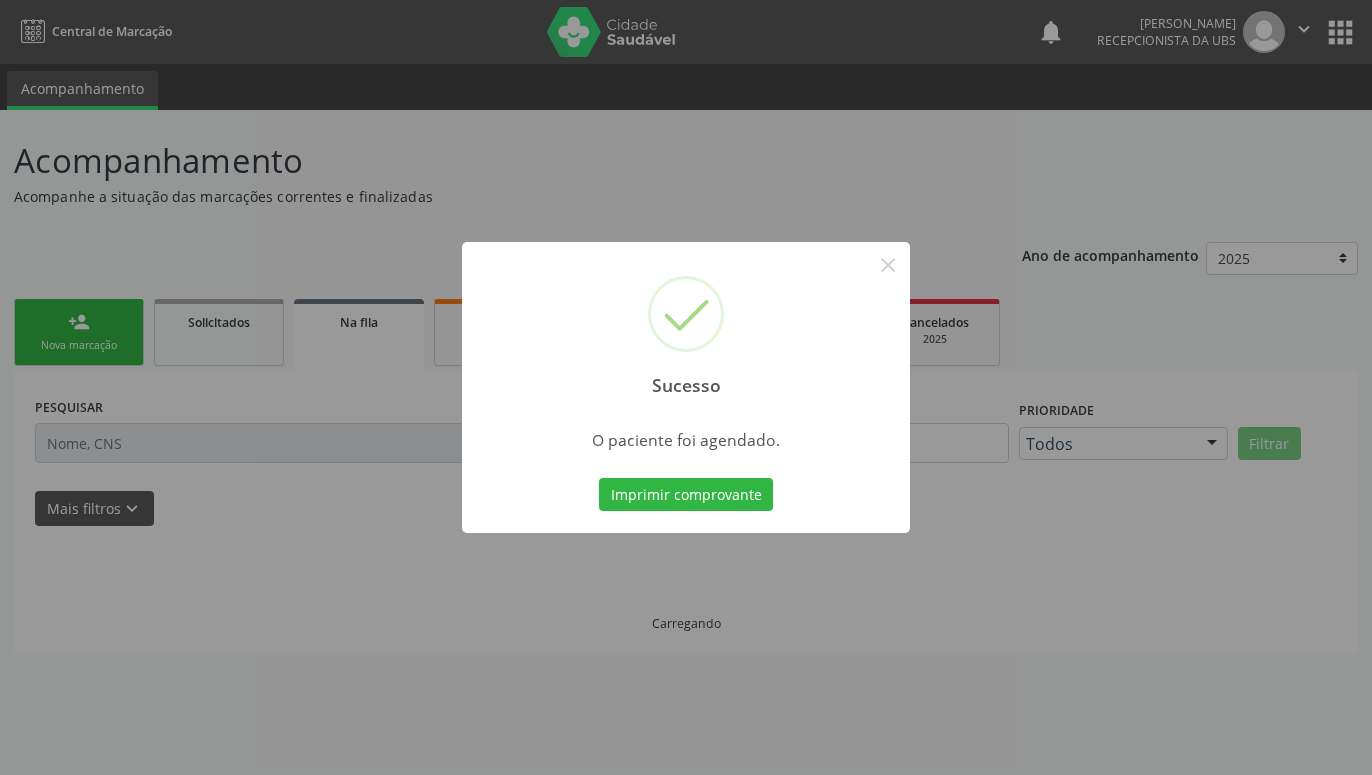scroll, scrollTop: 0, scrollLeft: 0, axis: both 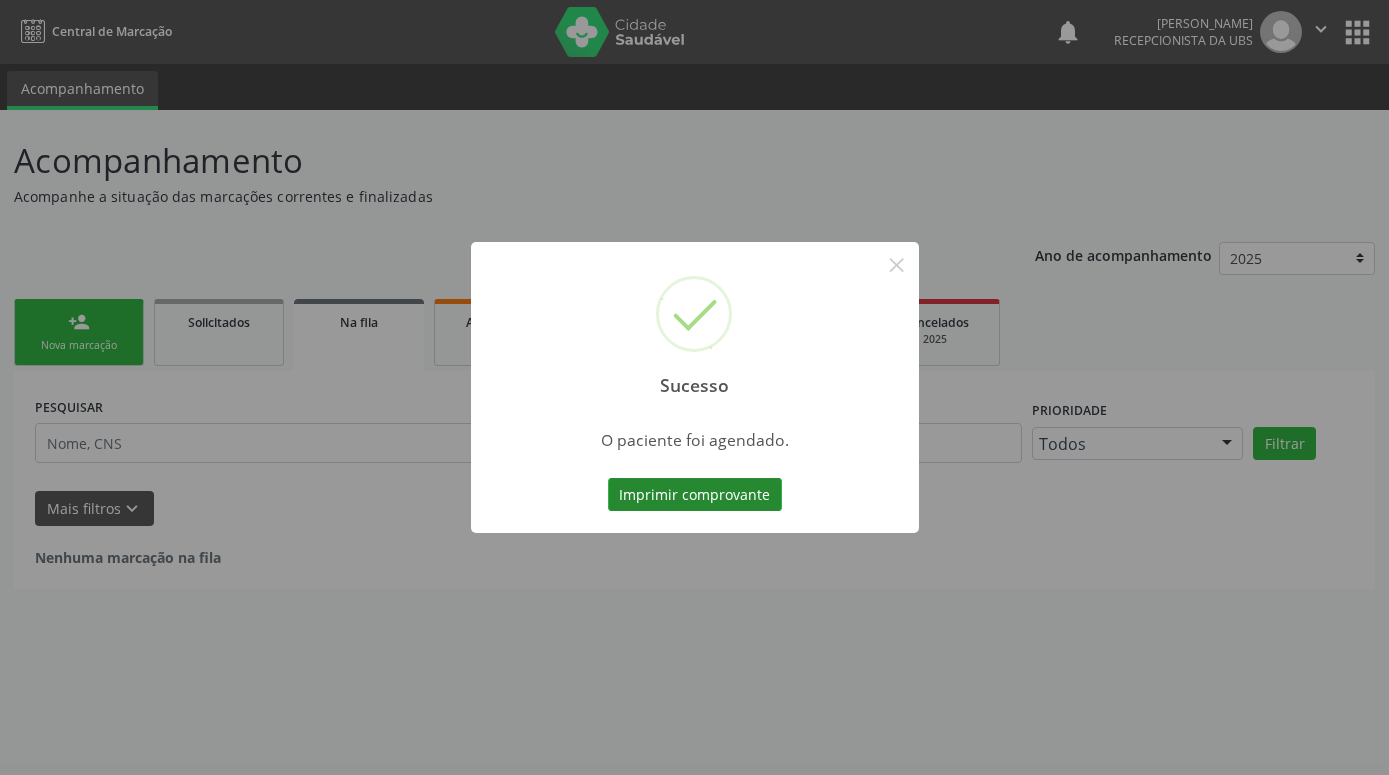click on "Imprimir comprovante" at bounding box center (695, 495) 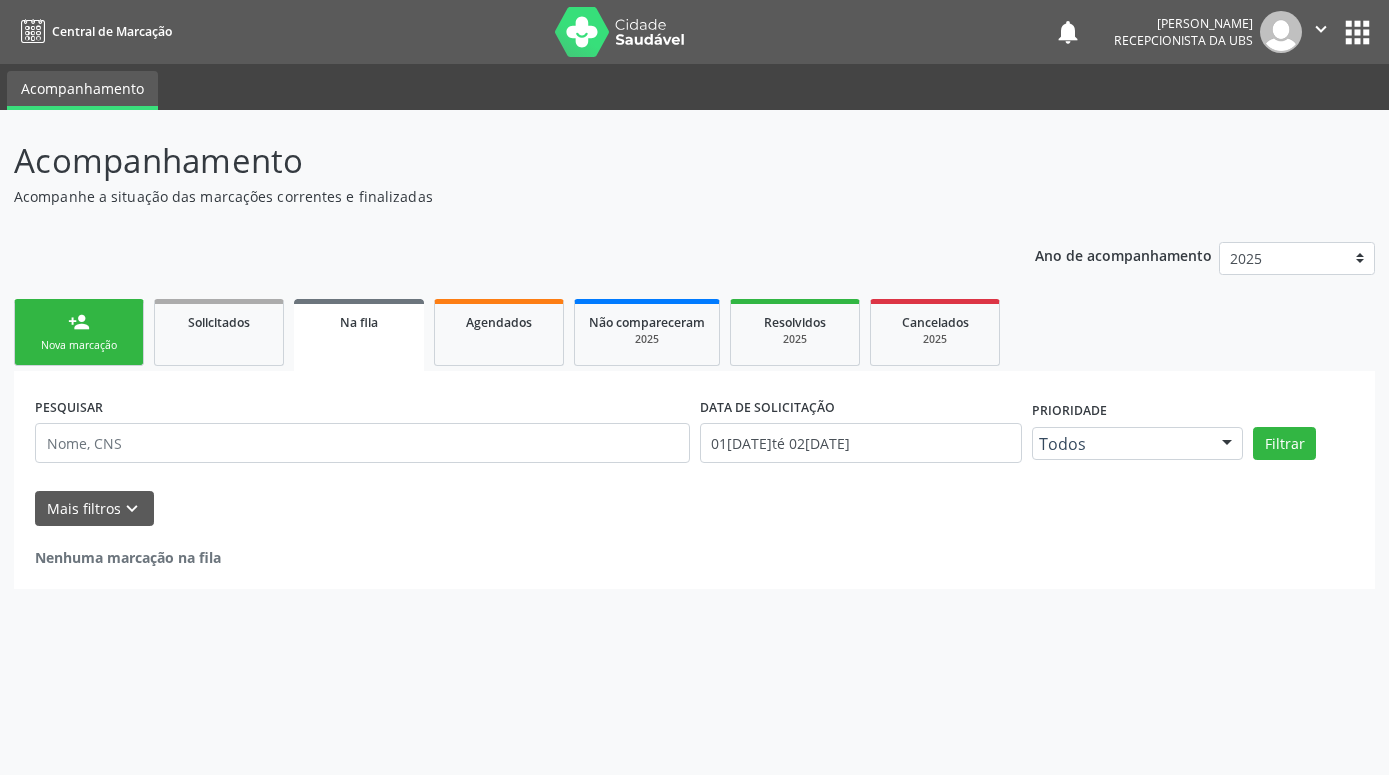 click on "person_add
Nova marcação" at bounding box center [79, 332] 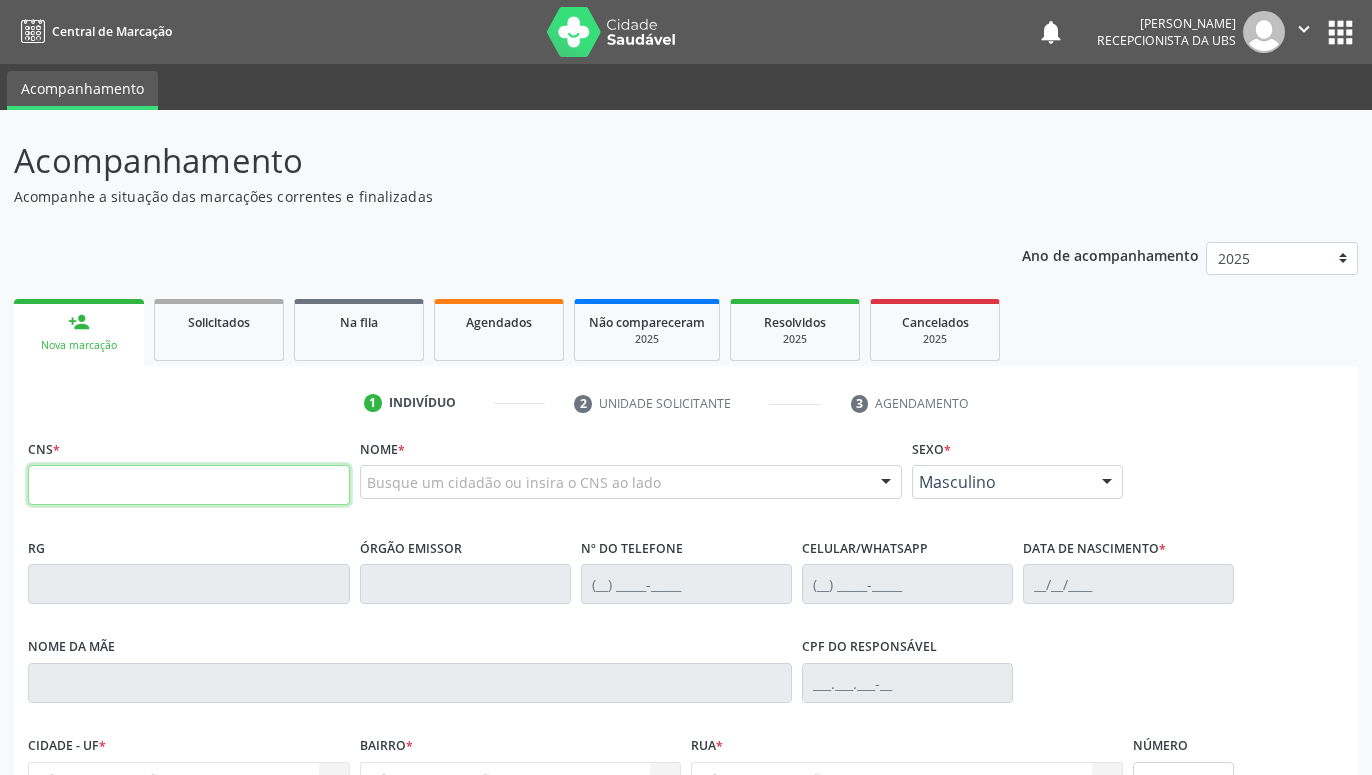 click at bounding box center [189, 485] 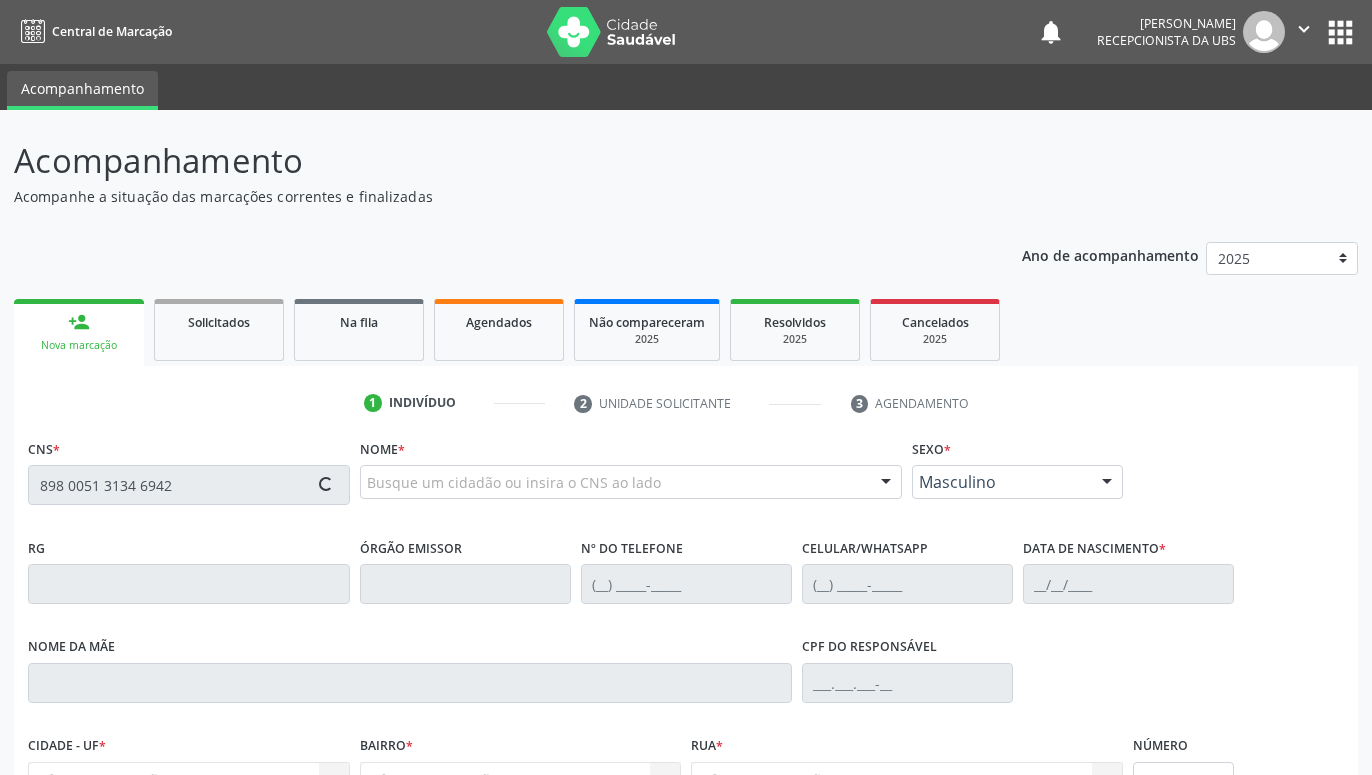 type on "898 0051 3134 6942" 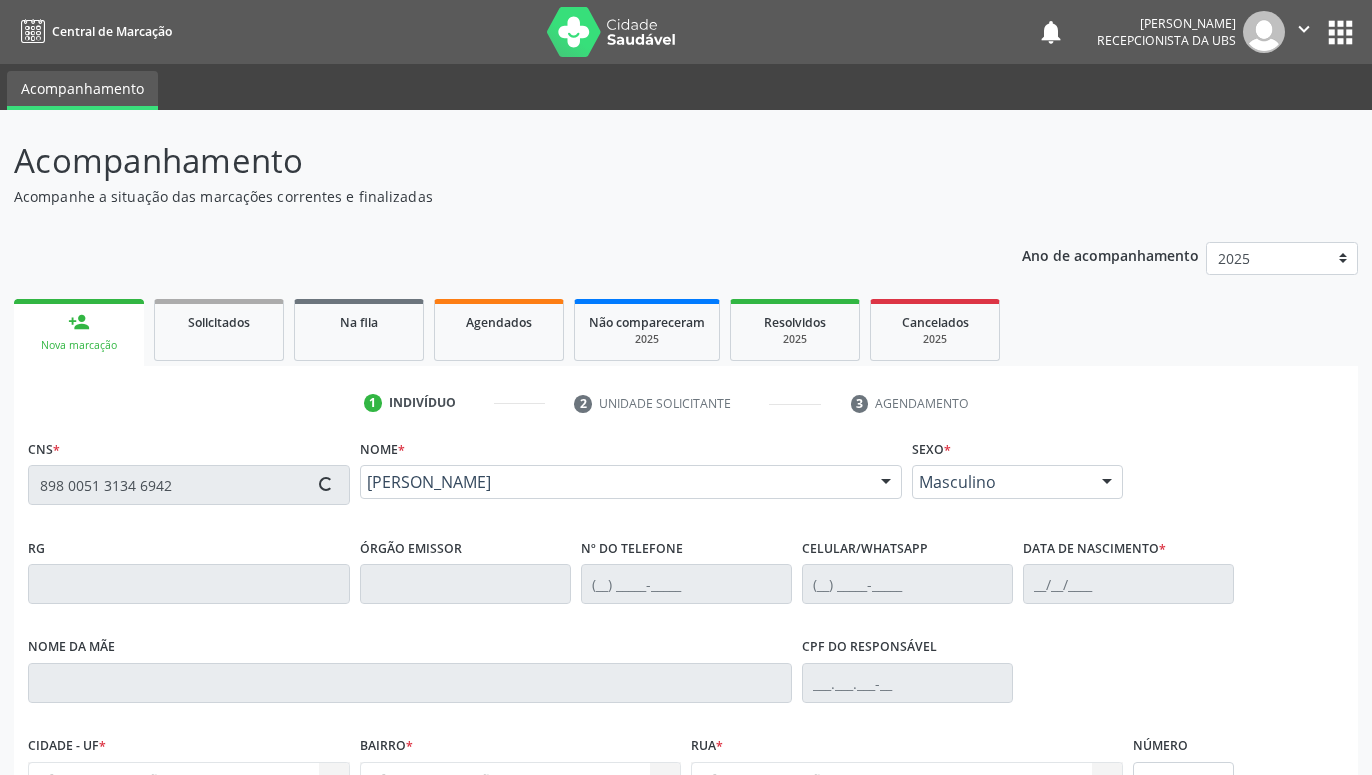 type on "[PHONE_NUMBER]" 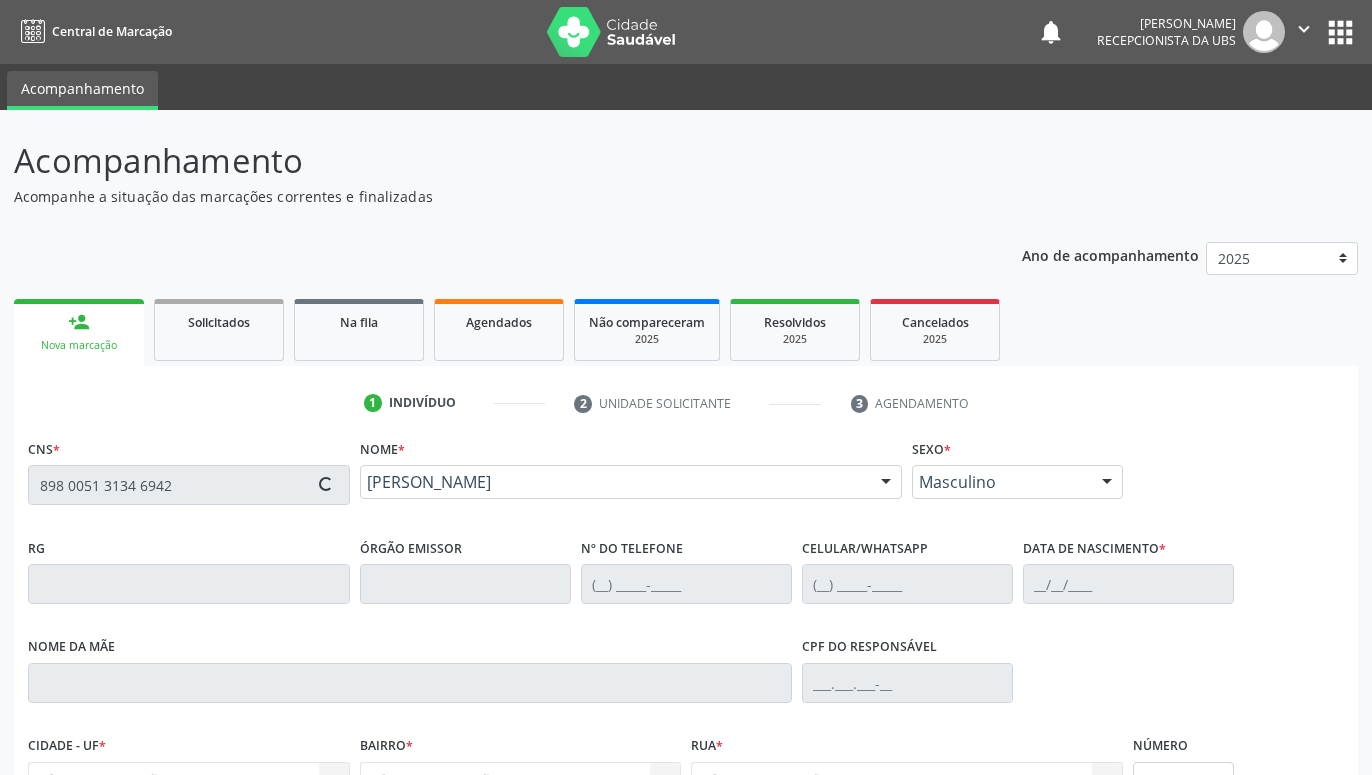 type on "20/0[DATE]" 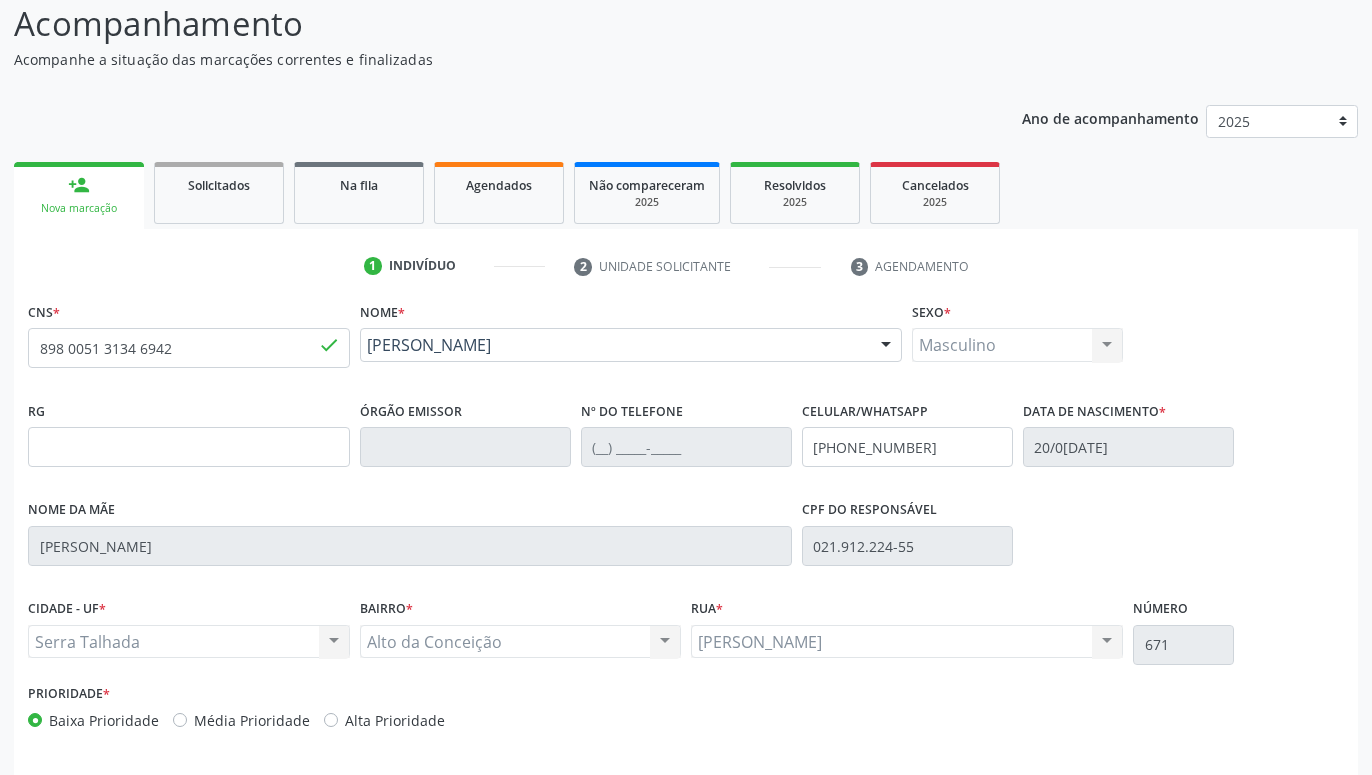 scroll, scrollTop: 210, scrollLeft: 0, axis: vertical 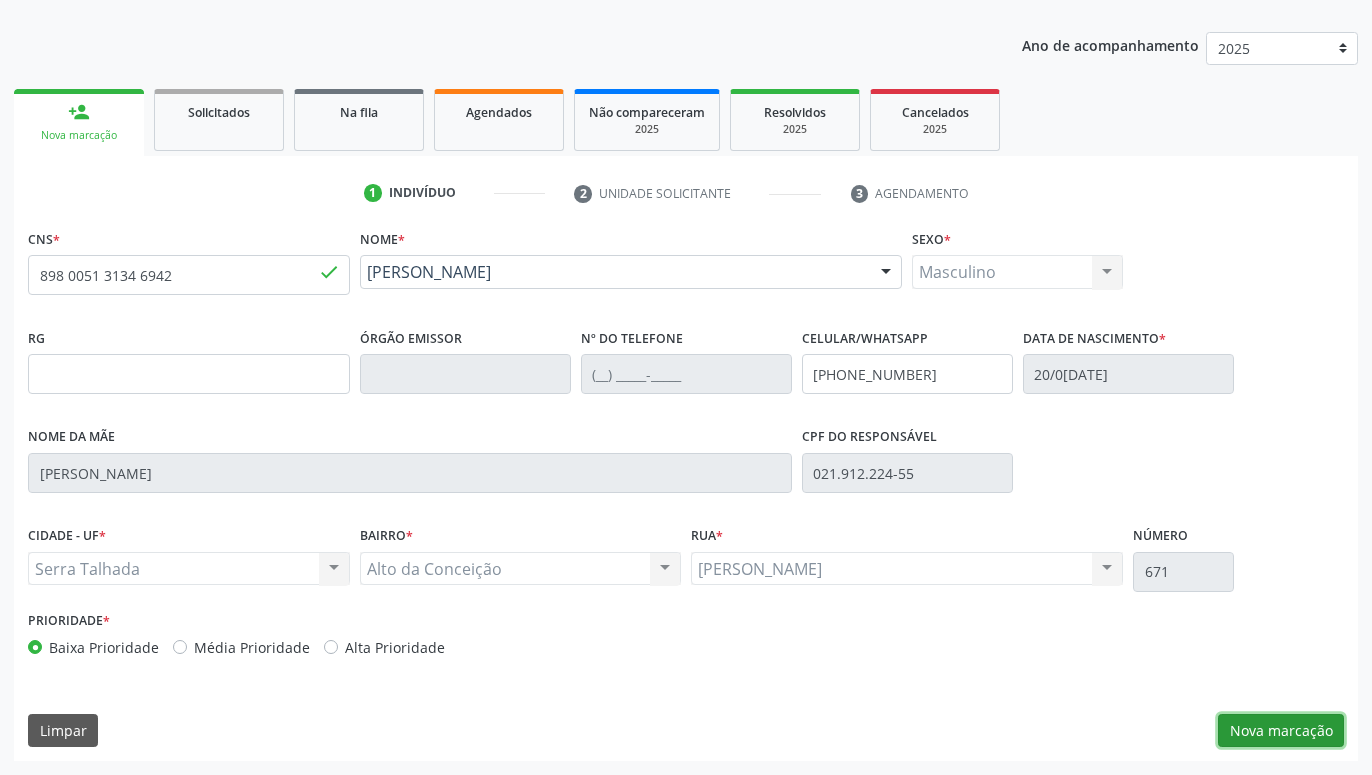 click on "Nova marcação" at bounding box center (1281, 731) 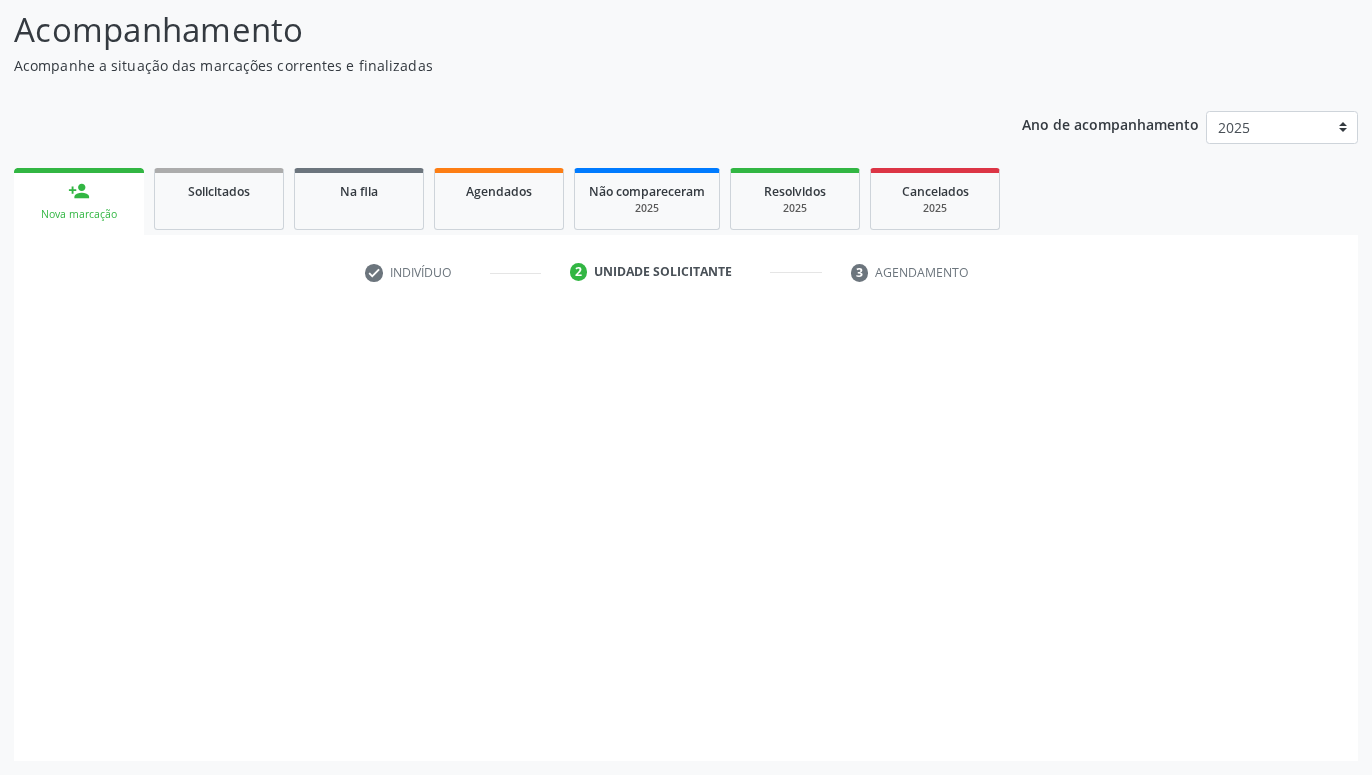 scroll, scrollTop: 131, scrollLeft: 0, axis: vertical 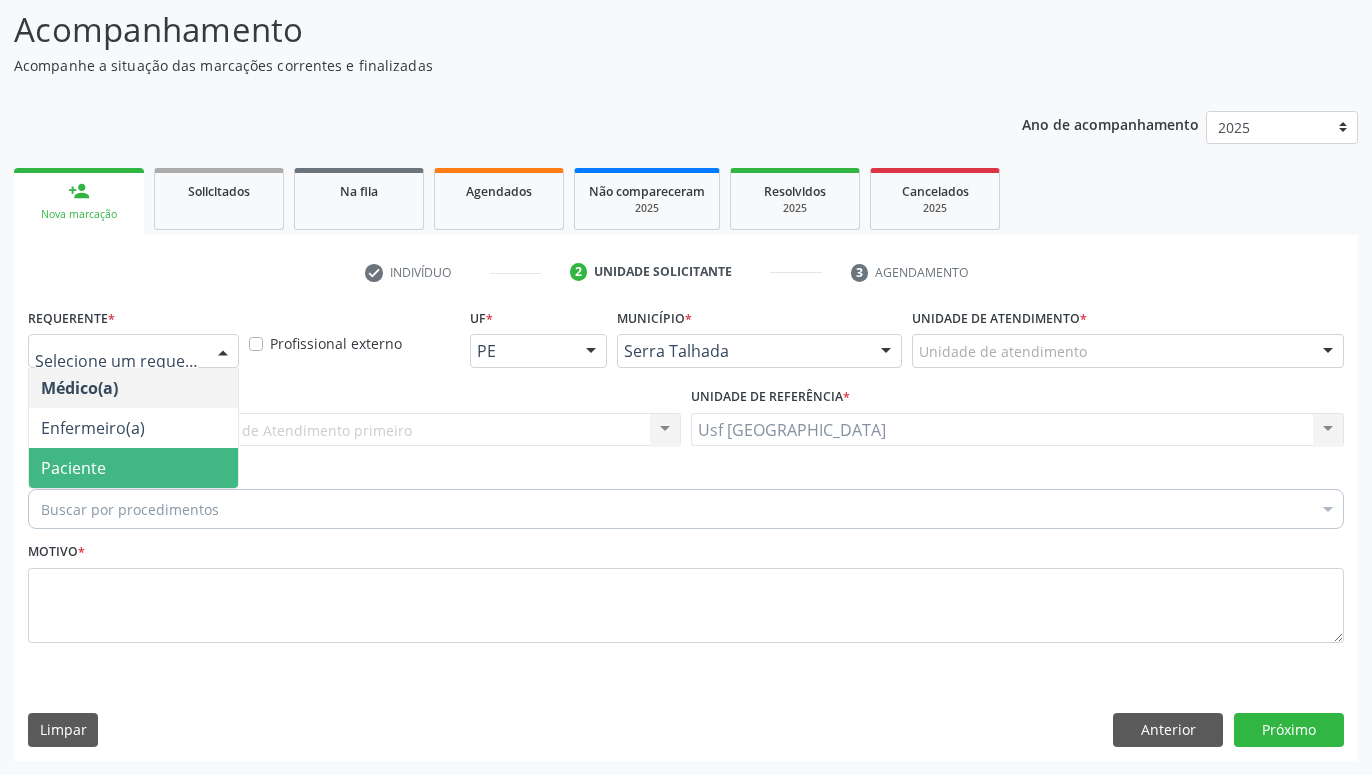 click on "Paciente" at bounding box center (133, 468) 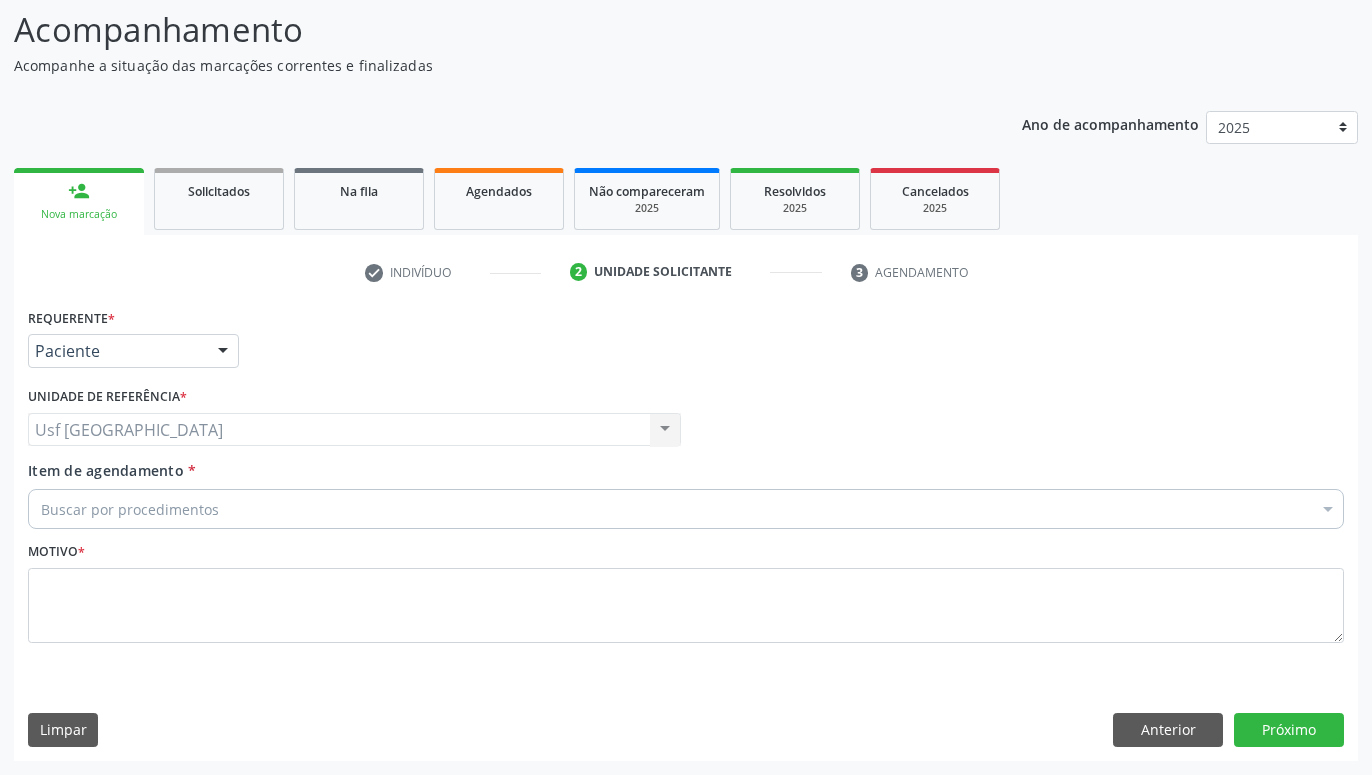 click on "Buscar por procedimentos" at bounding box center [686, 509] 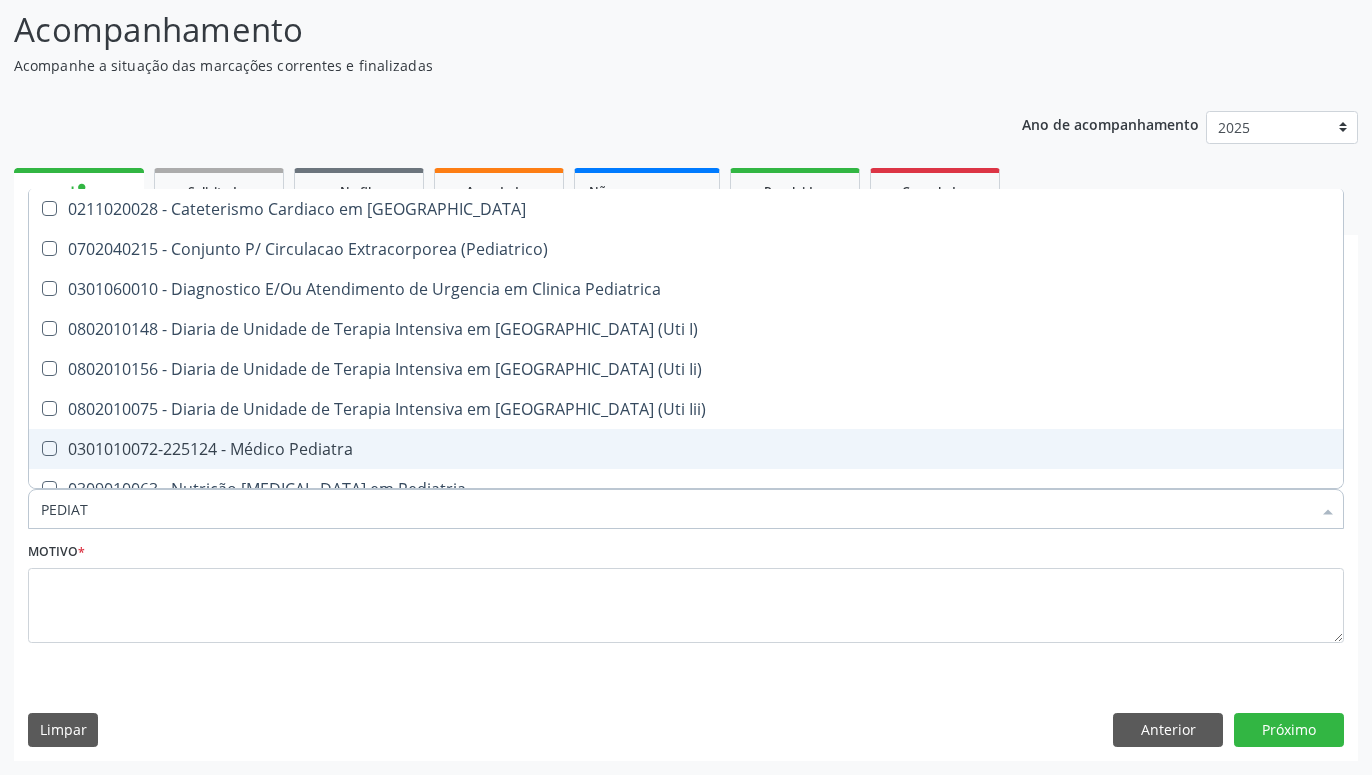 type on "PEDIATR" 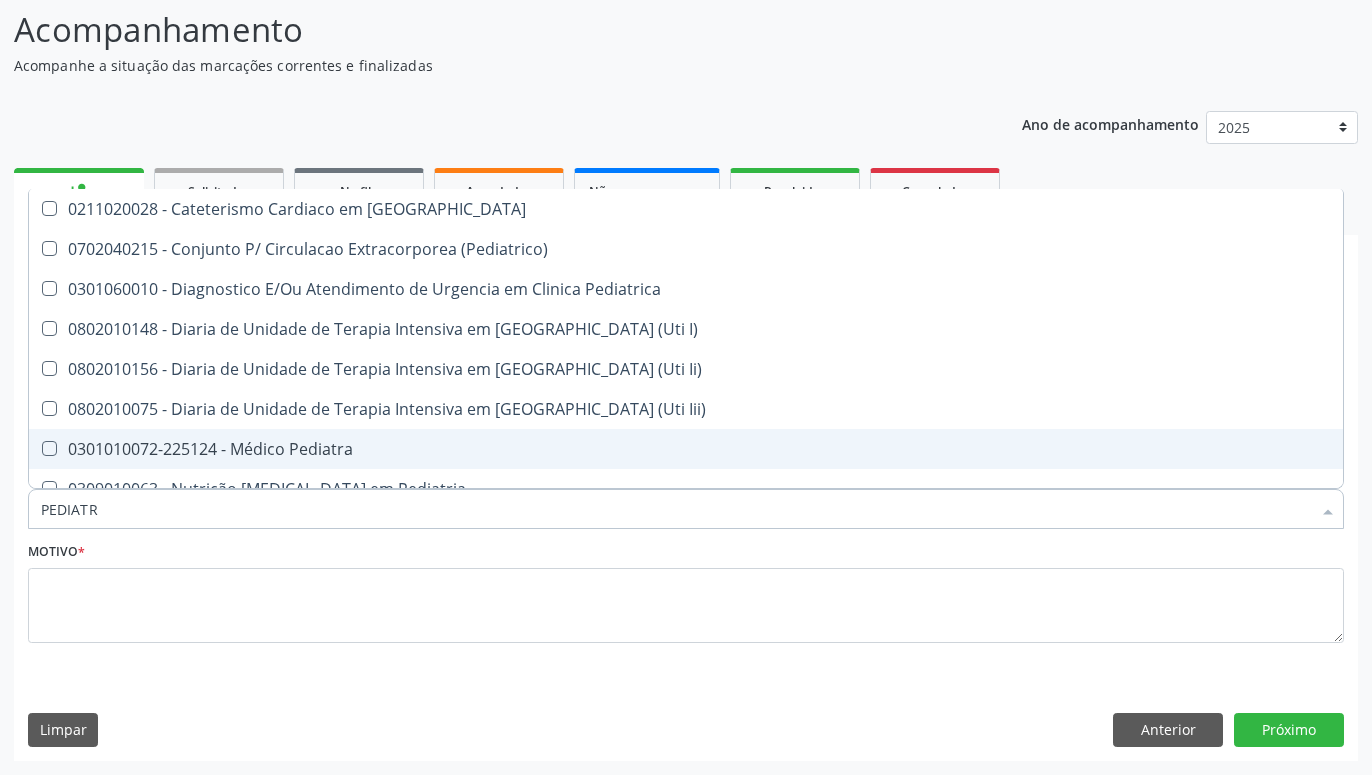 click on "0301010072-225124 - Médico Pediatra" at bounding box center [686, 449] 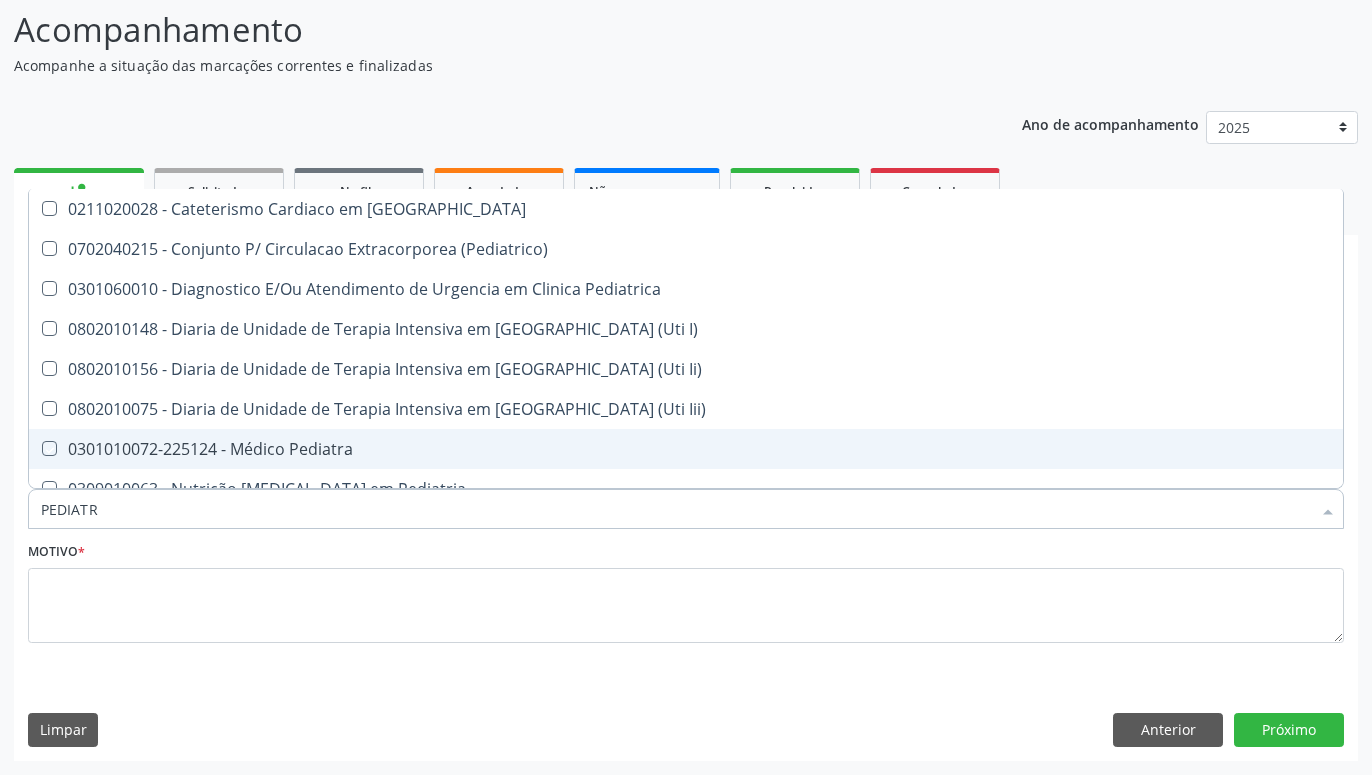 checkbox on "true" 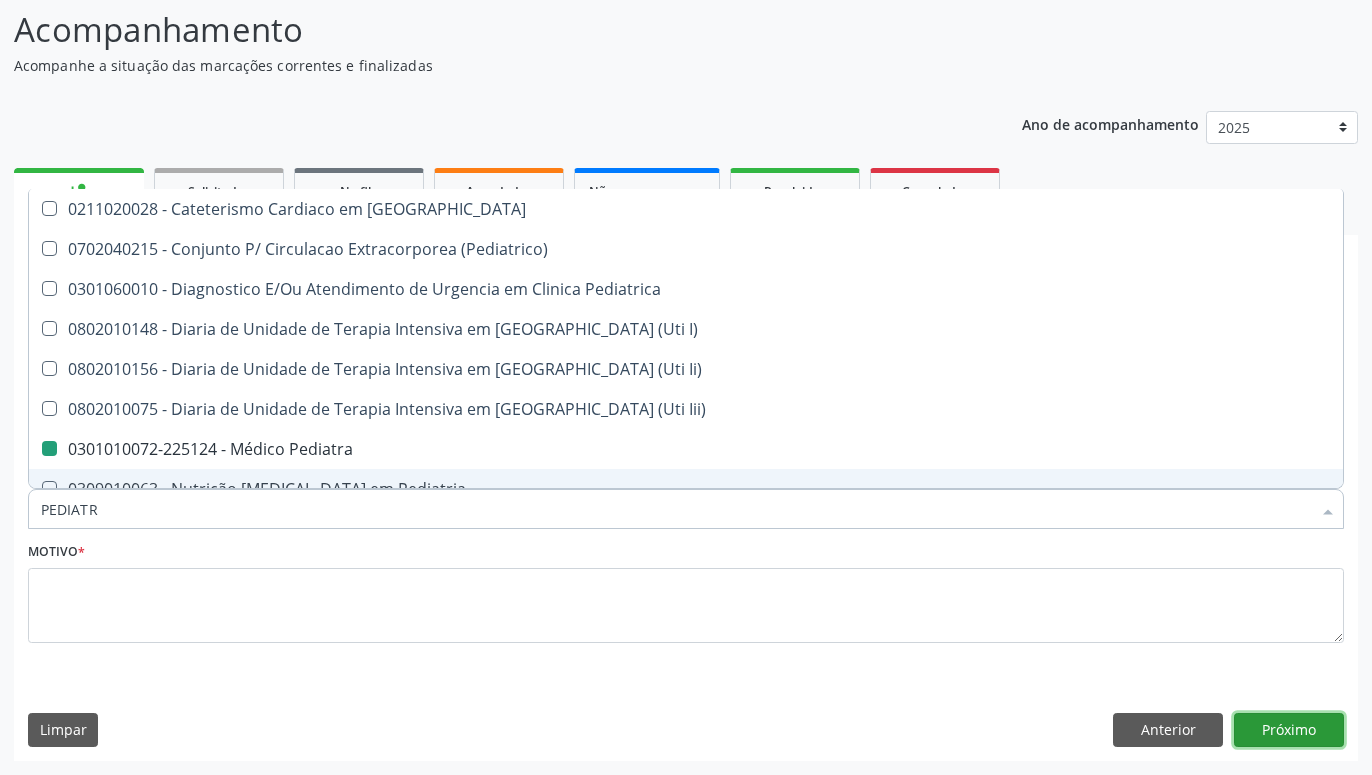 drag, startPoint x: 1319, startPoint y: 723, endPoint x: 1289, endPoint y: 717, distance: 30.594116 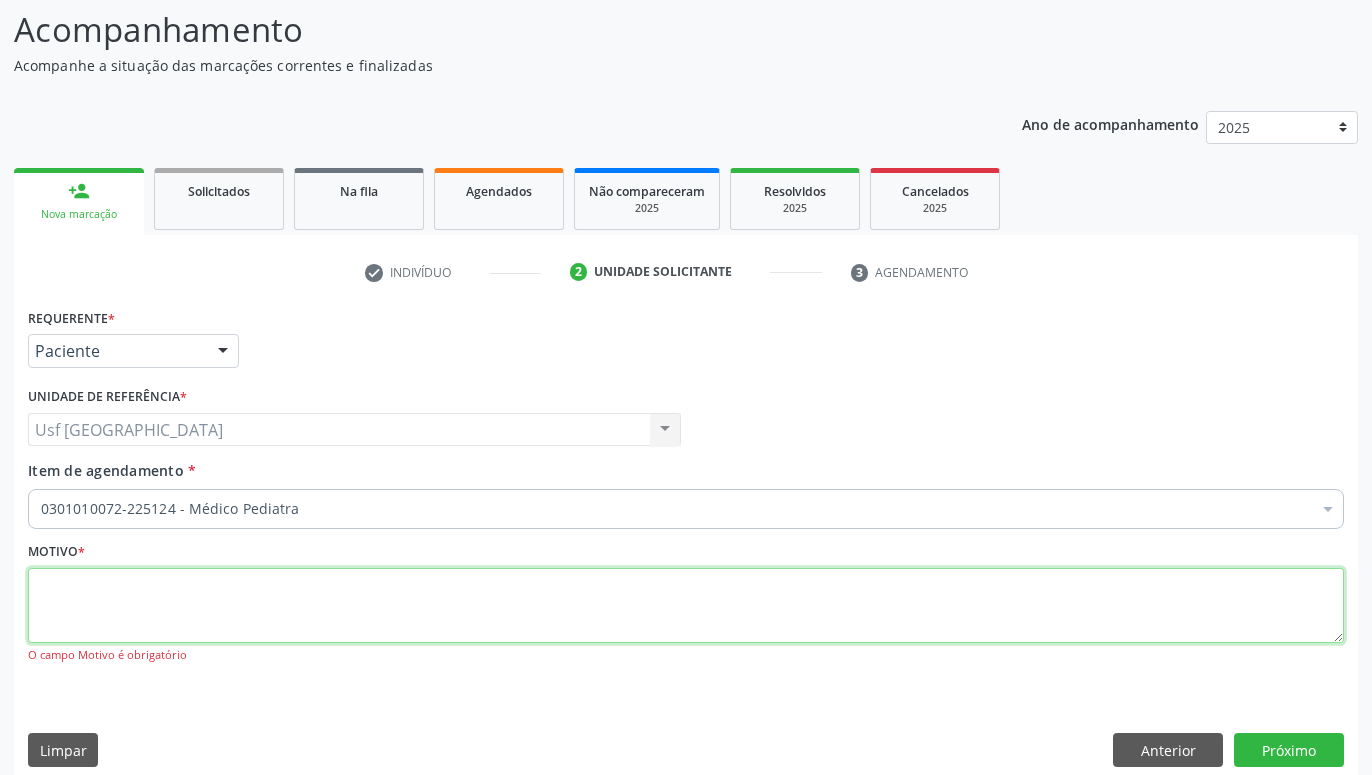 click at bounding box center [686, 606] 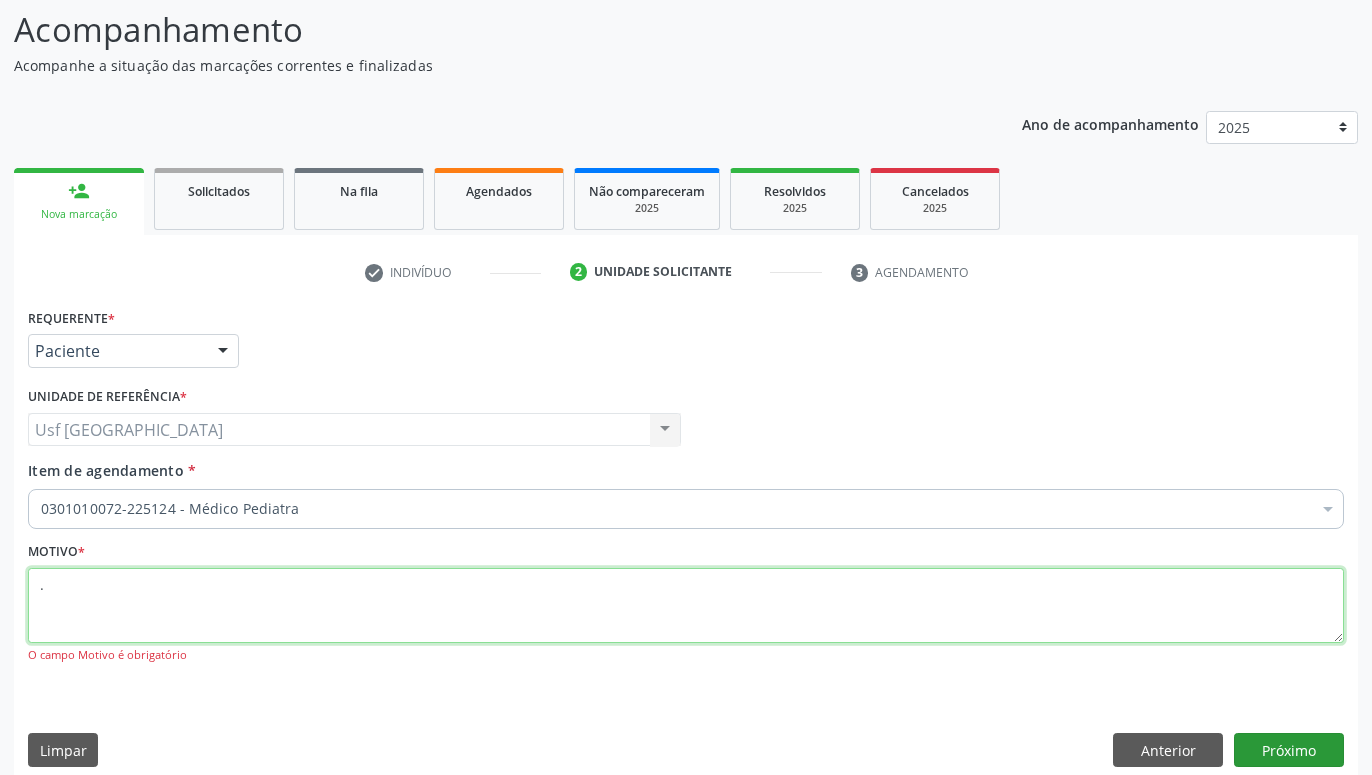 type on "." 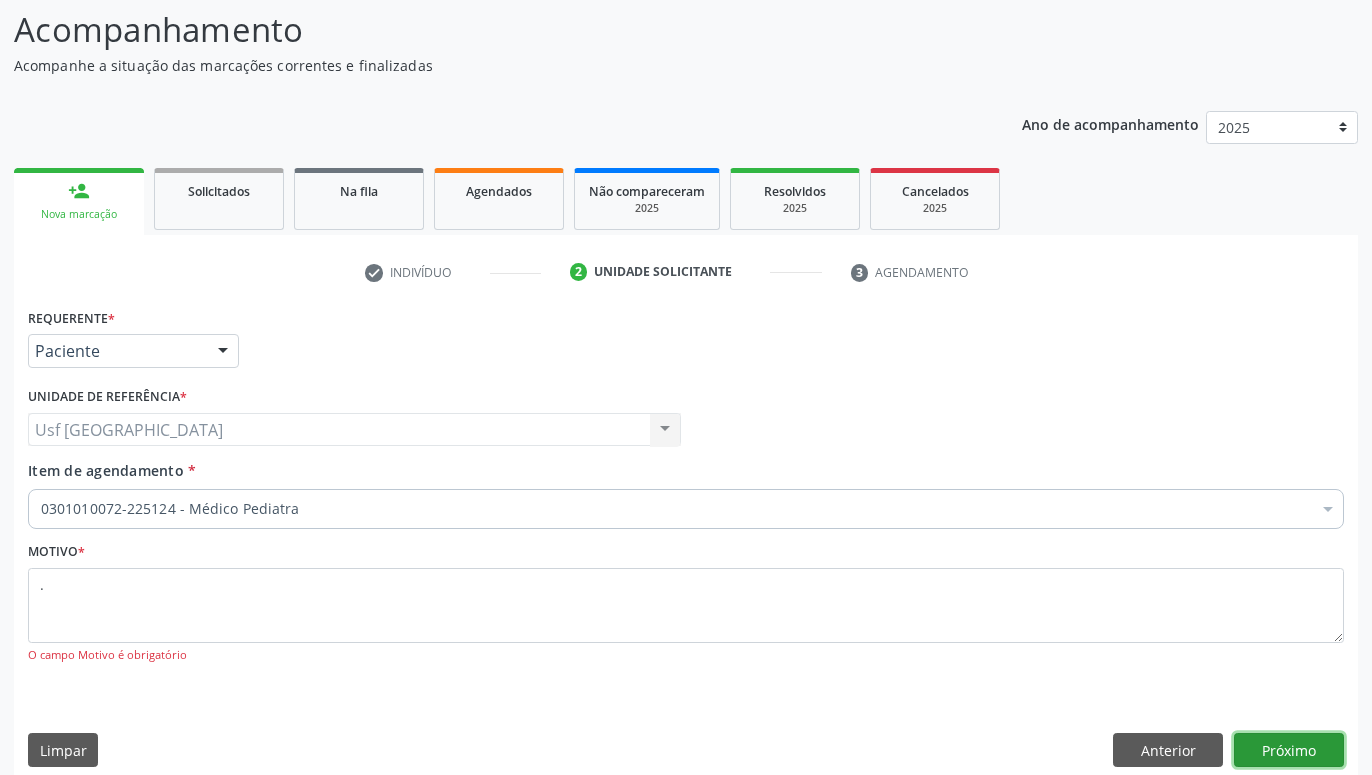 click on "Próximo" at bounding box center (1289, 750) 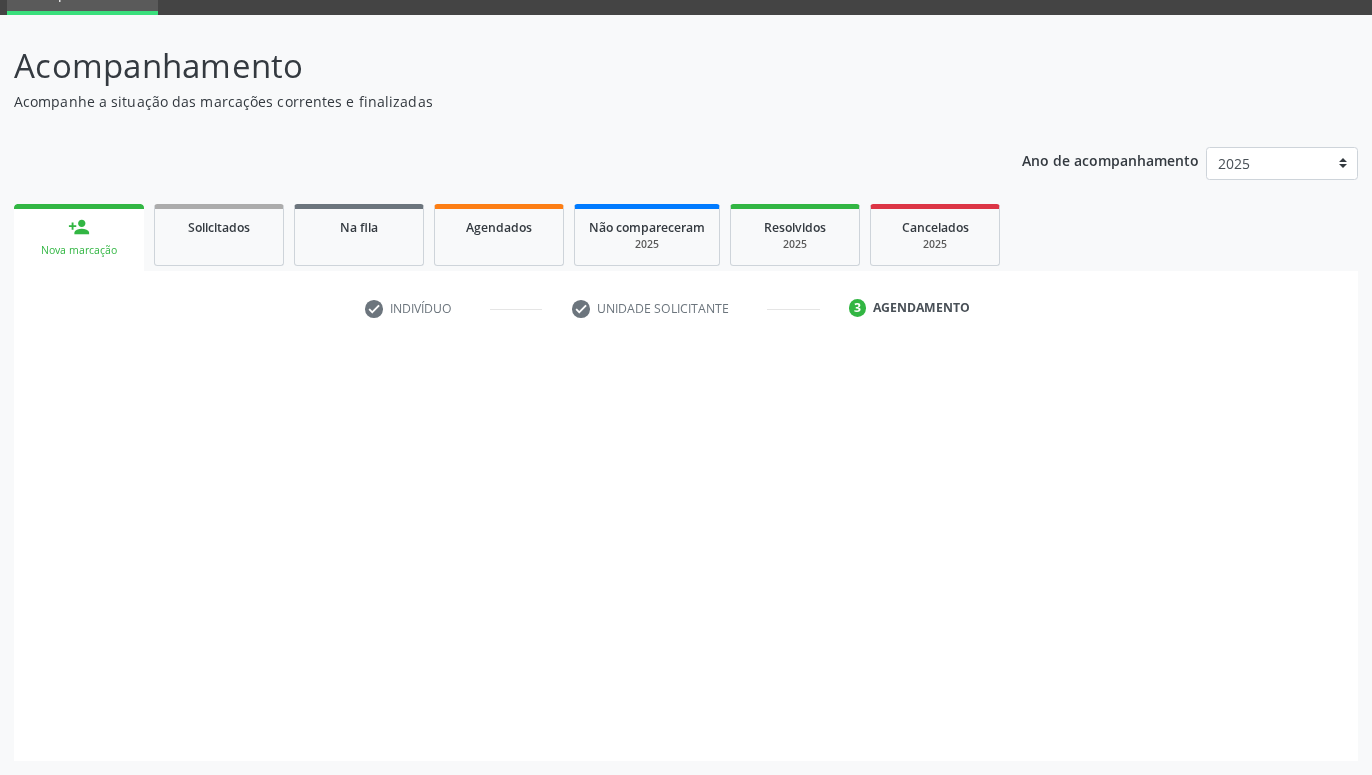 scroll, scrollTop: 95, scrollLeft: 0, axis: vertical 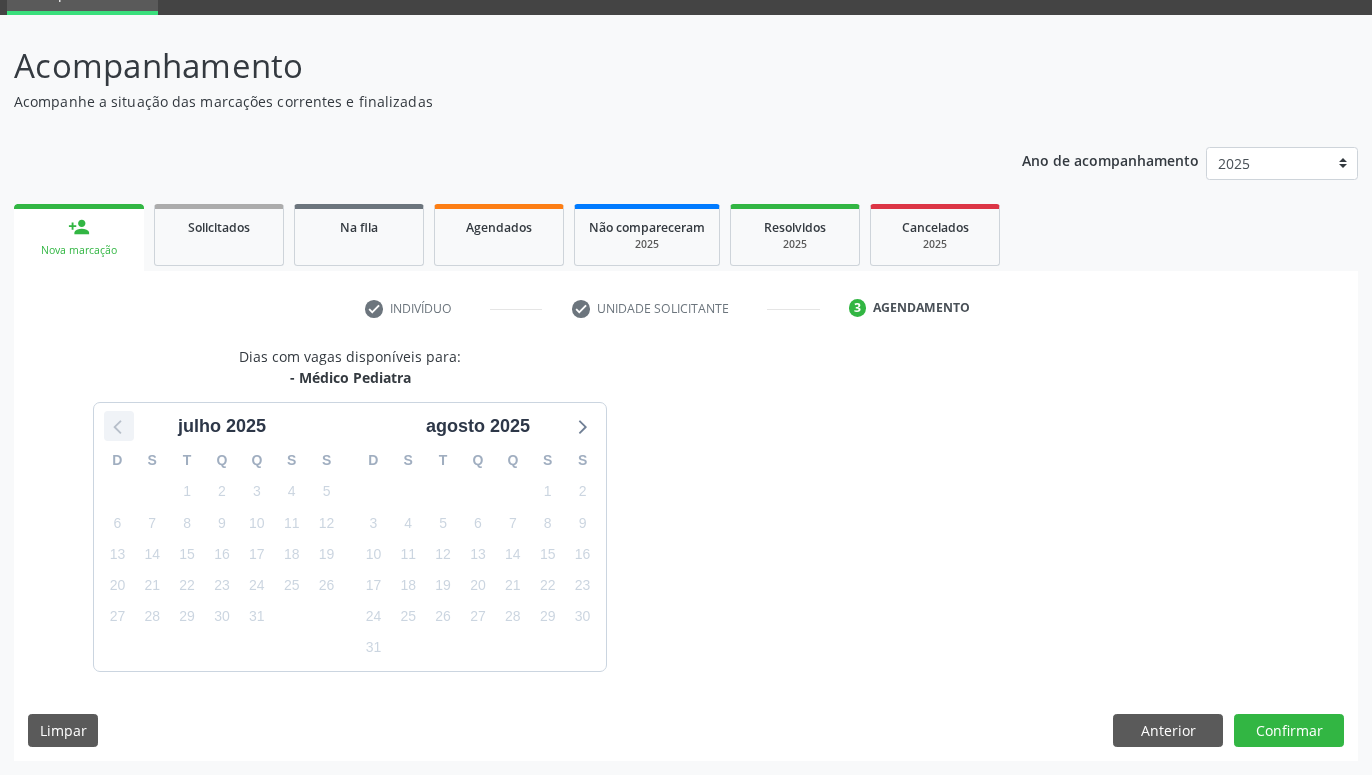 click 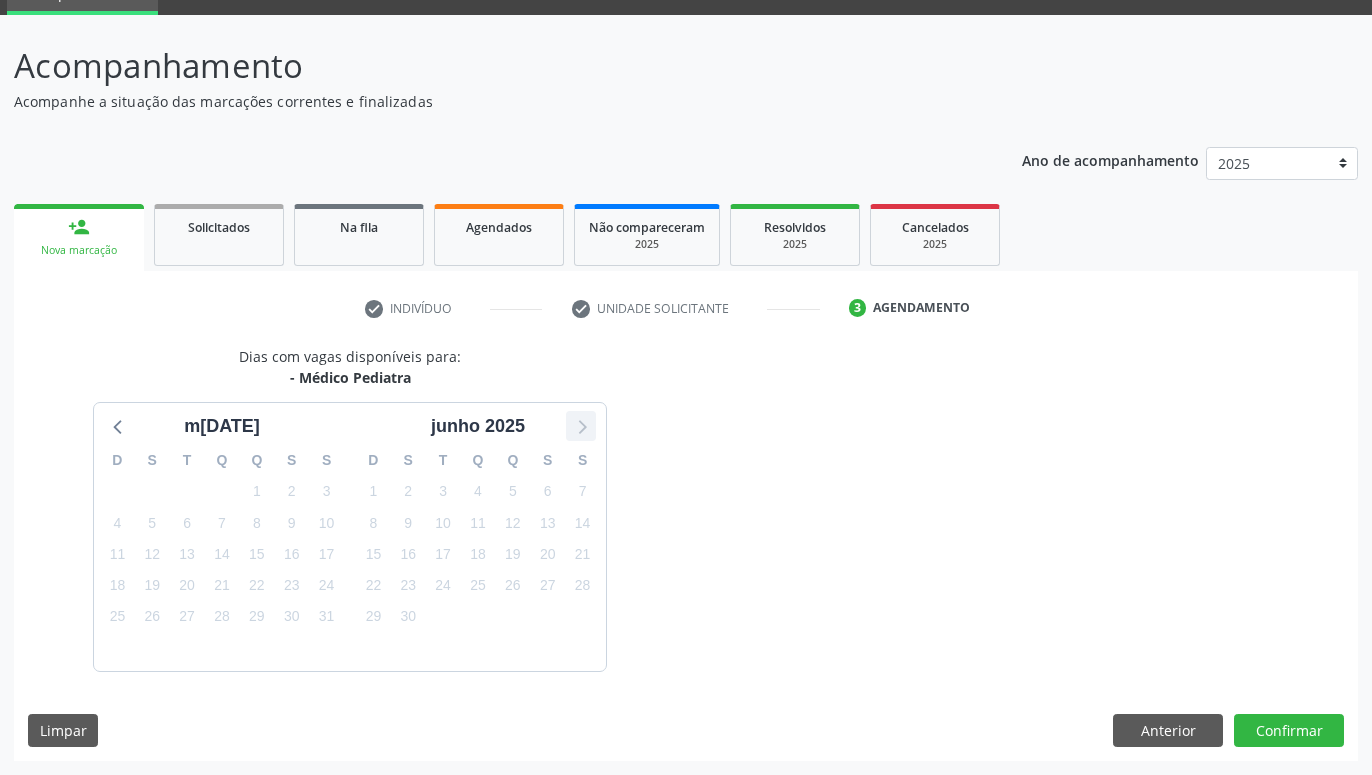 click 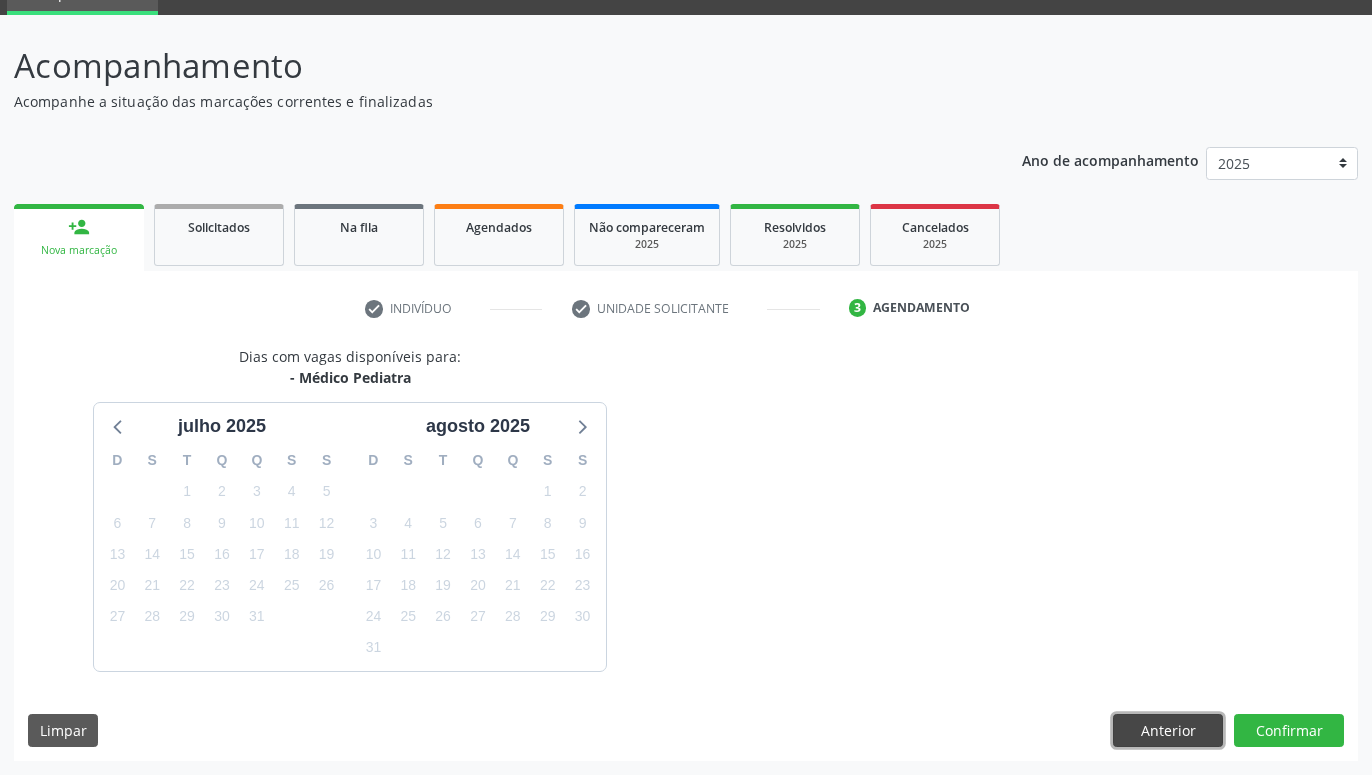click on "Anterior" at bounding box center (1168, 731) 